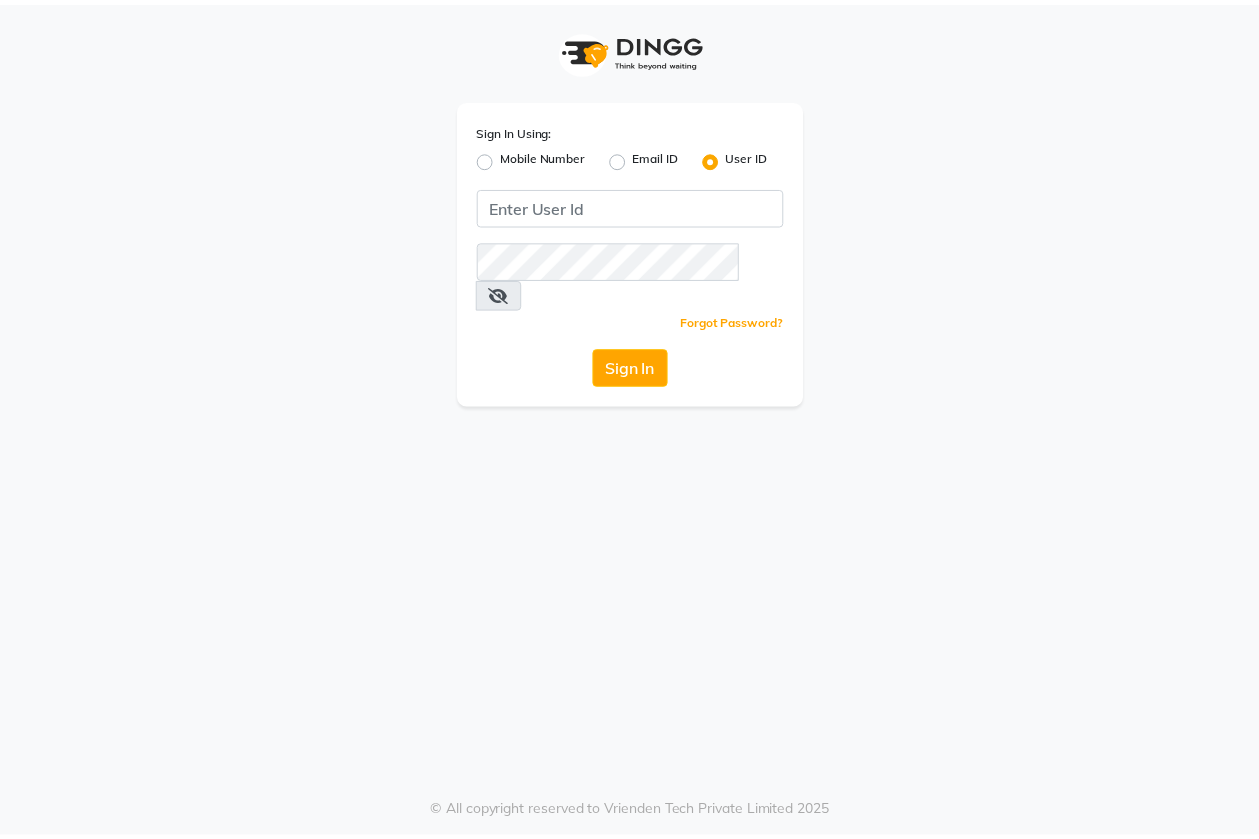 scroll, scrollTop: 0, scrollLeft: 0, axis: both 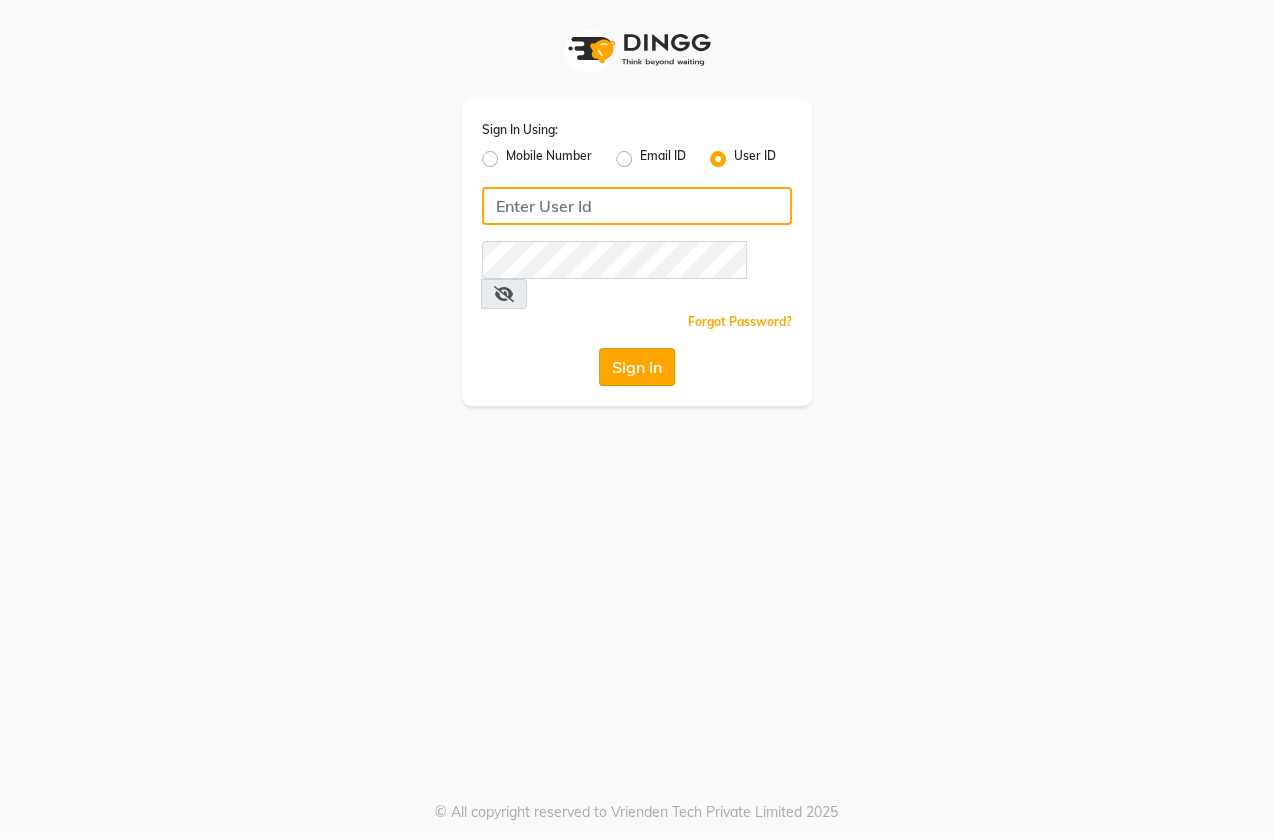 type on "shahid" 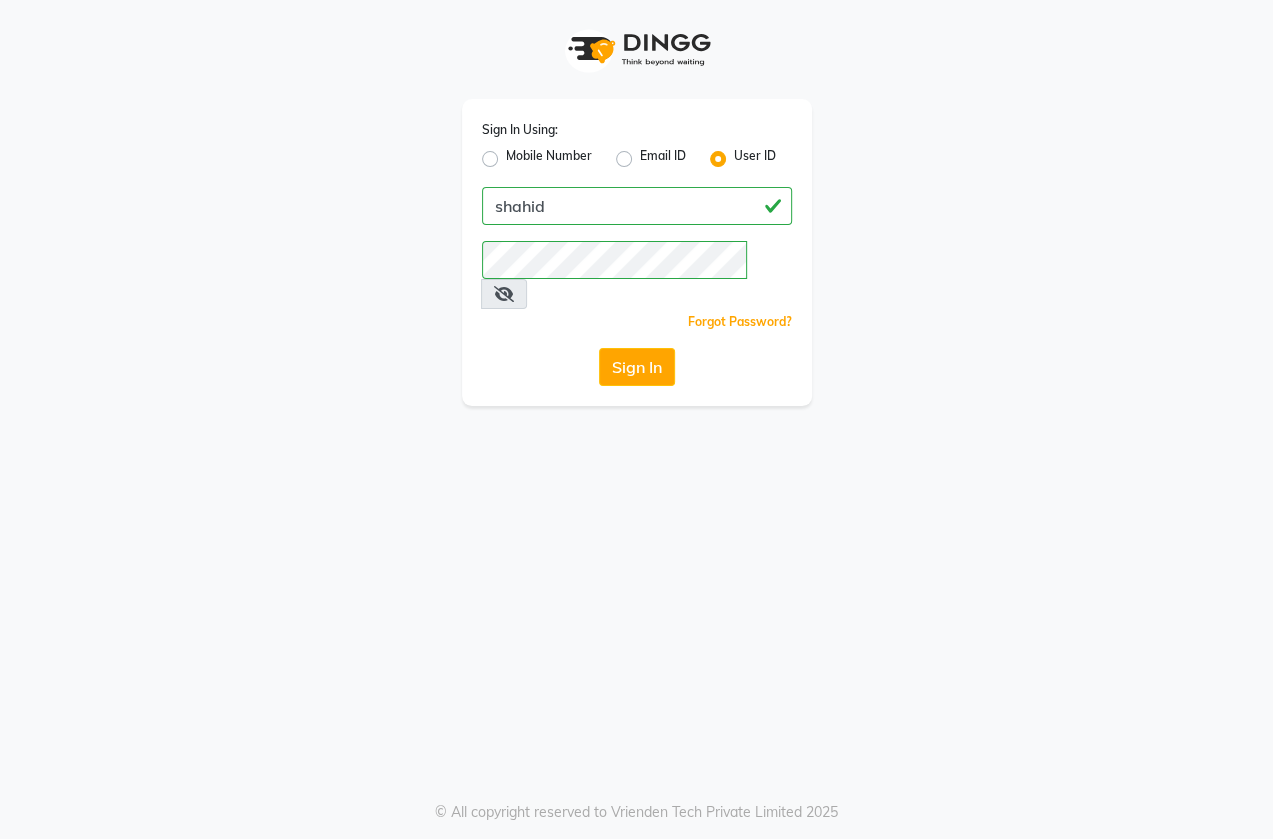 click on "Sign In" 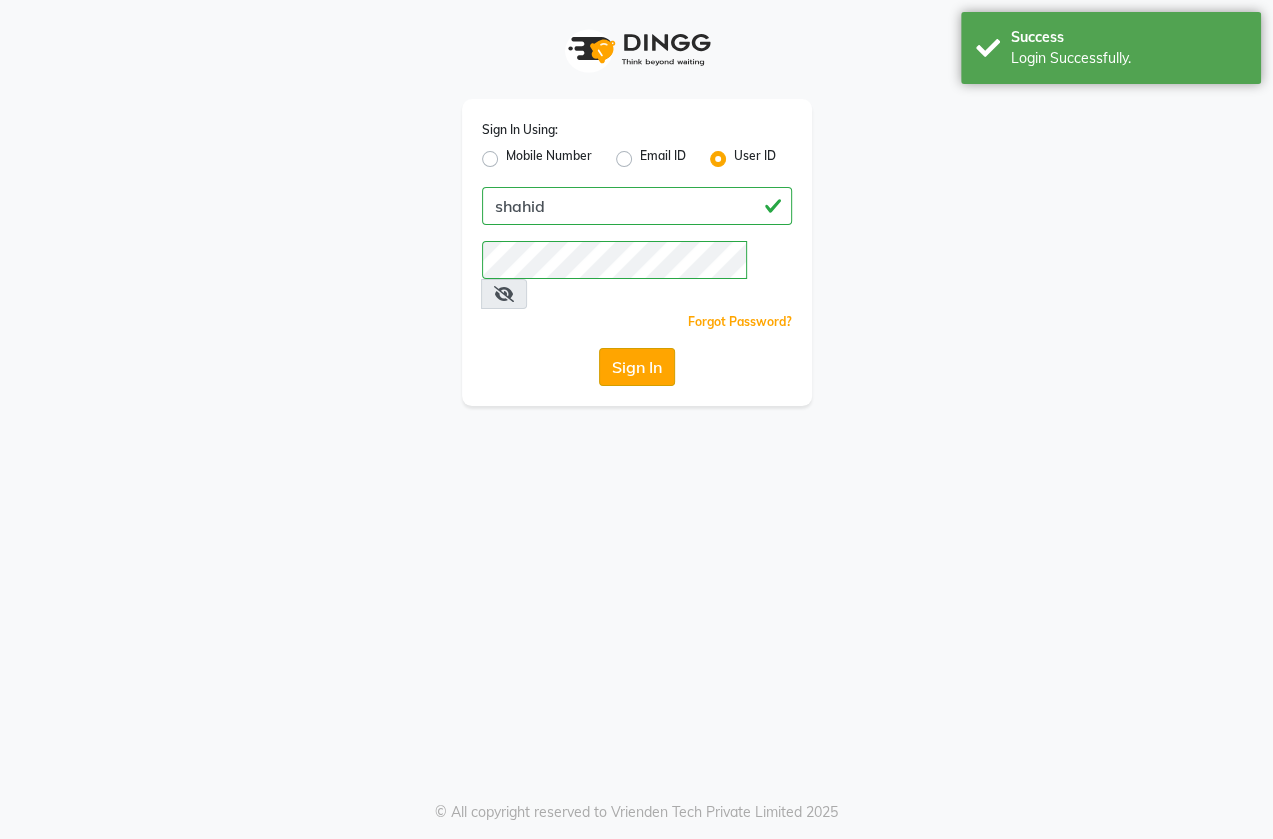 click on "Sign In" 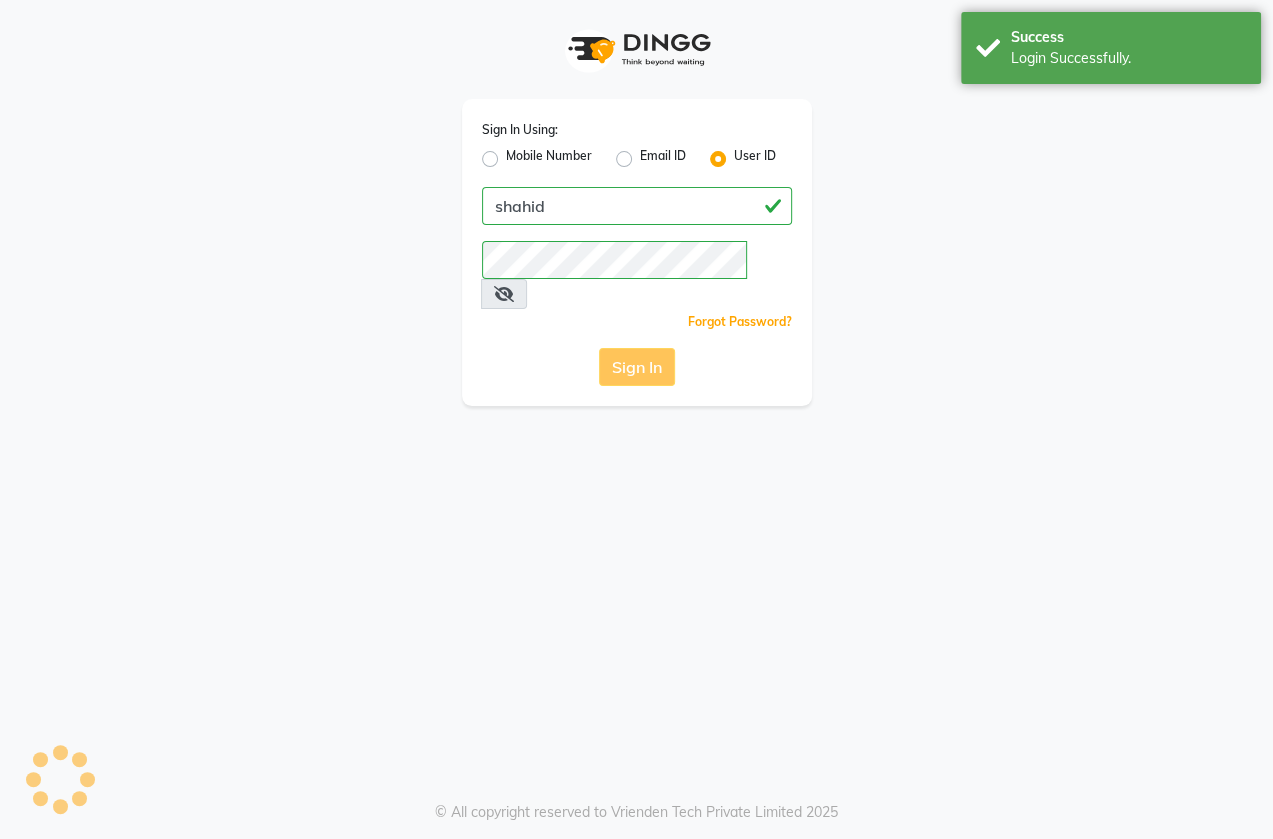 click on "Sign In" 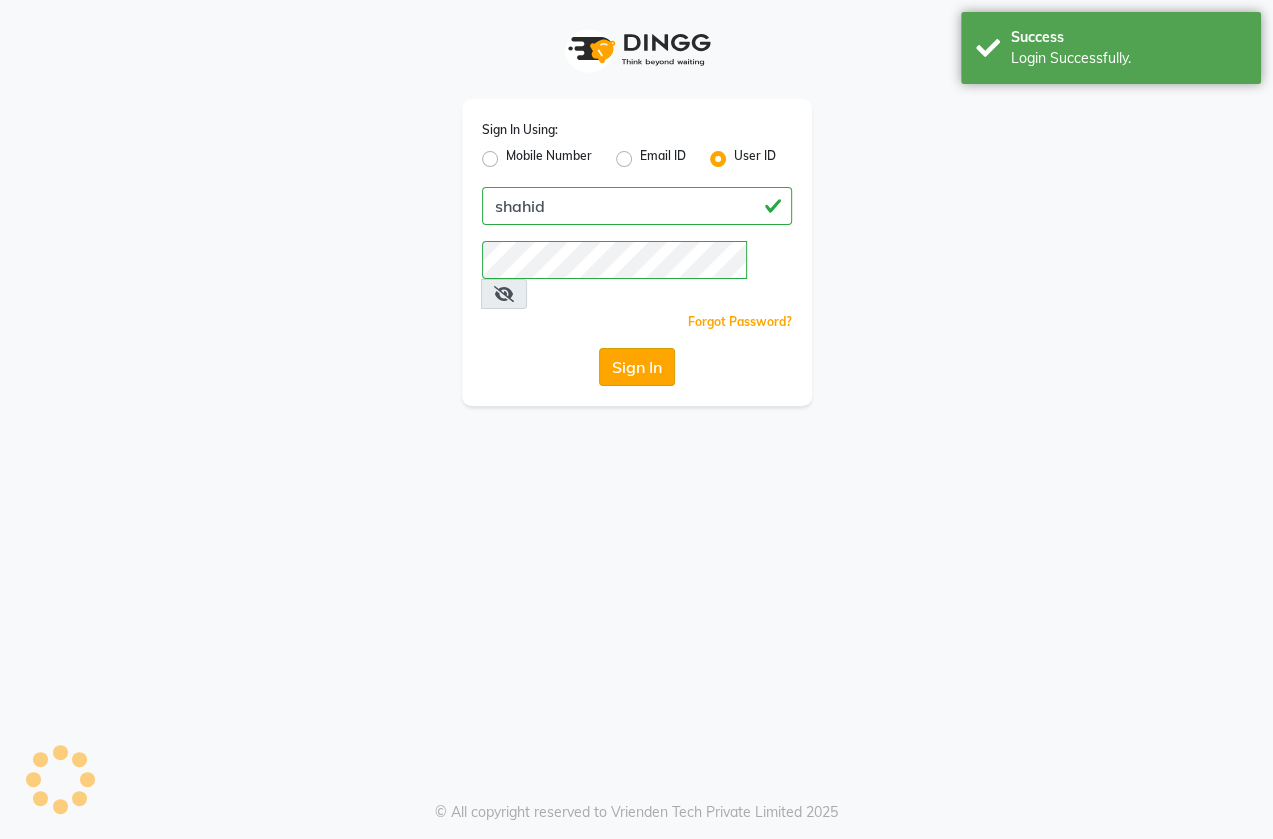 click on "Sign In" 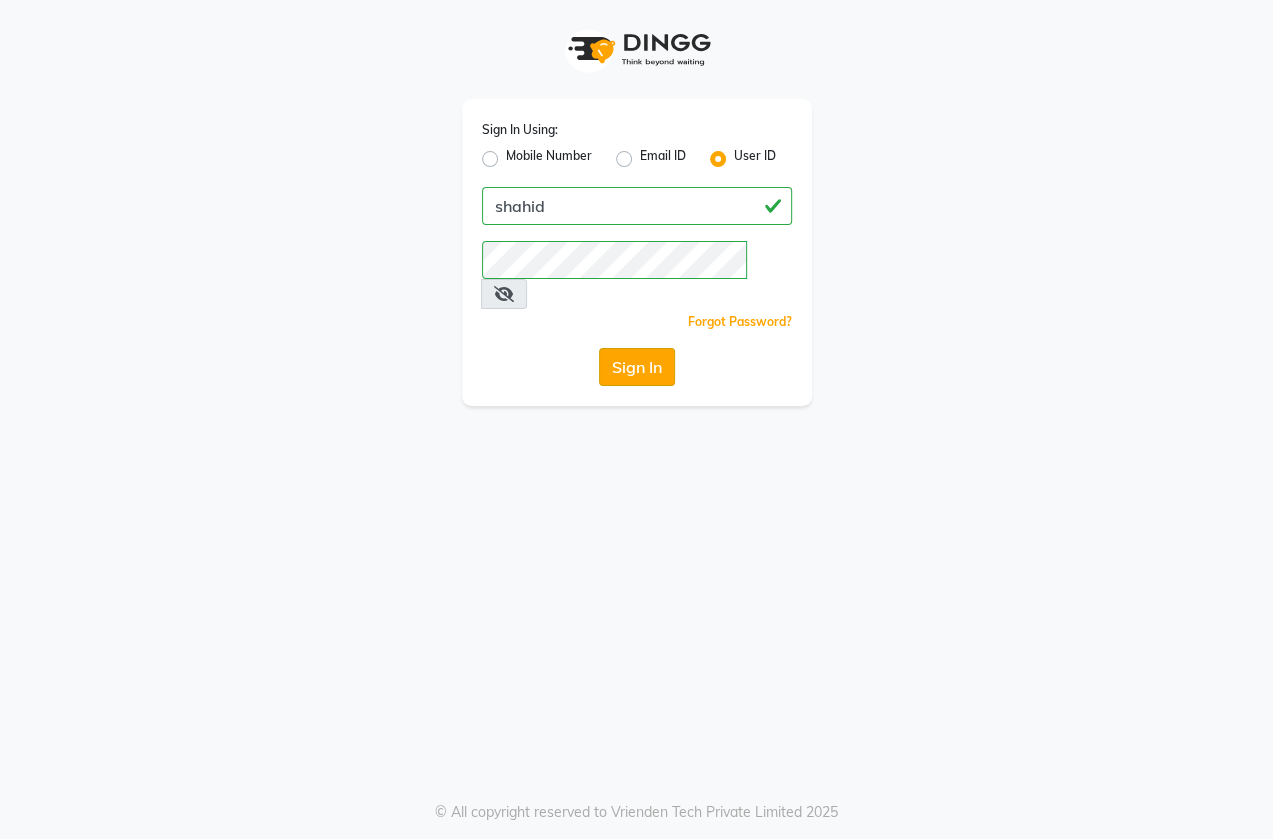 click on "Sign In" 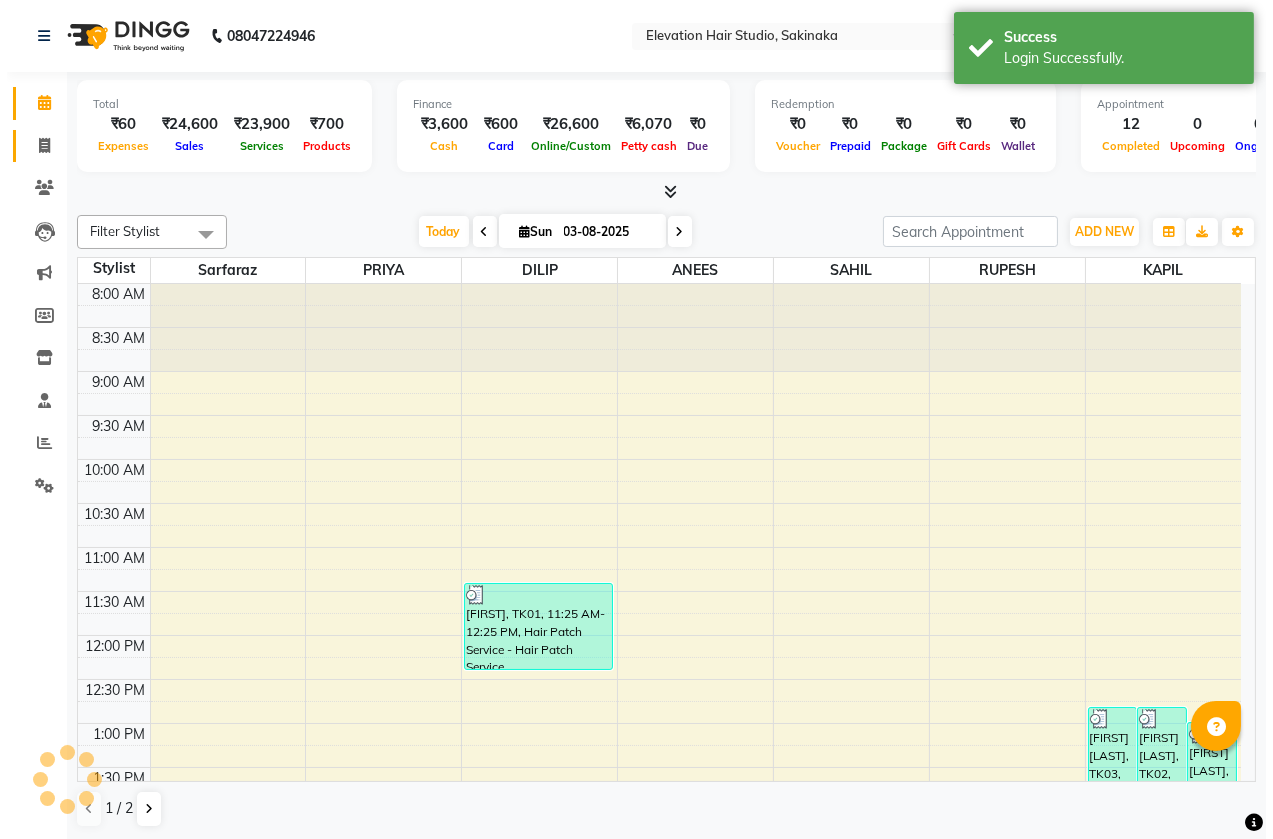 scroll, scrollTop: 0, scrollLeft: 0, axis: both 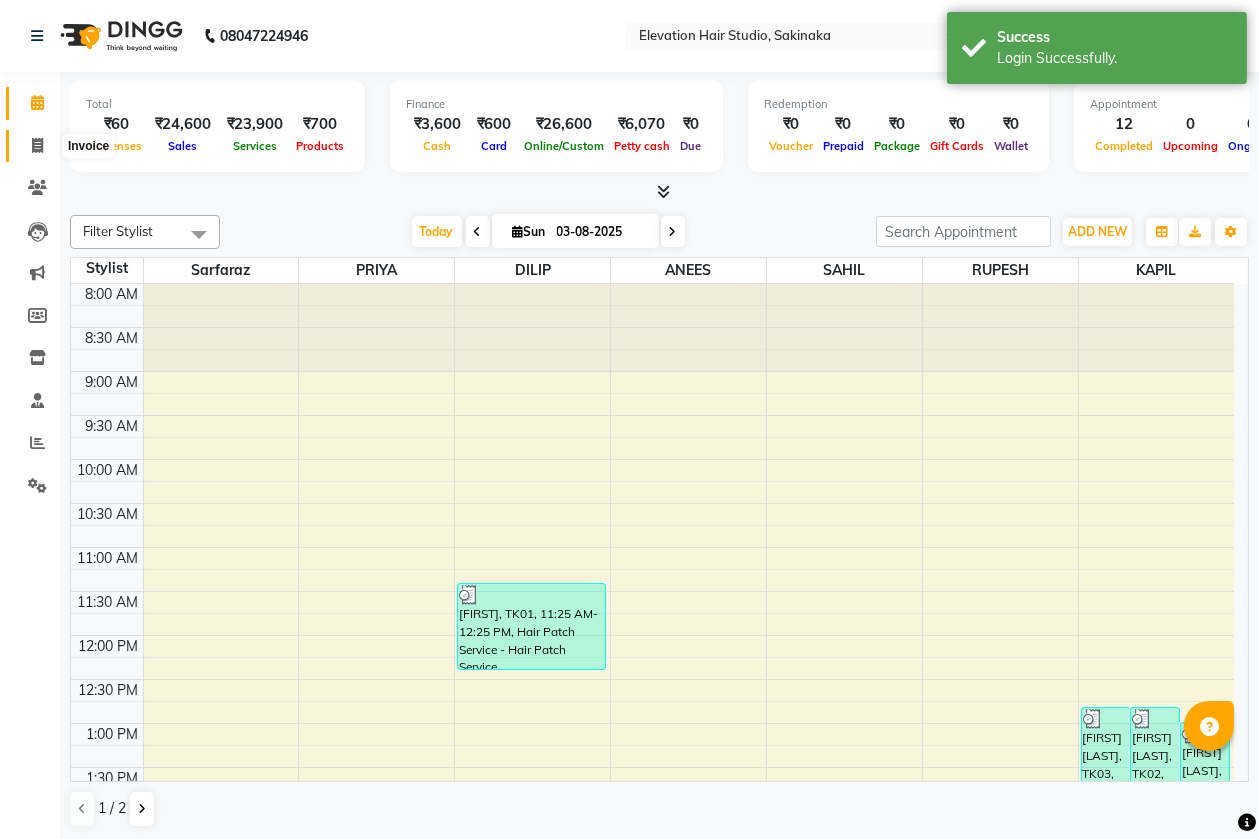 click 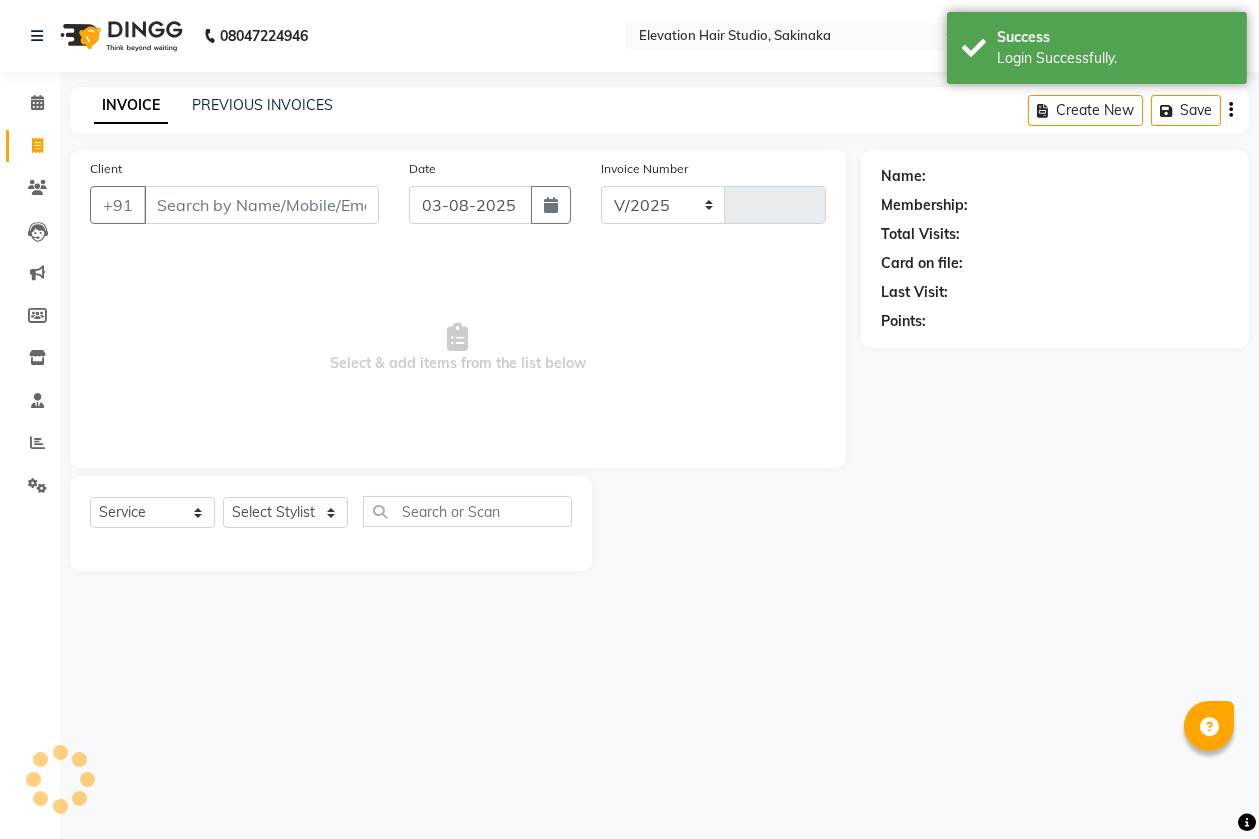 select on "4949" 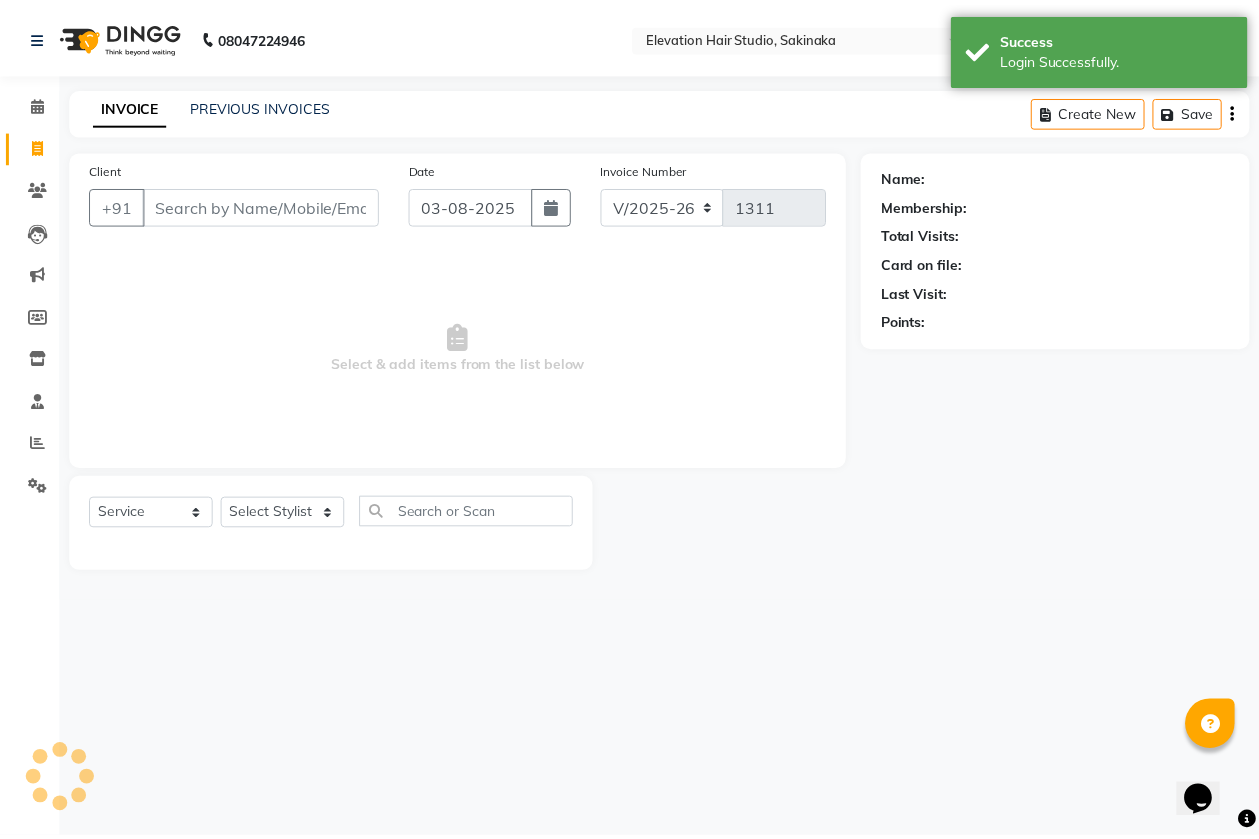 scroll, scrollTop: 0, scrollLeft: 0, axis: both 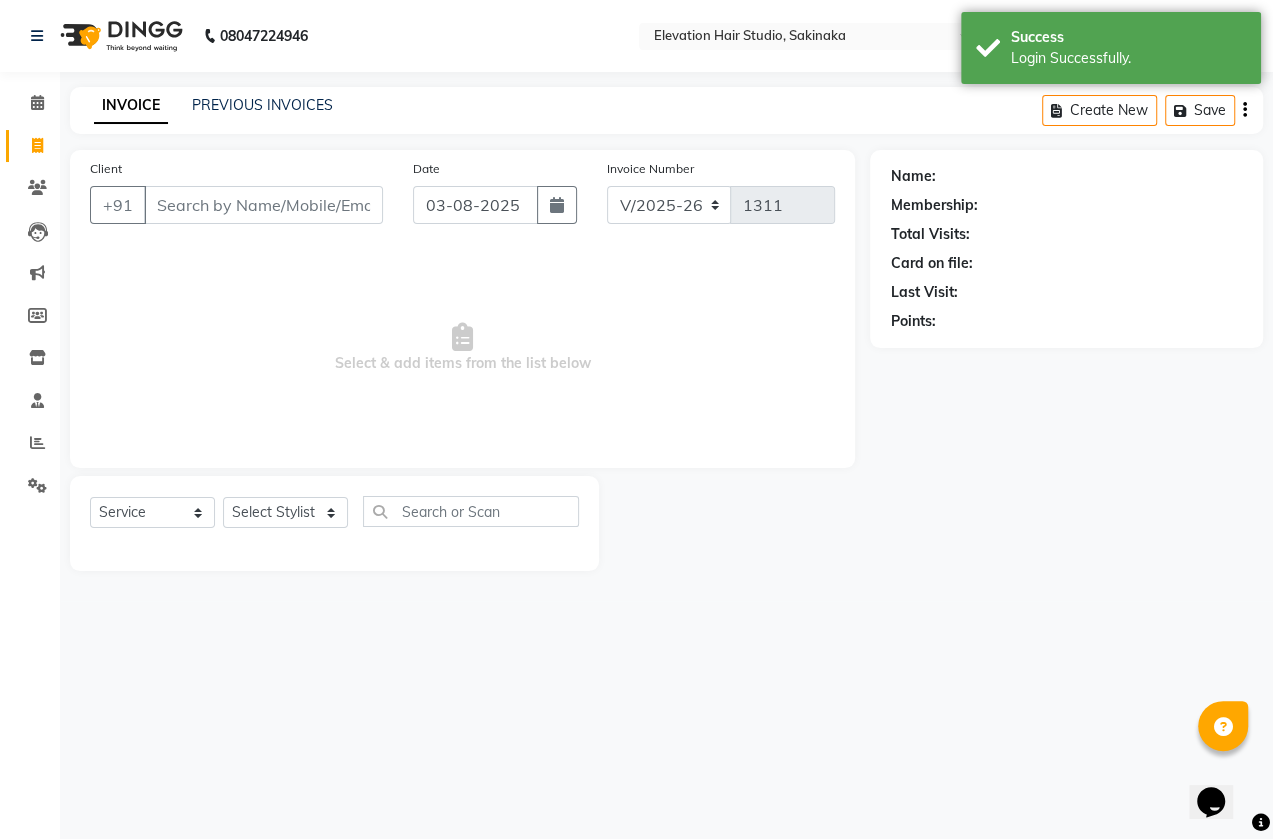 click on "Client" at bounding box center [263, 205] 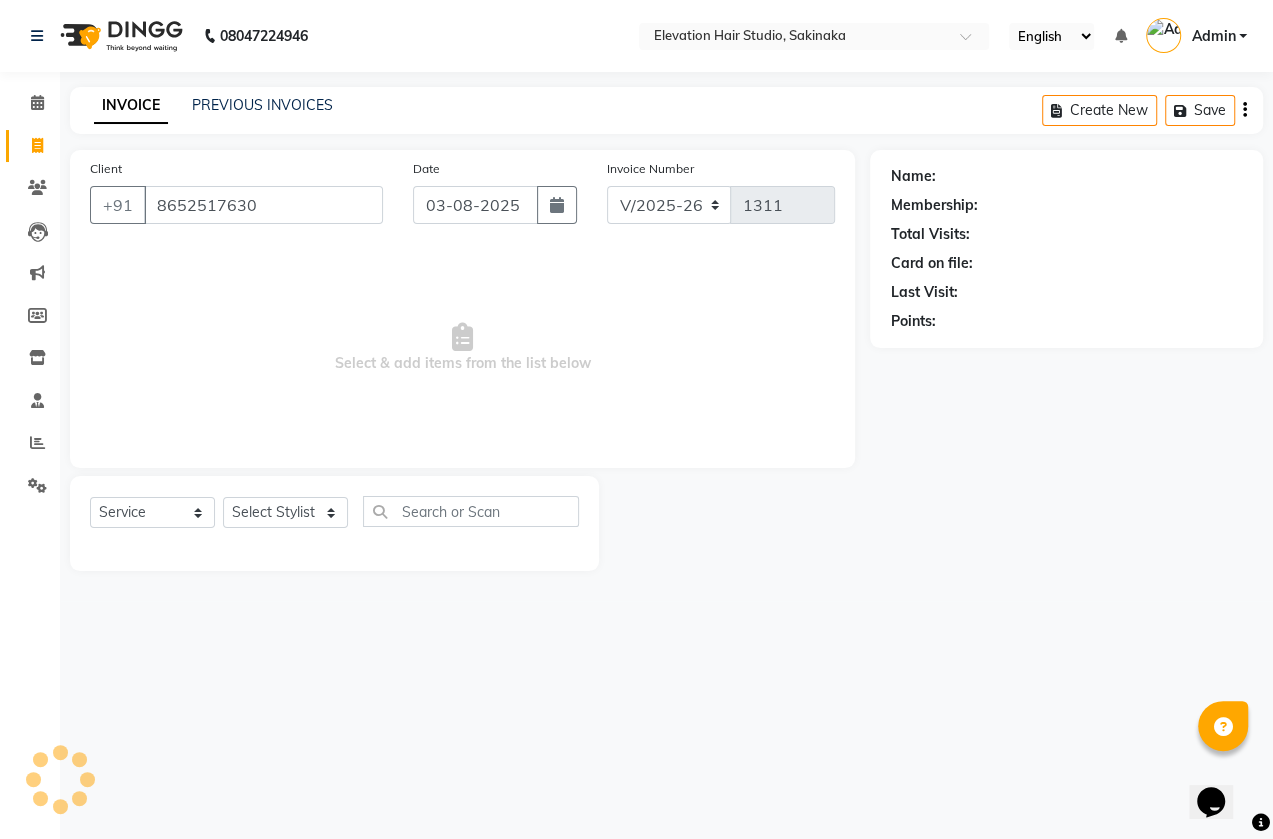 type on "8652517630" 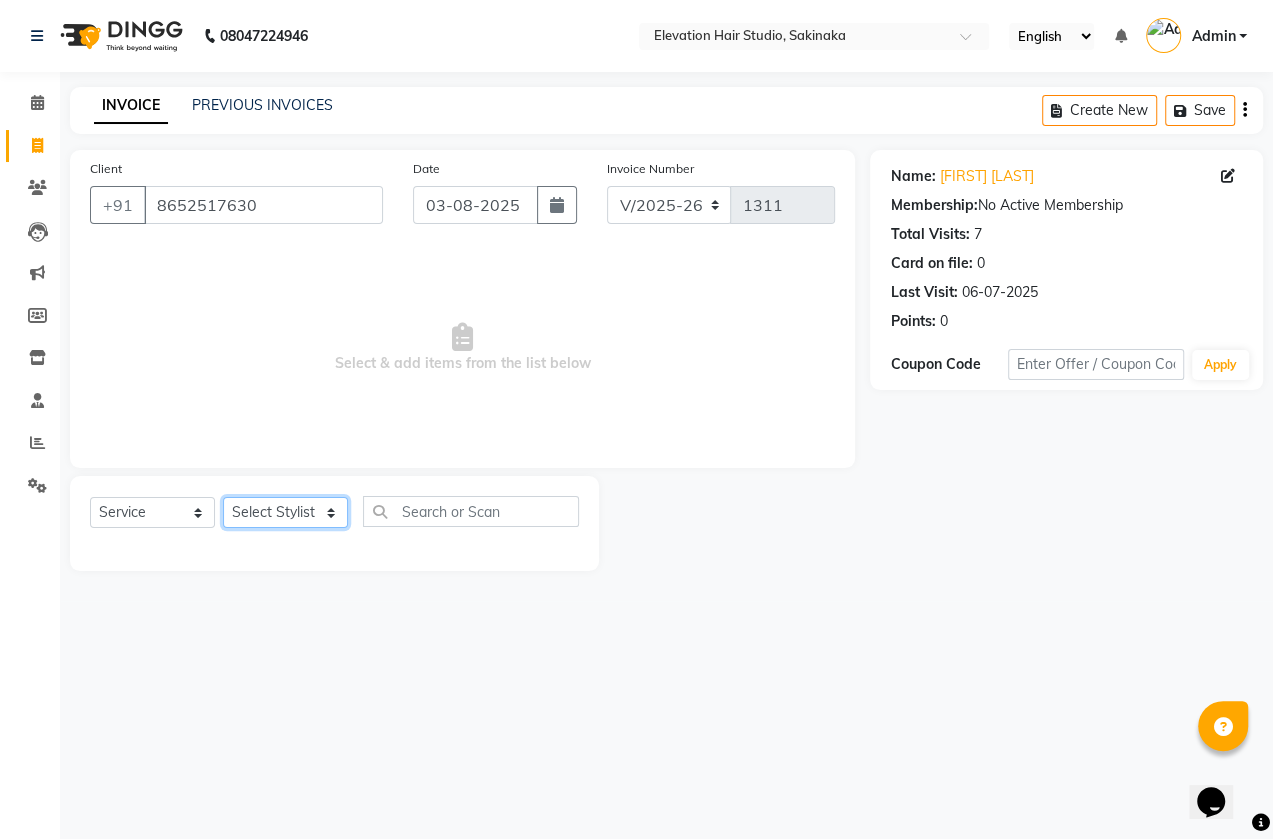 click on "Select Stylist Admin (EHS Thane) ANEES  DILIP KAPIL  PRIYA RUPESH SAHIL  Sarfaraz SHAHEENA SHAIKH  ZEESHAN" 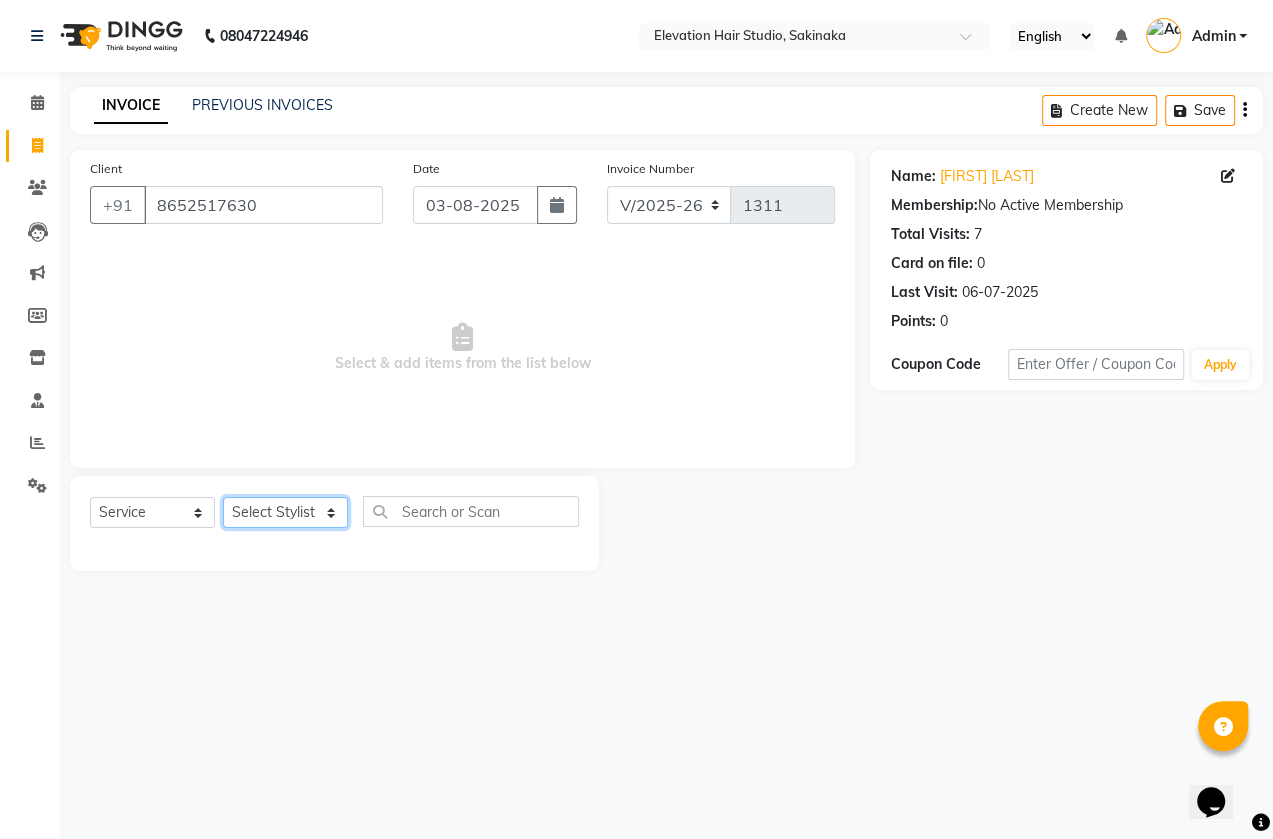 select on "65659" 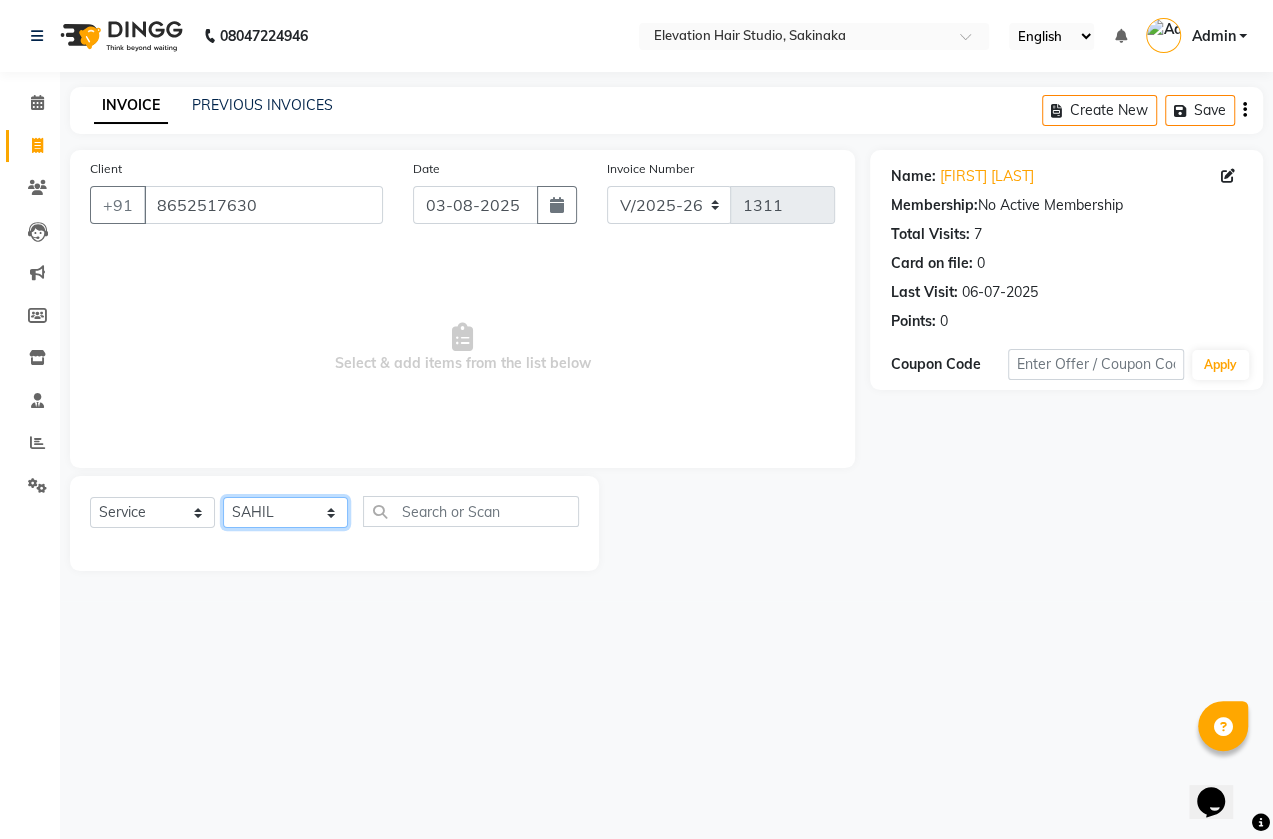 click on "Select Stylist Admin (EHS Thane) ANEES  DILIP KAPIL  PRIYA RUPESH SAHIL  Sarfaraz SHAHEENA SHAIKH  ZEESHAN" 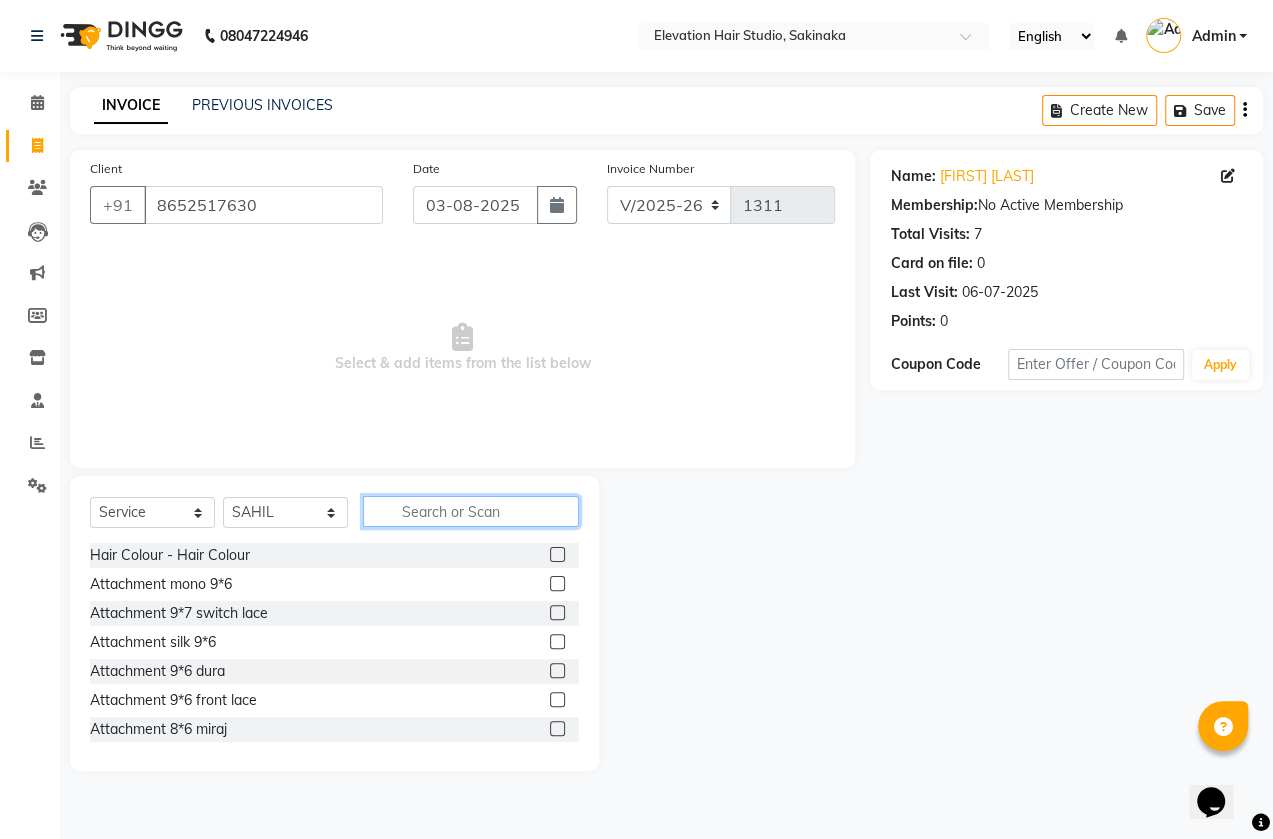click 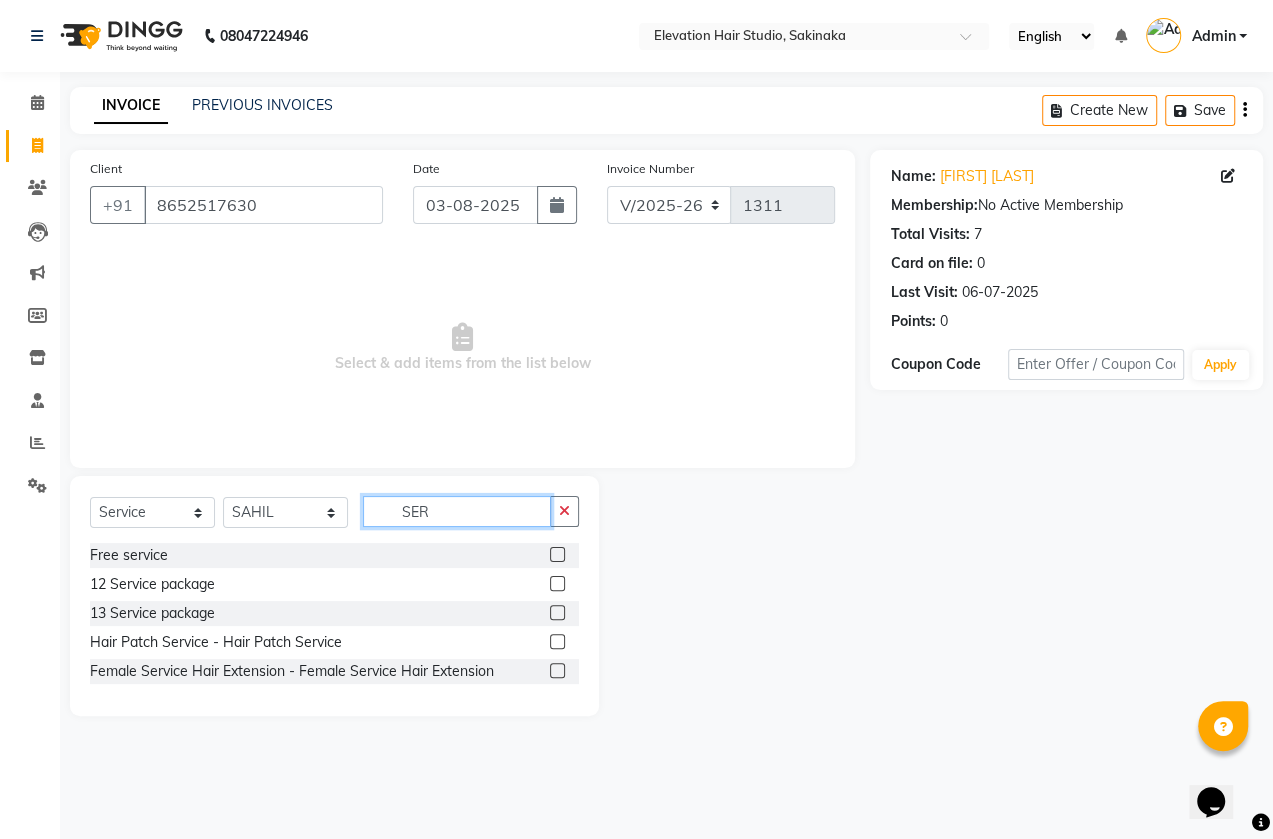 type on "SER" 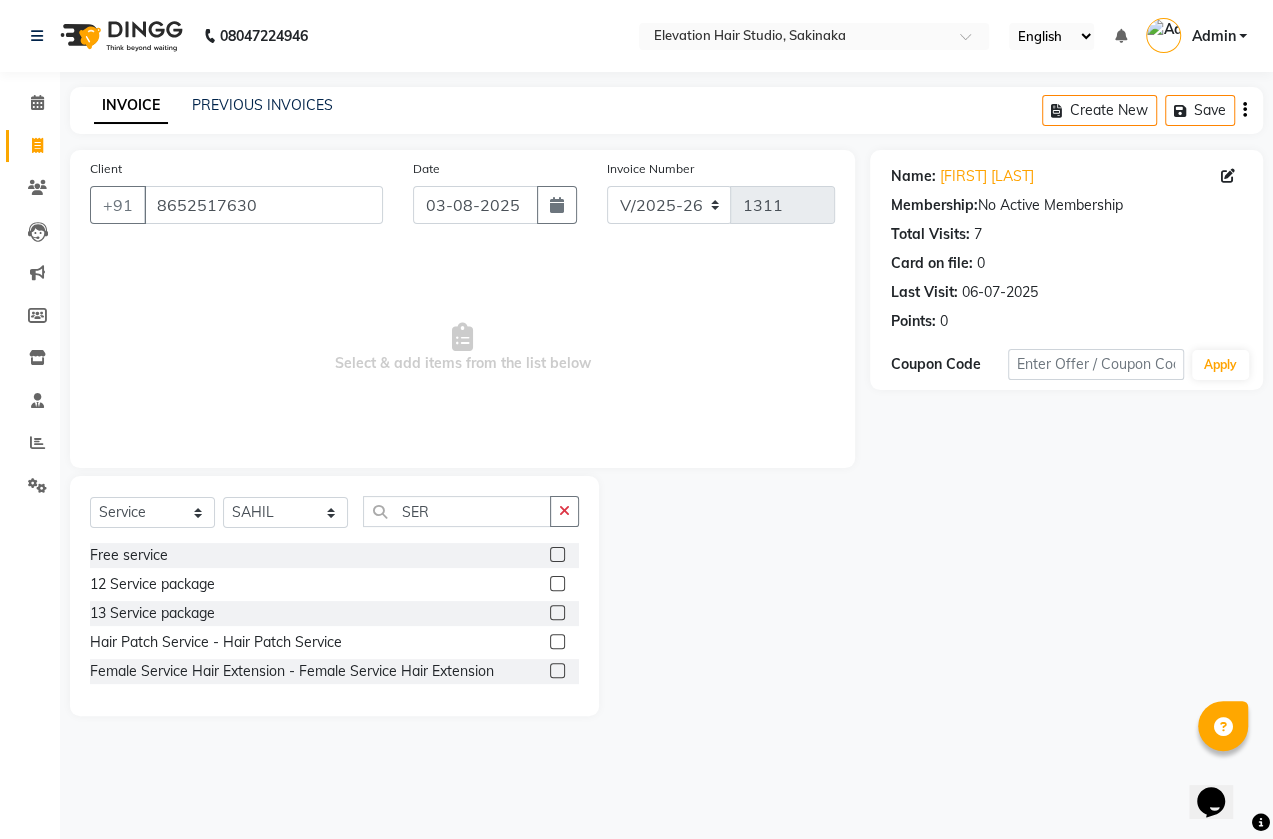 click 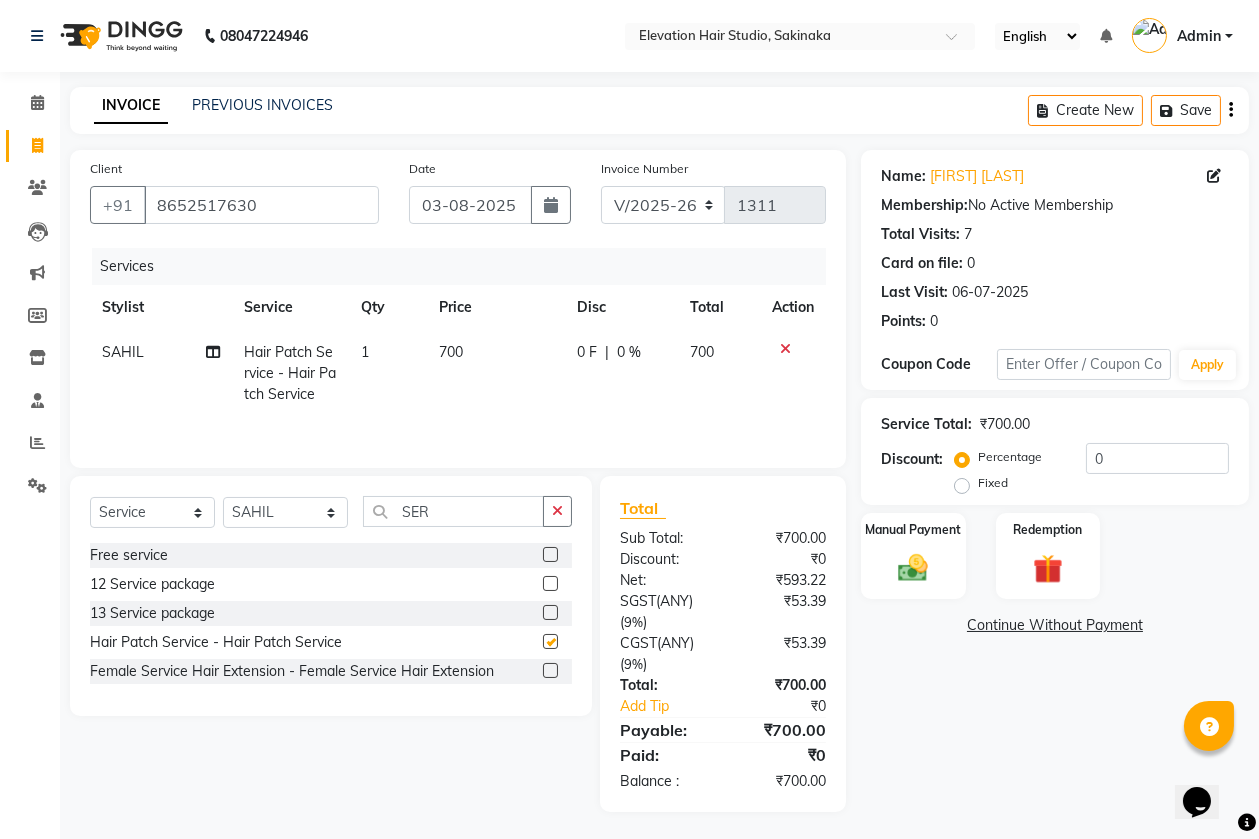 checkbox on "false" 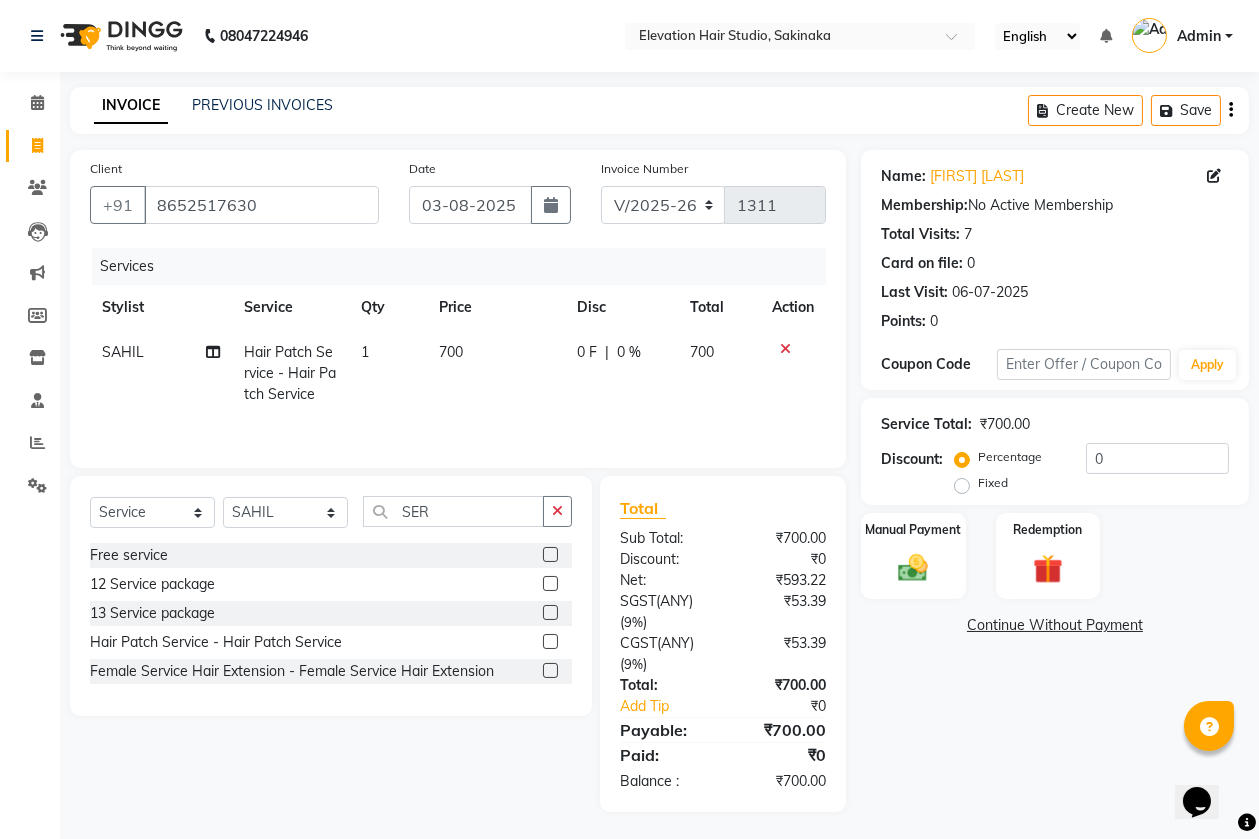 click on "700" 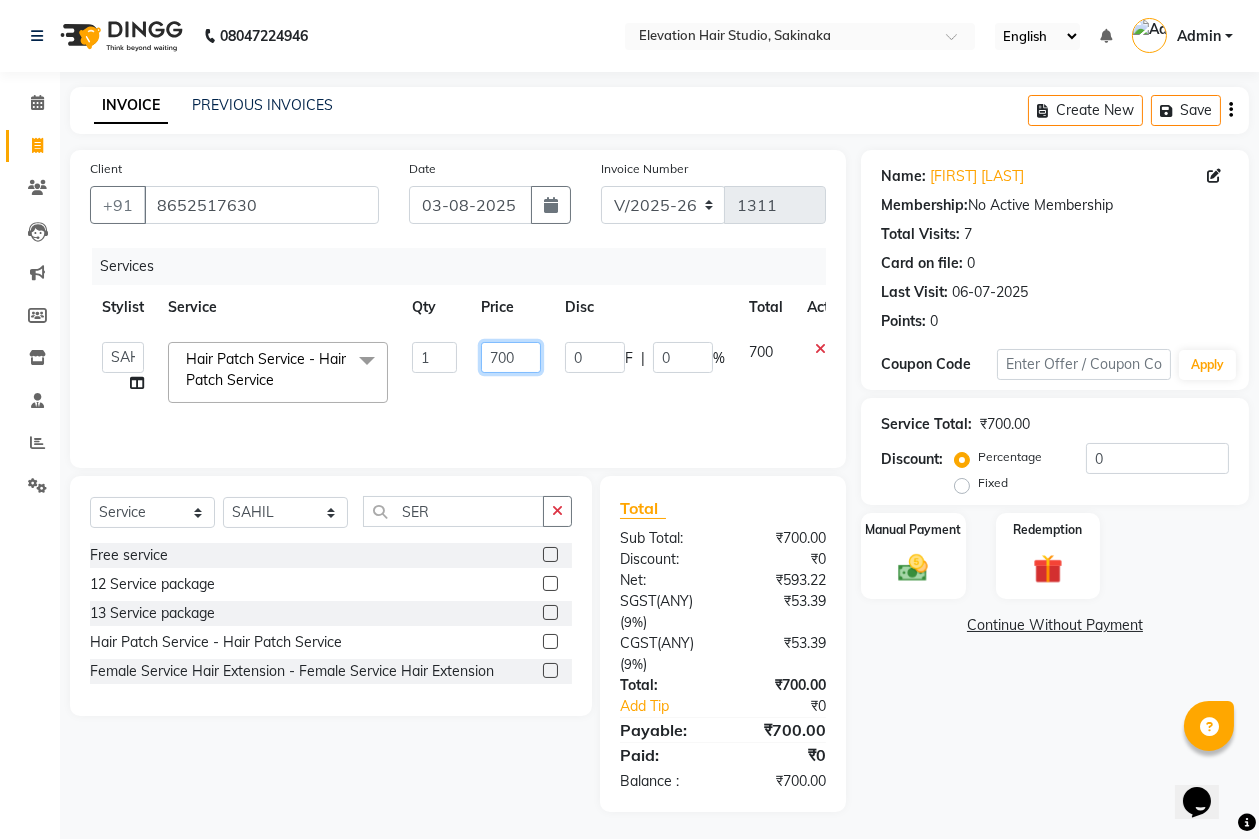 click on "700" 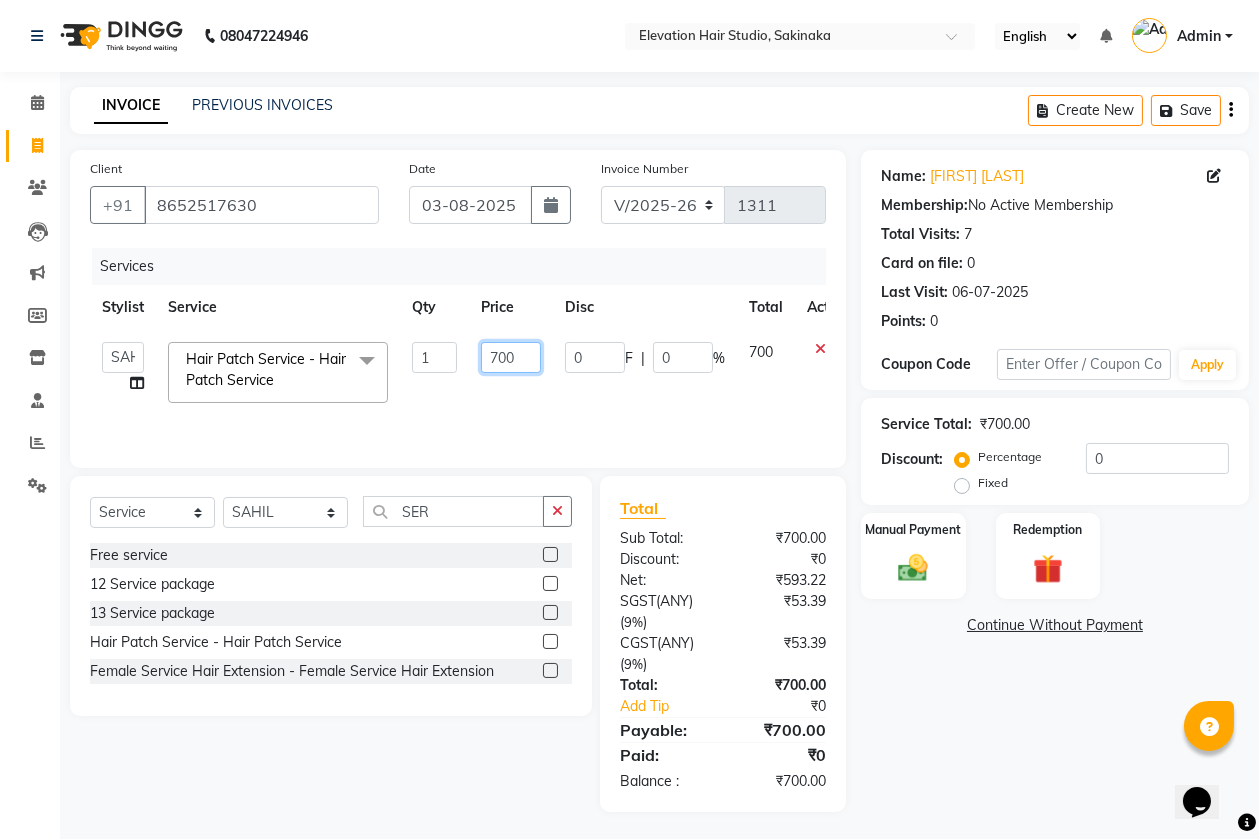 click on "700" 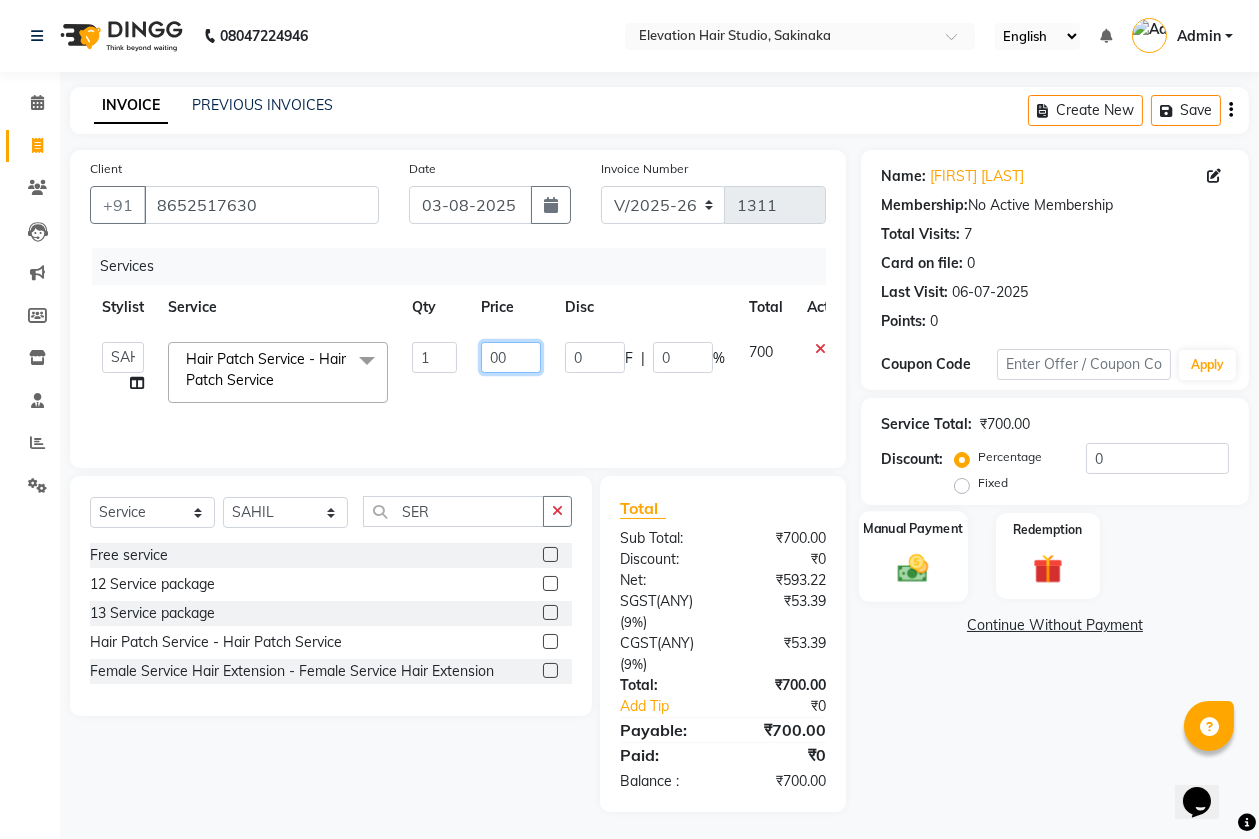 type on "600" 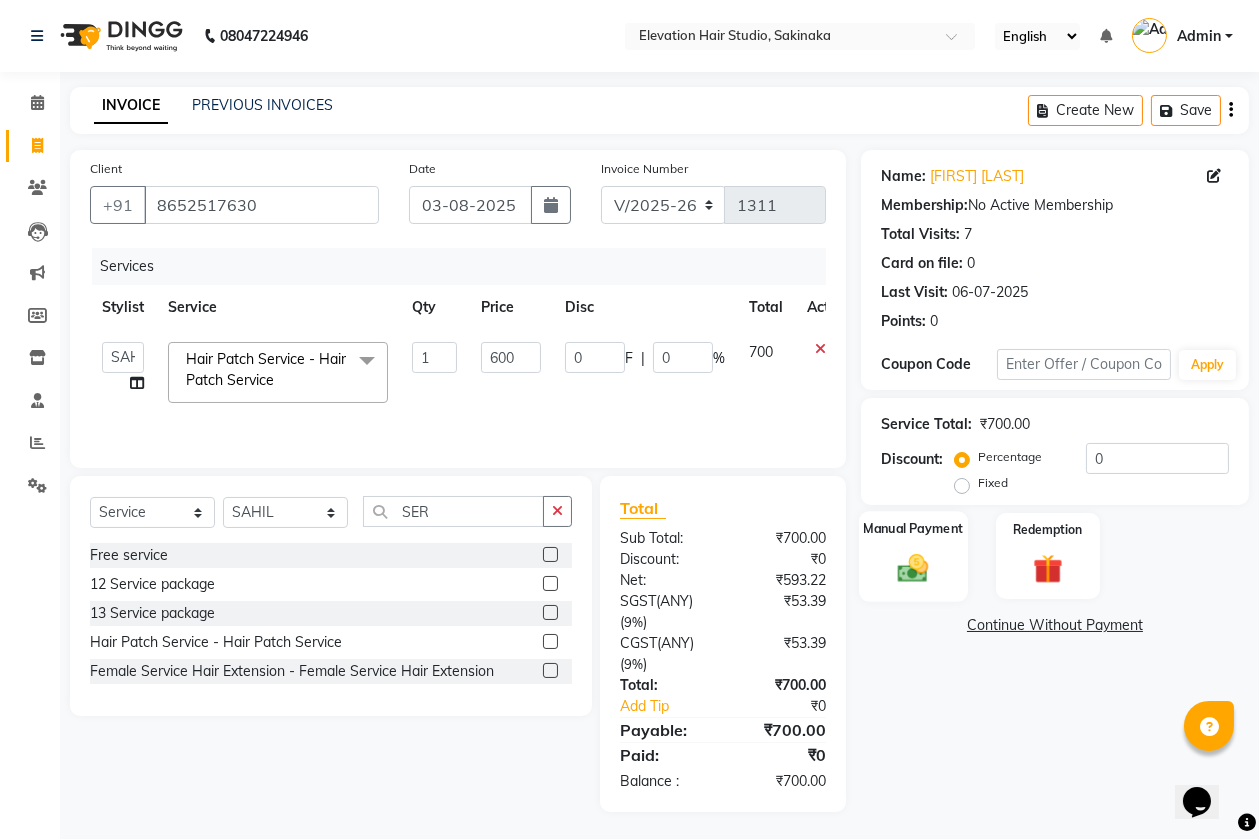 click 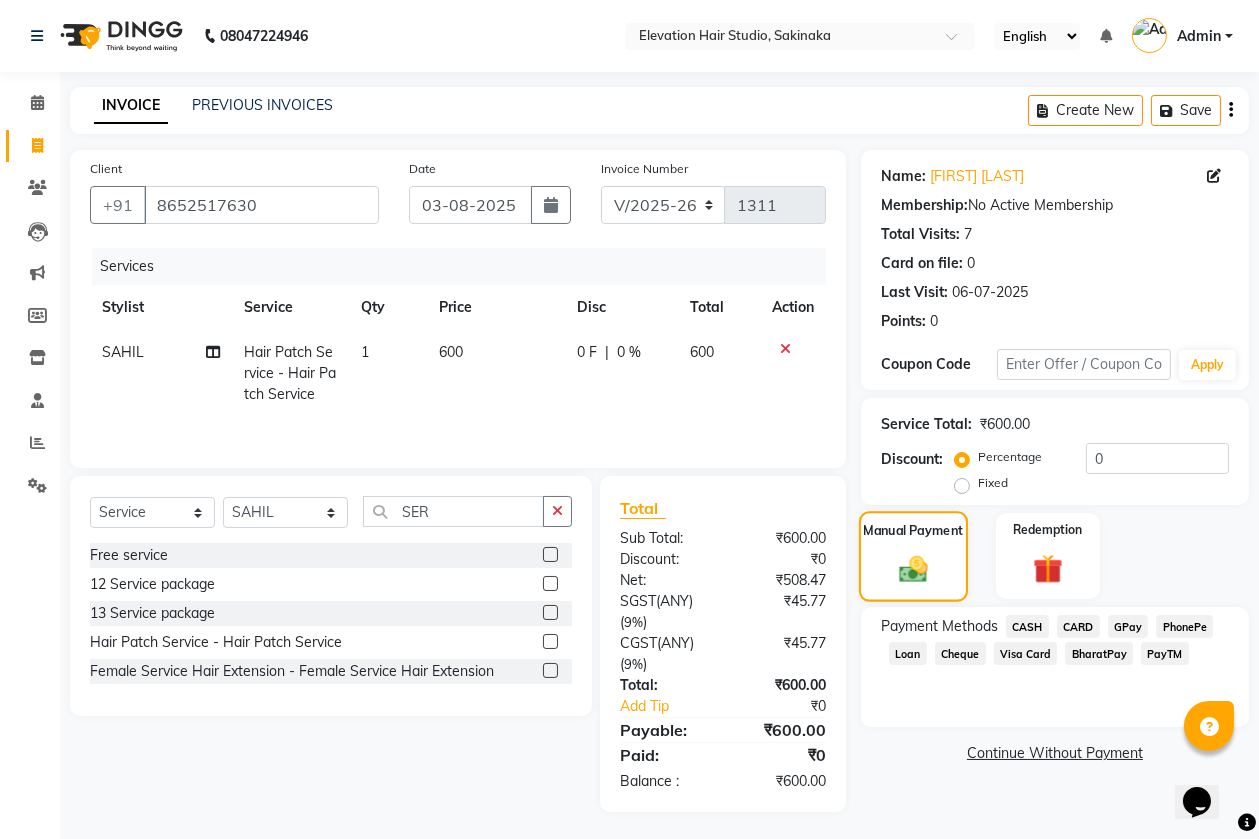 scroll, scrollTop: 3, scrollLeft: 0, axis: vertical 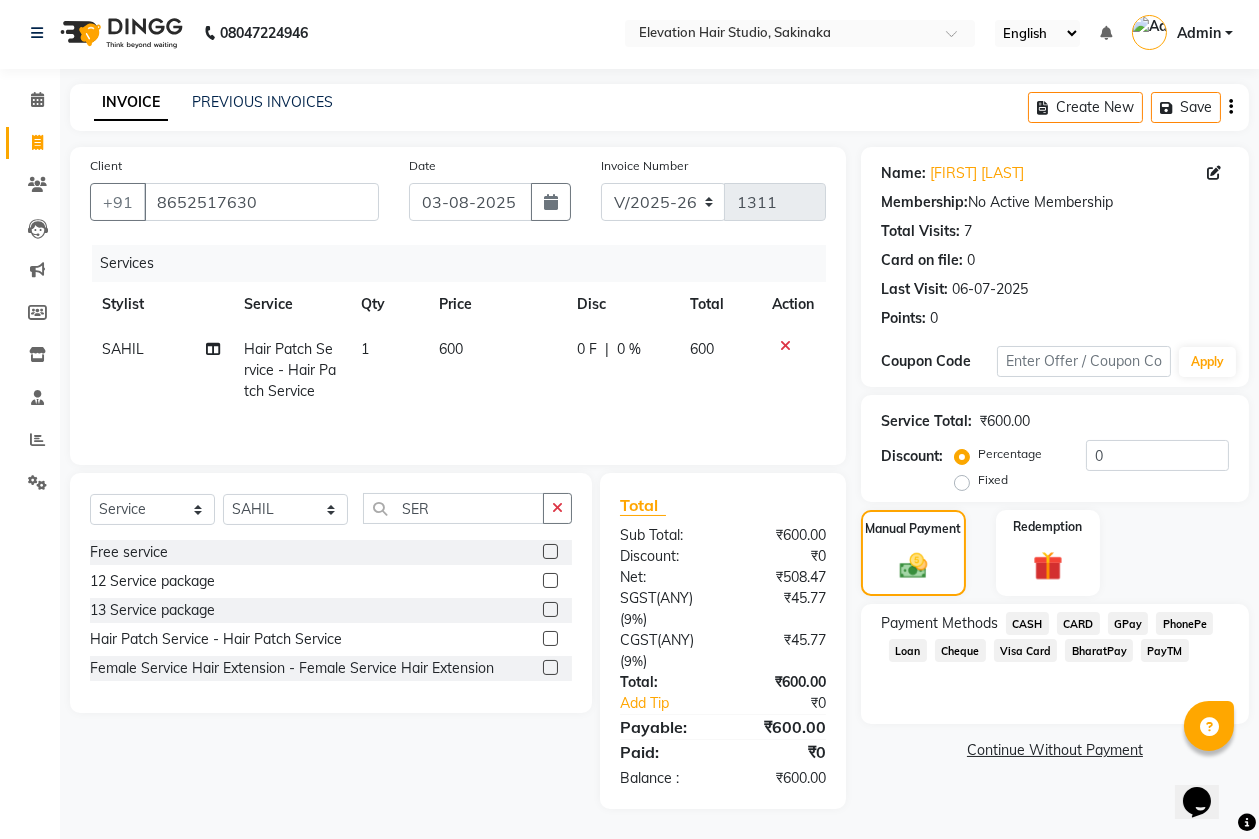 click on "GPay" 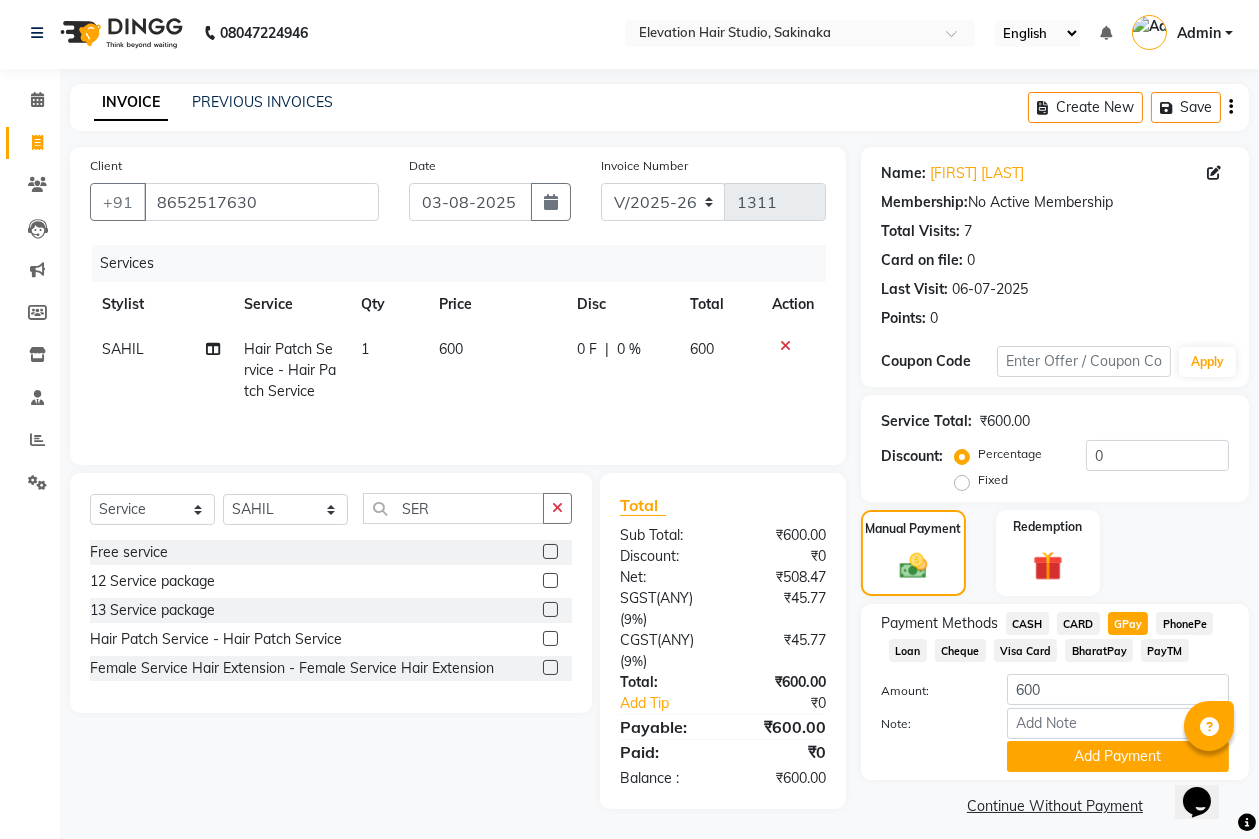 scroll, scrollTop: 15, scrollLeft: 0, axis: vertical 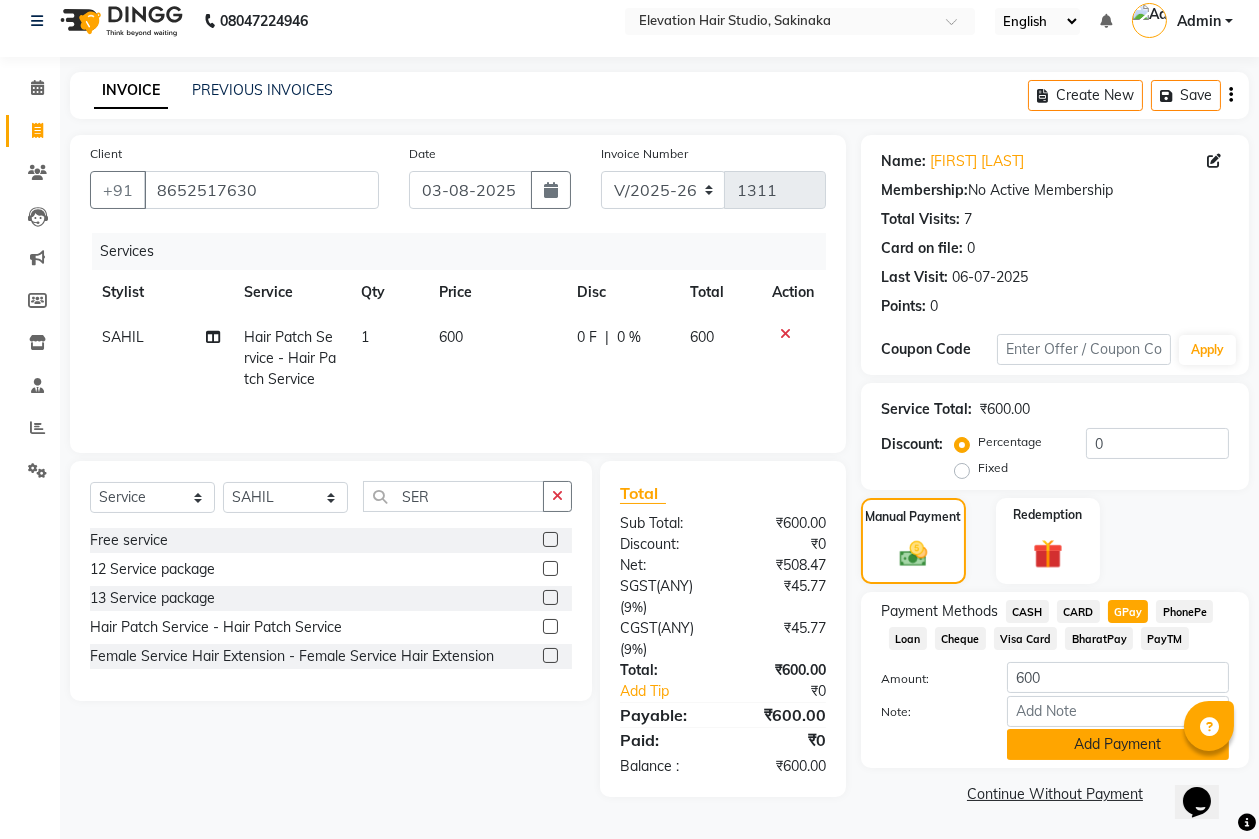 click on "Add Payment" 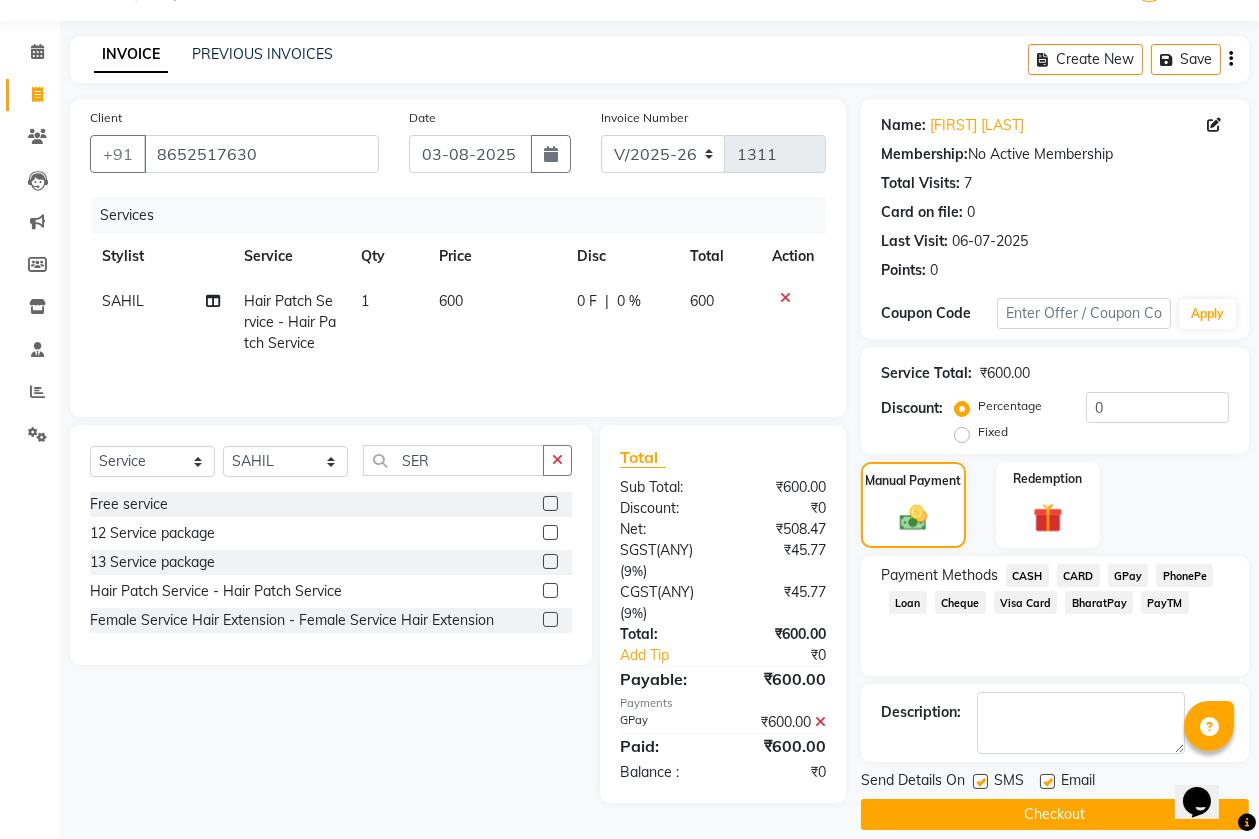 scroll, scrollTop: 71, scrollLeft: 0, axis: vertical 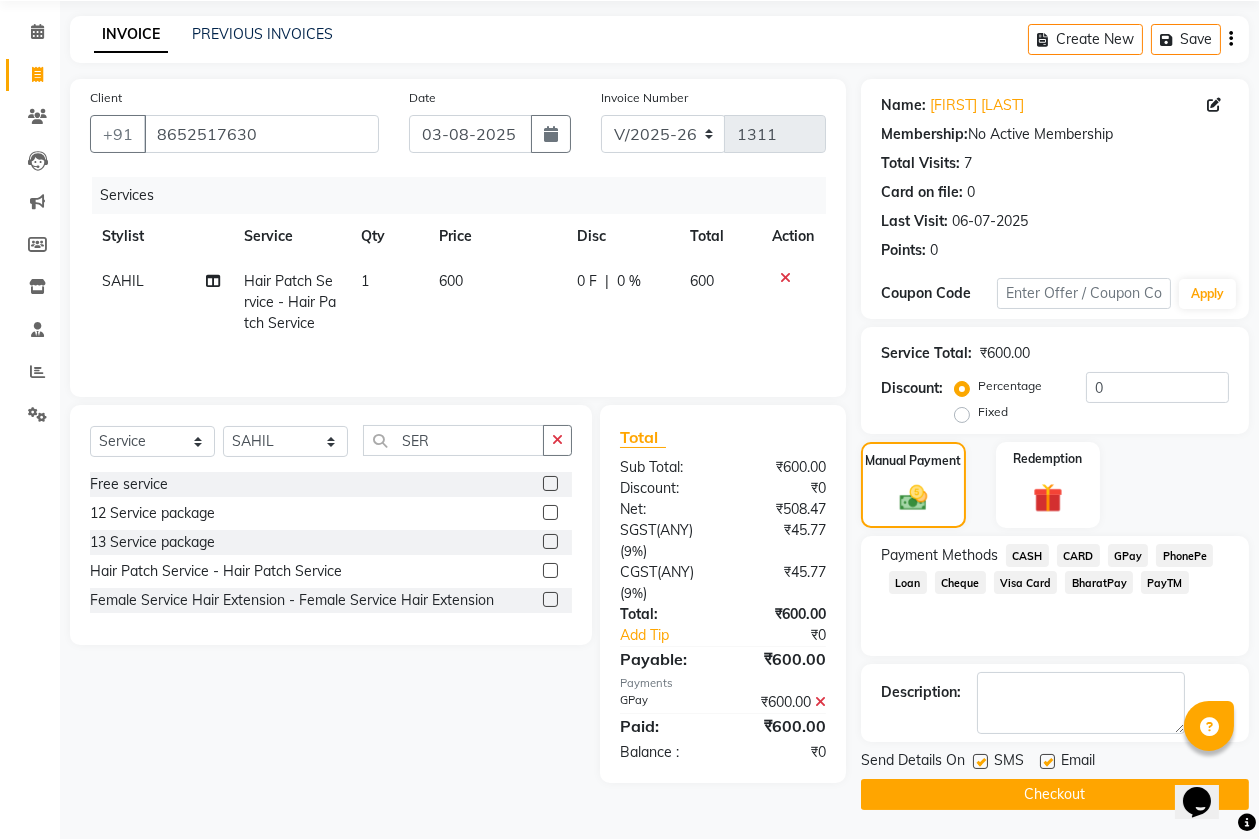 click 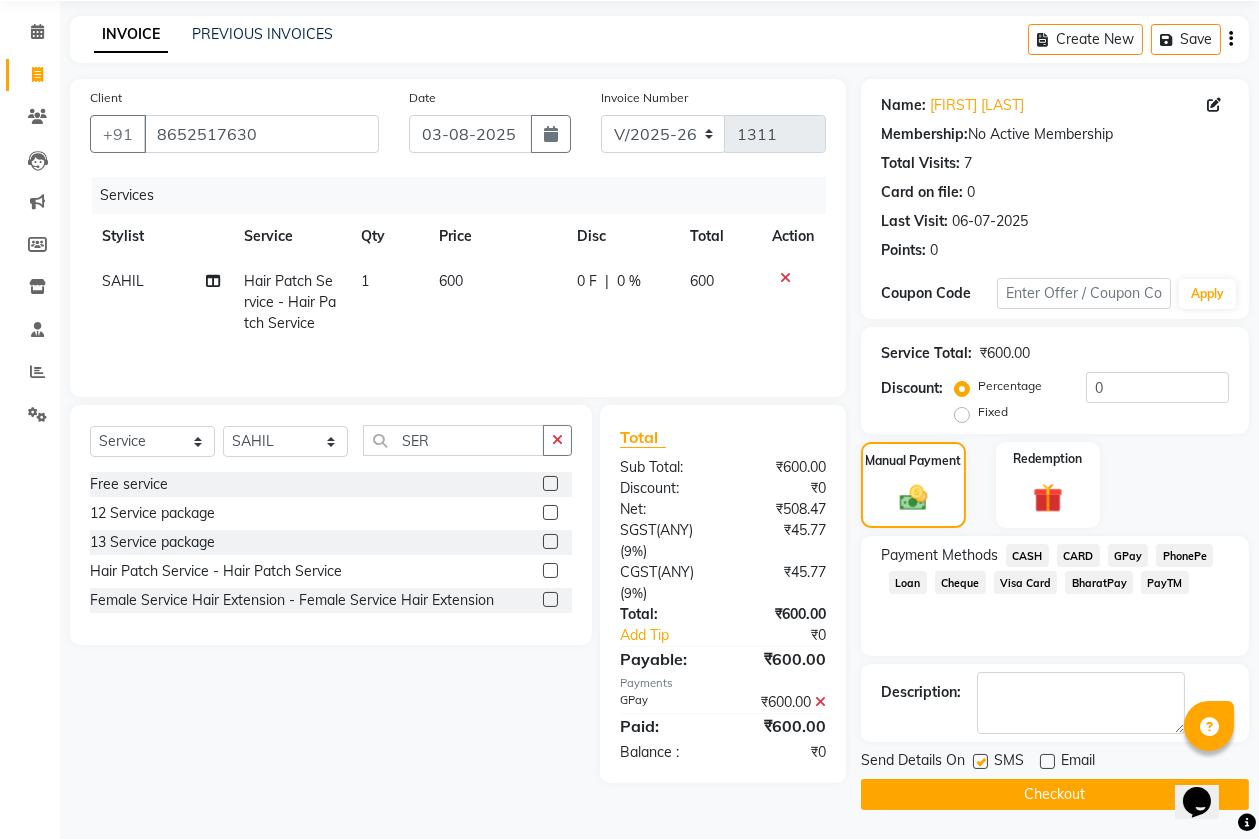 click 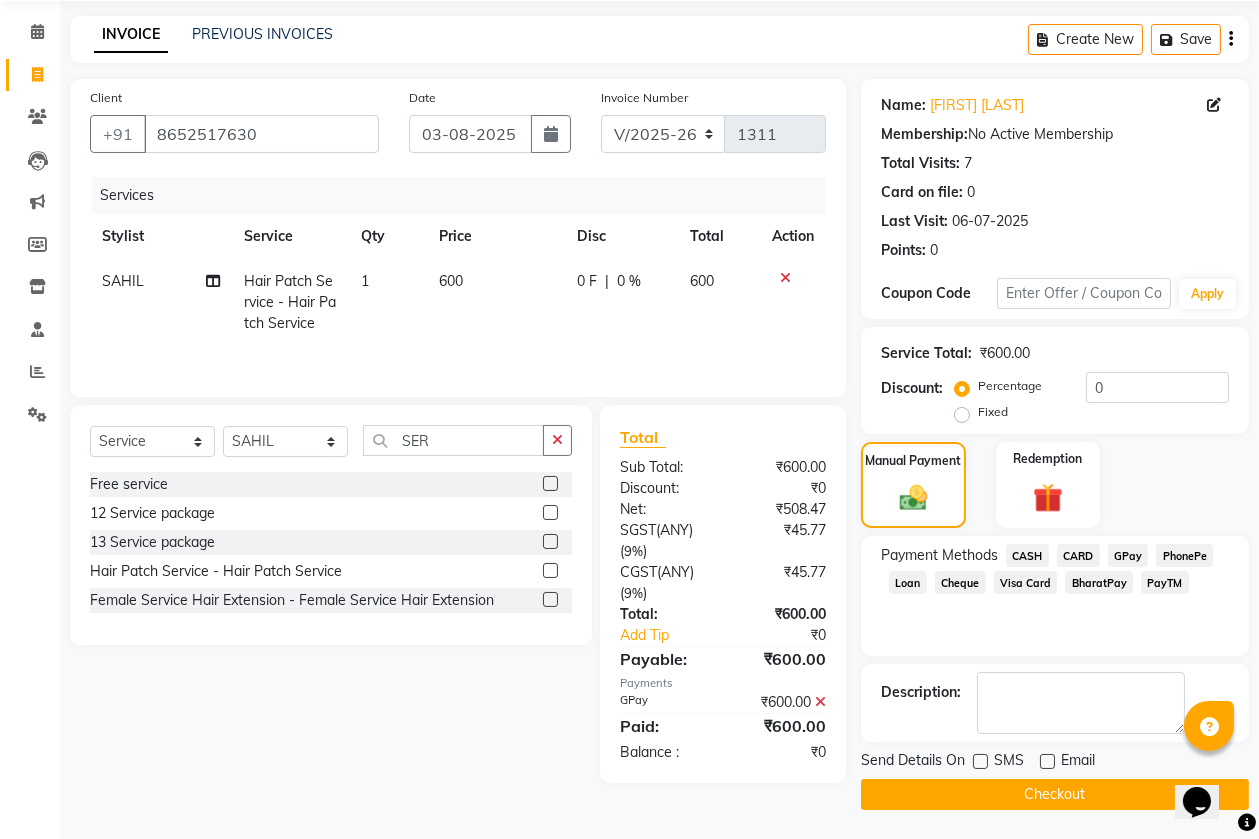 click on "Checkout" 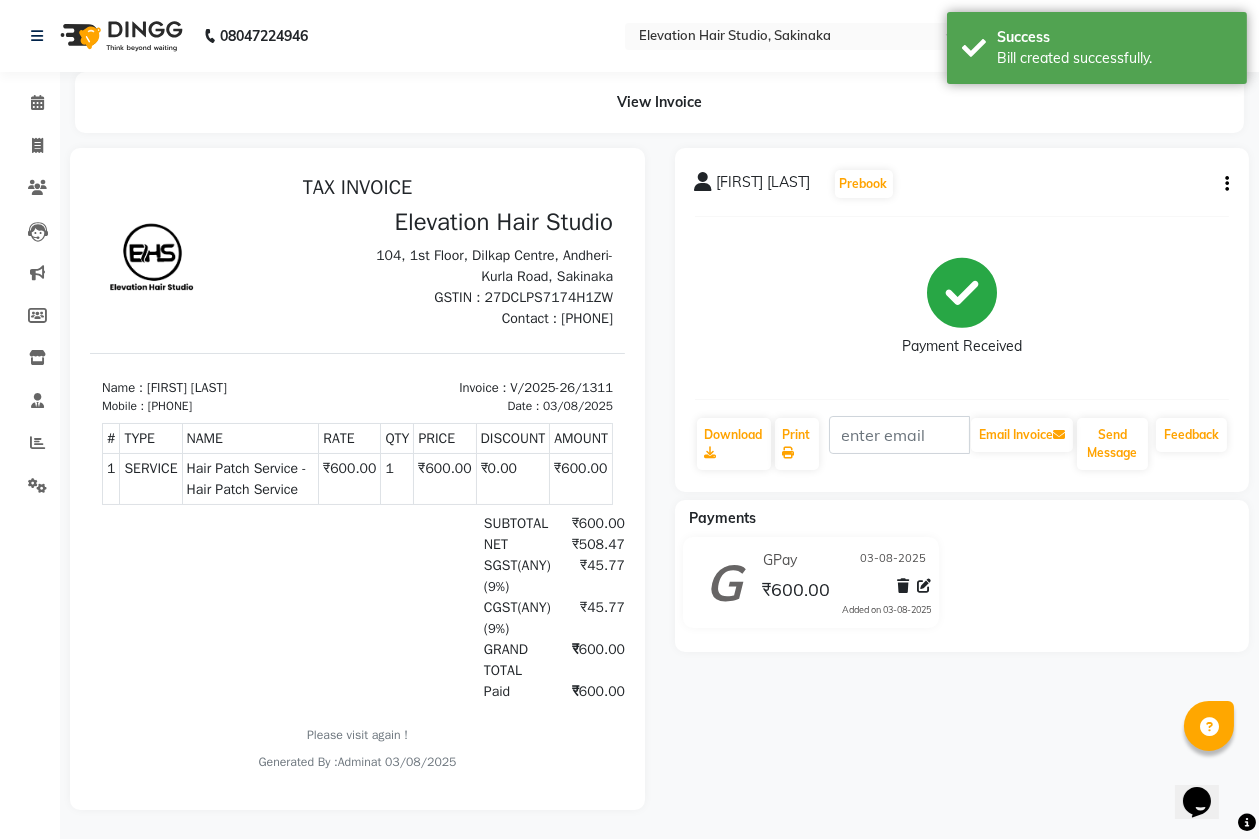 scroll, scrollTop: 0, scrollLeft: 0, axis: both 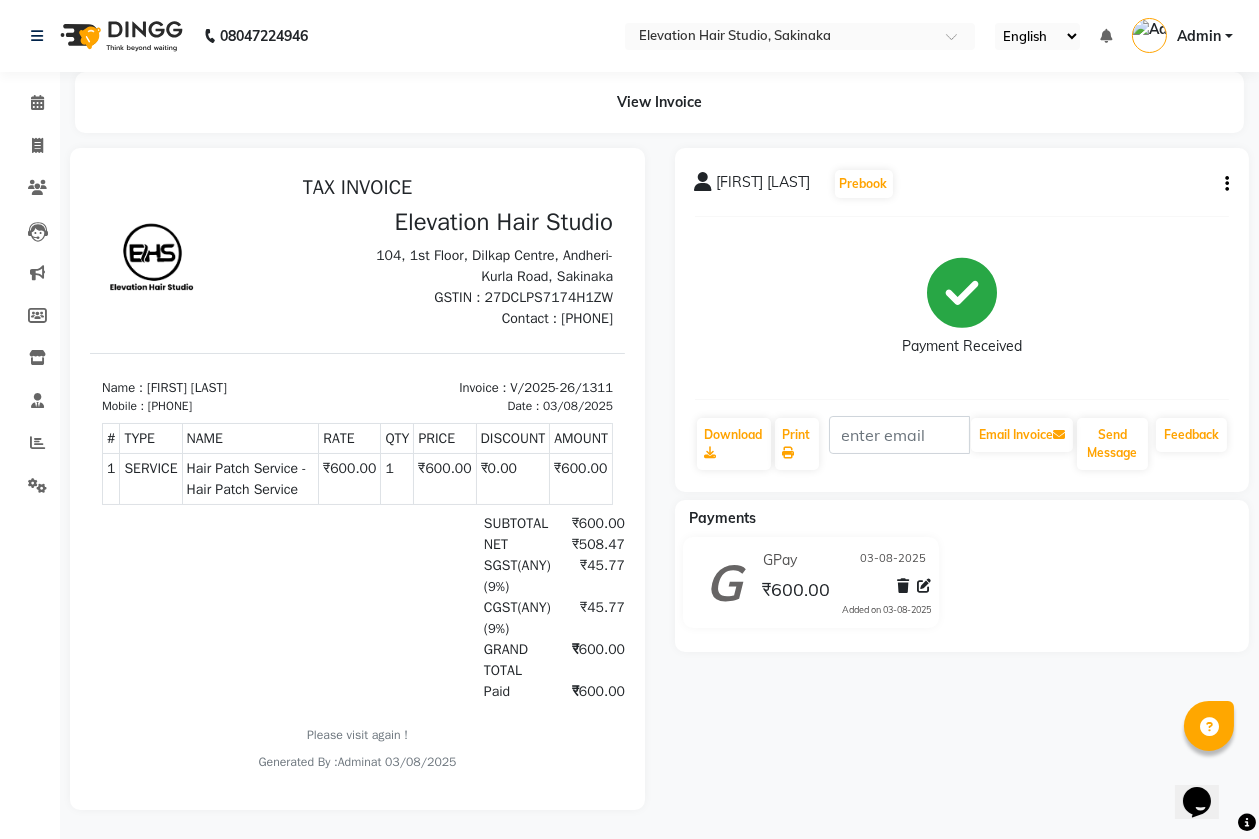 drag, startPoint x: 868, startPoint y: 735, endPoint x: 851, endPoint y: 749, distance: 22.022715 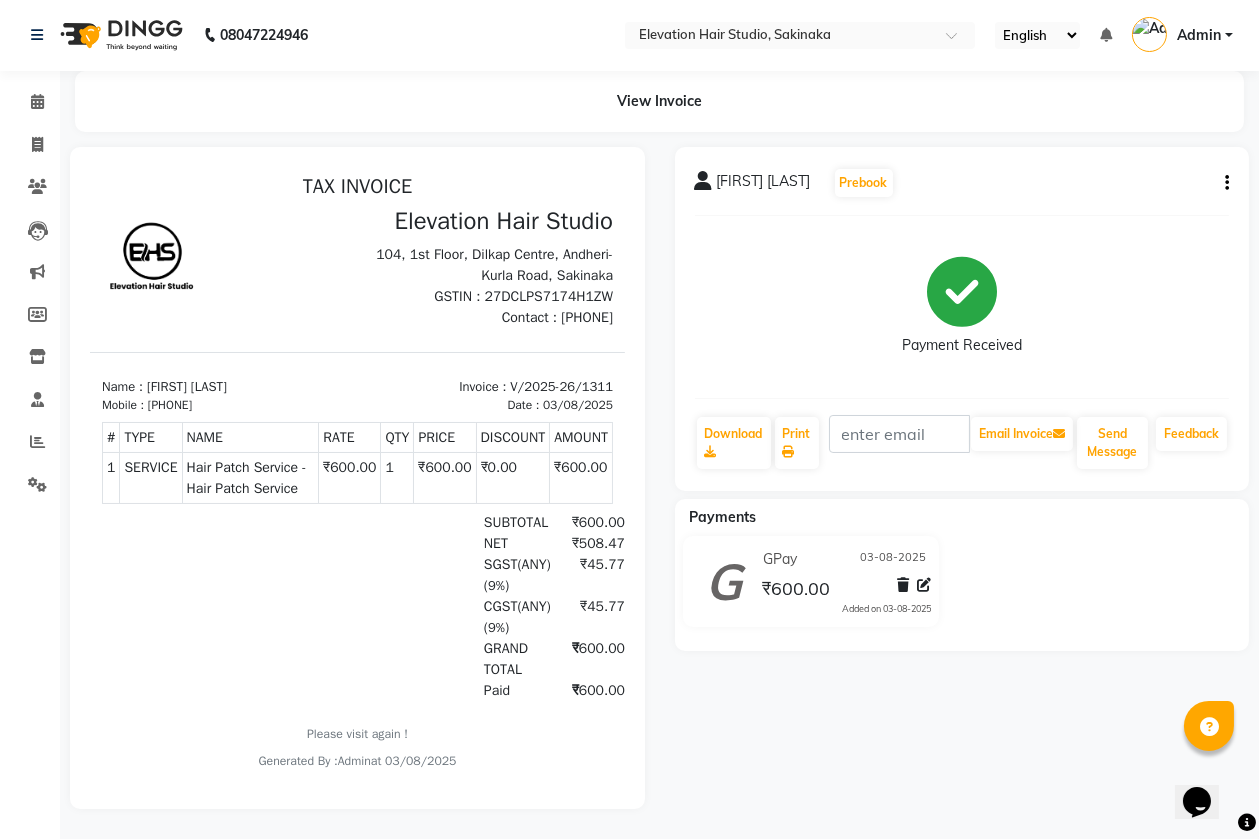 scroll, scrollTop: 0, scrollLeft: 0, axis: both 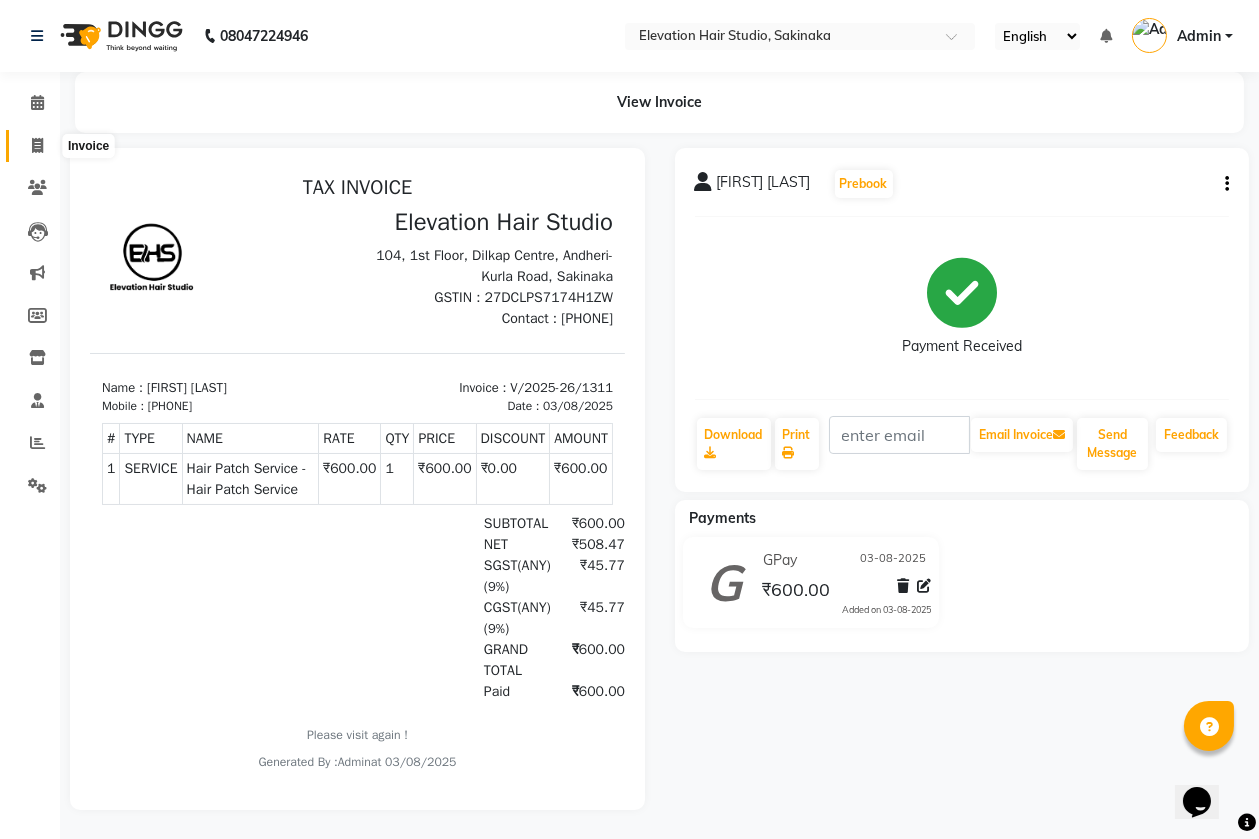click 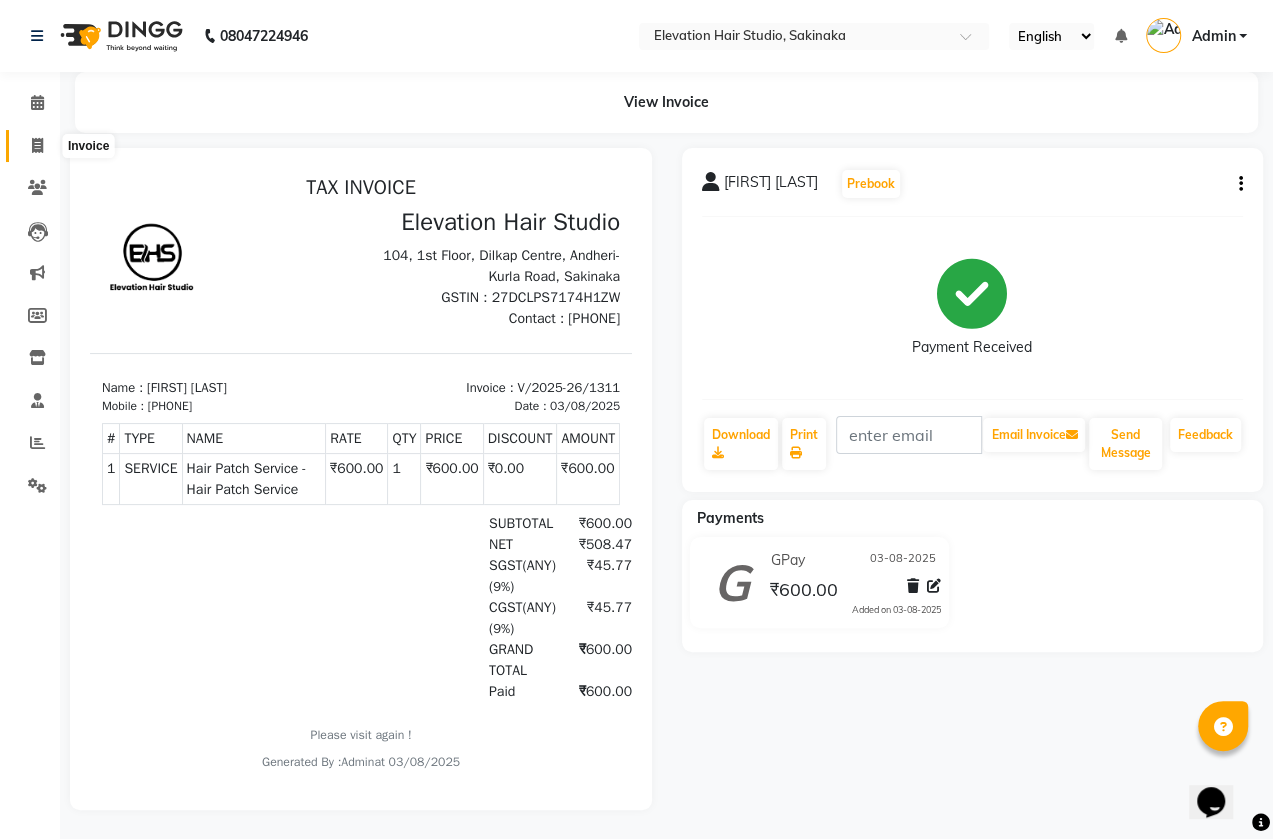 select on "service" 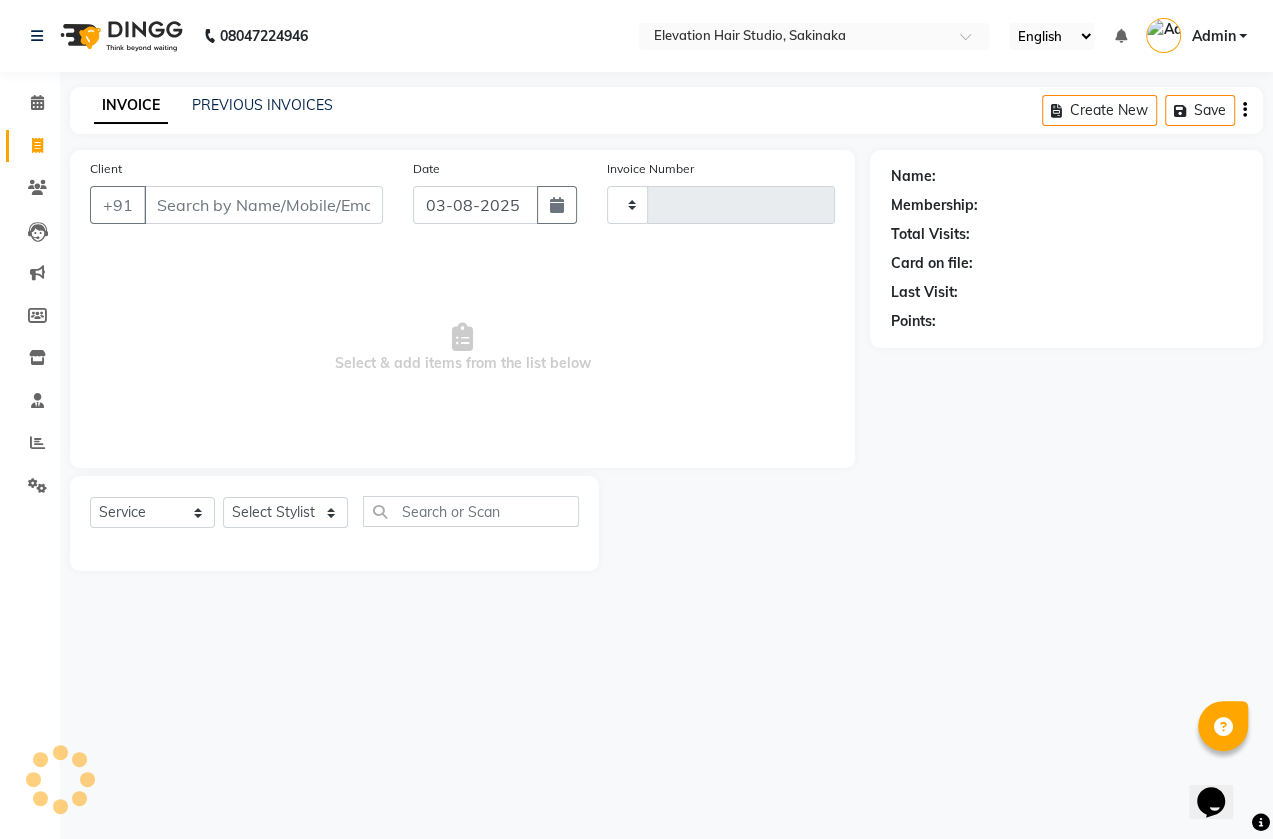 type on "1312" 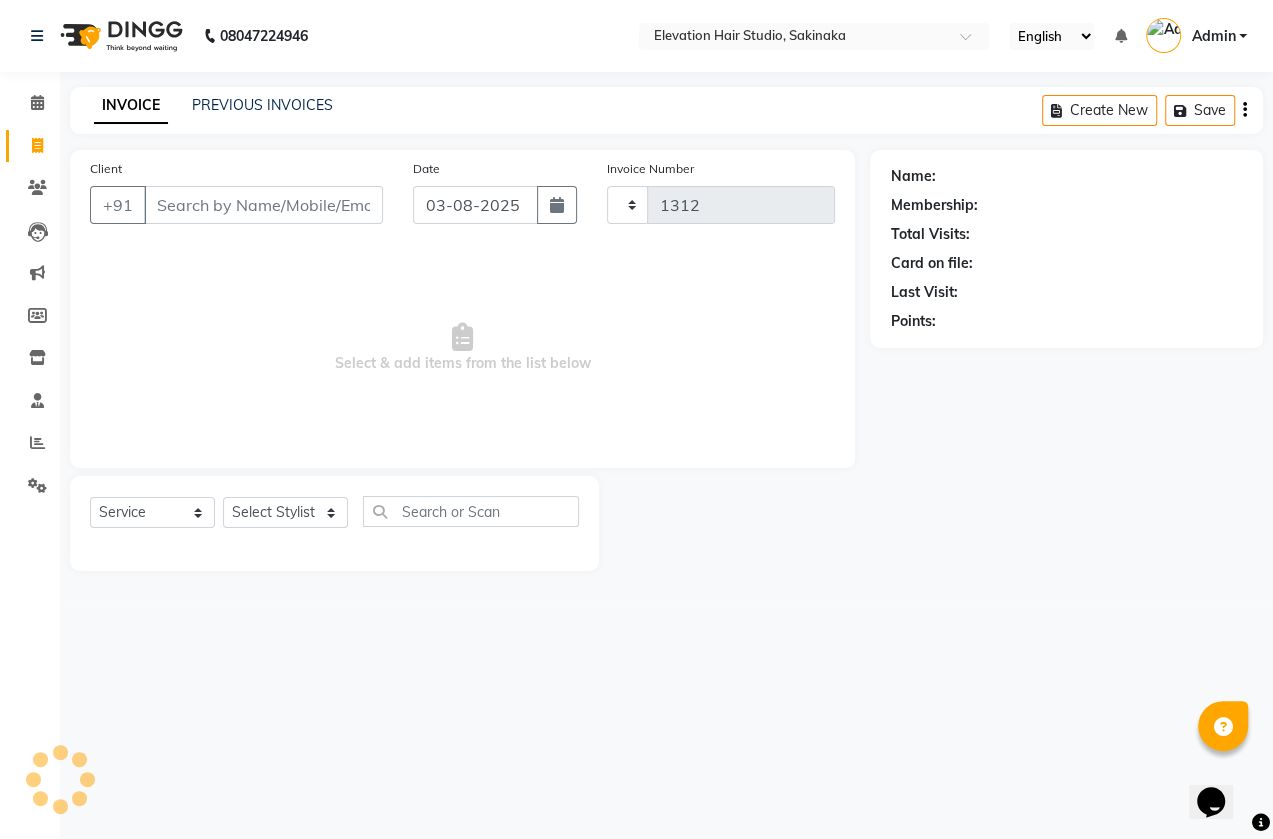 select on "4949" 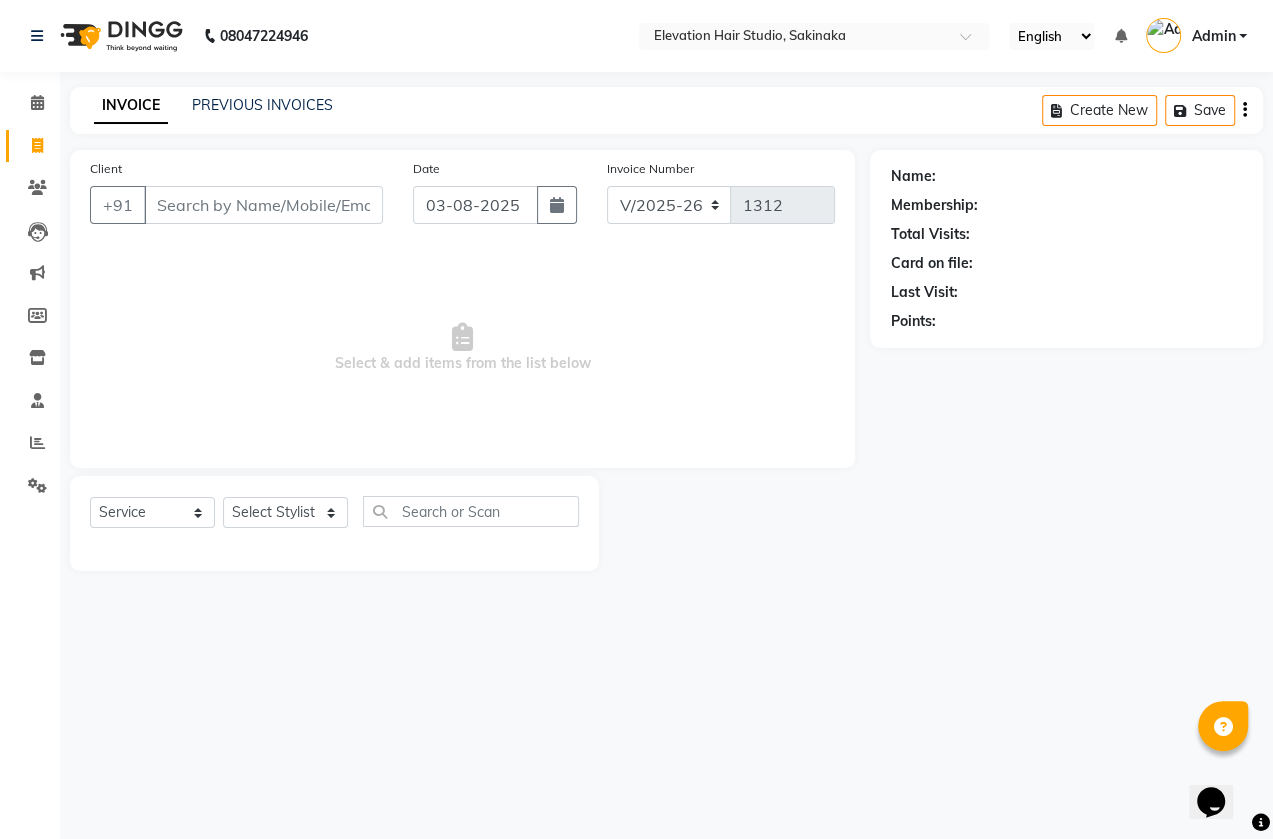 click on "Client" at bounding box center (263, 205) 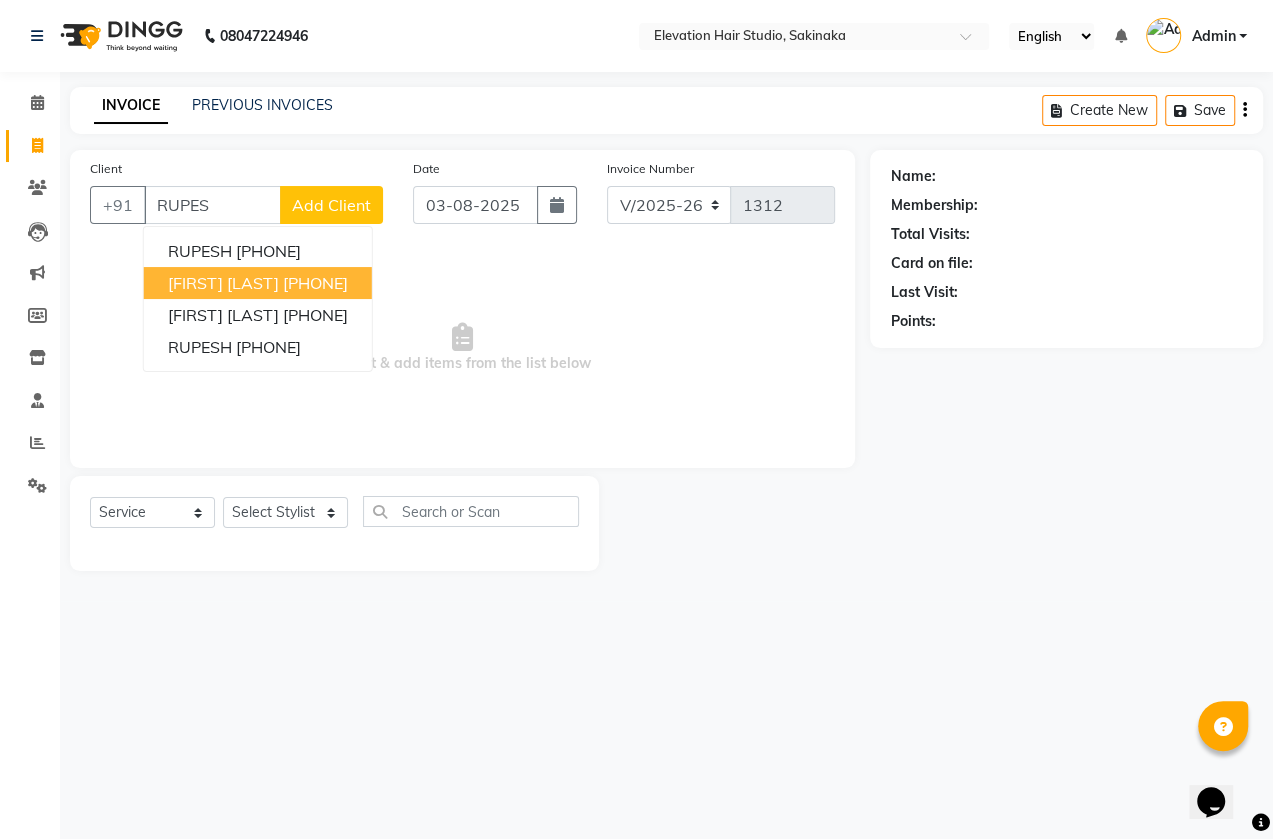 click on "RUPESH THAKUR" at bounding box center (223, 283) 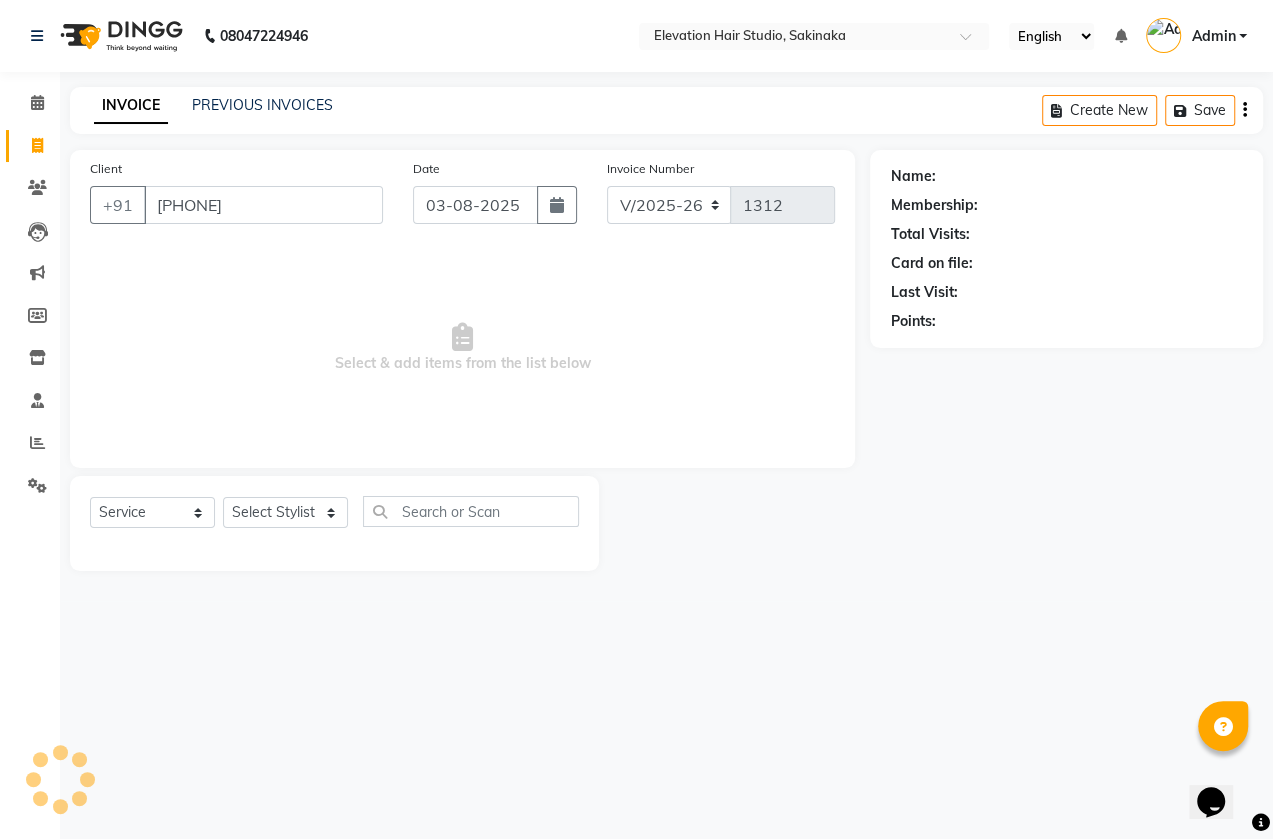 type on "9923865260" 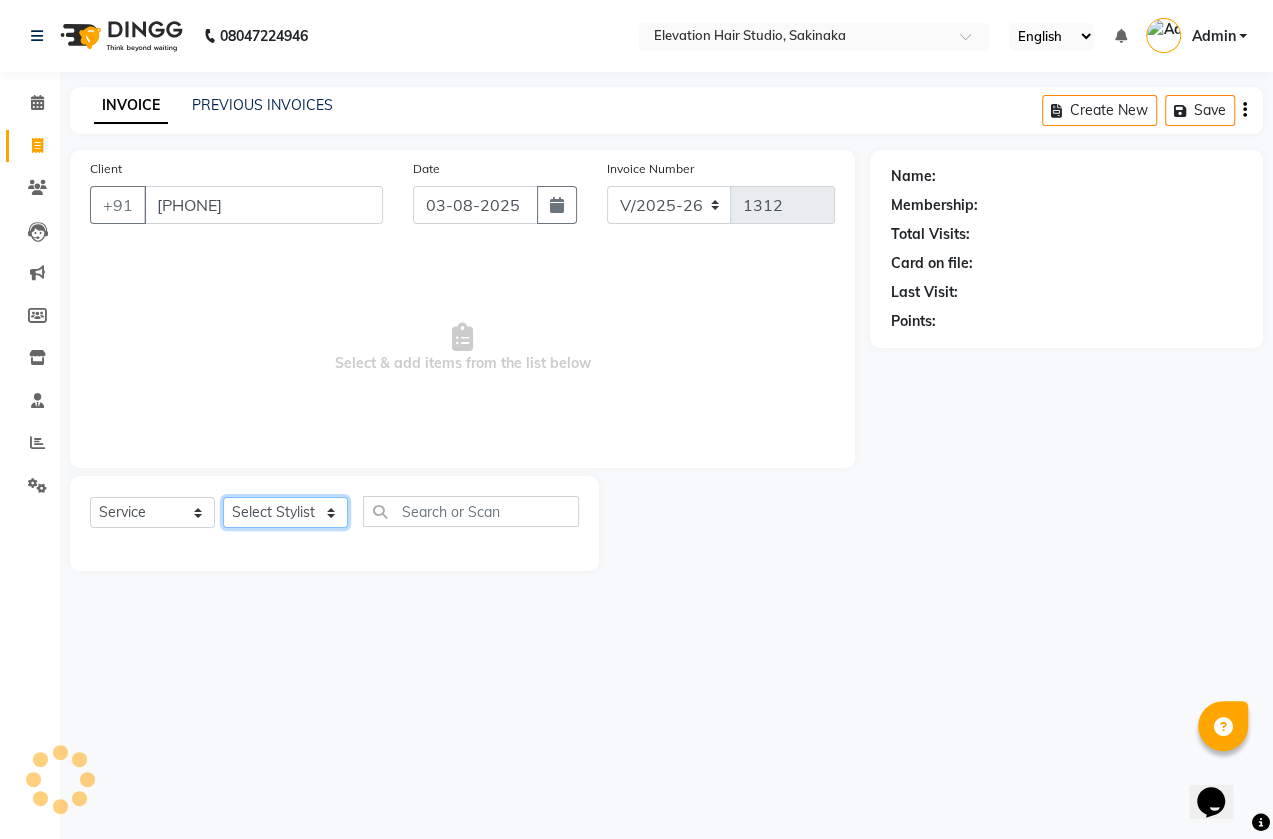 click on "Select Stylist Admin (EHS Thane) ANEES  DILIP KAPIL  PRIYA RUPESH SAHIL  Sarfaraz SHAHEENA SHAIKH  ZEESHAN" 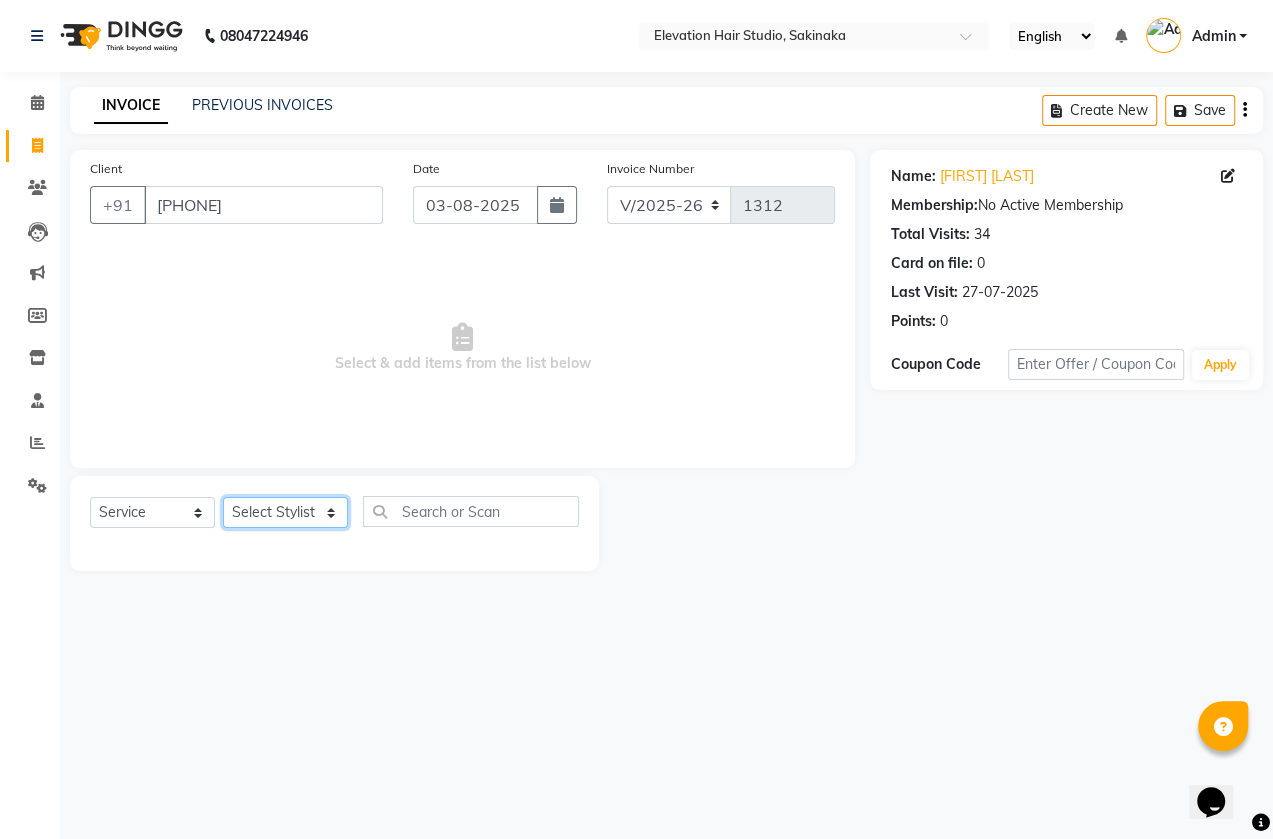 select on "84316" 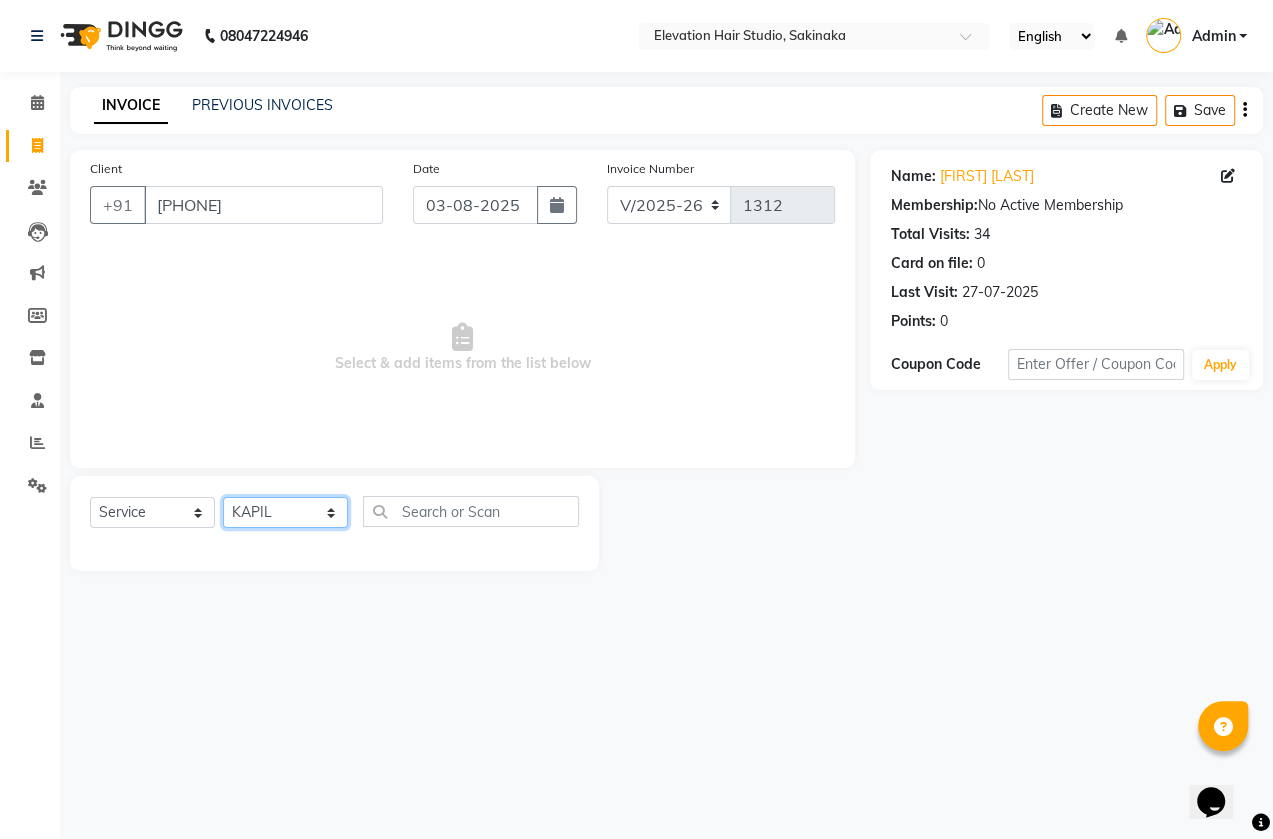 click on "Select Stylist Admin (EHS Thane) ANEES  DILIP KAPIL  PRIYA RUPESH SAHIL  Sarfaraz SHAHEENA SHAIKH  ZEESHAN" 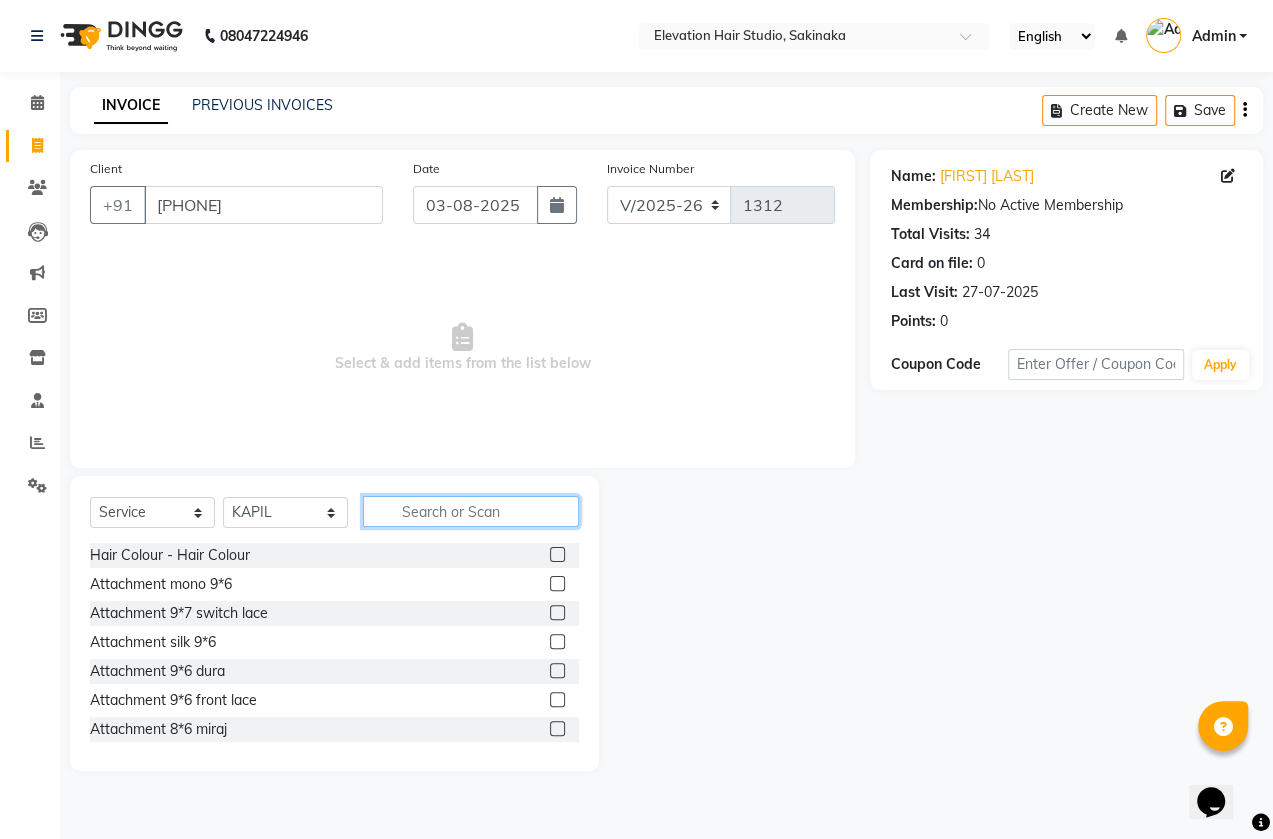 click 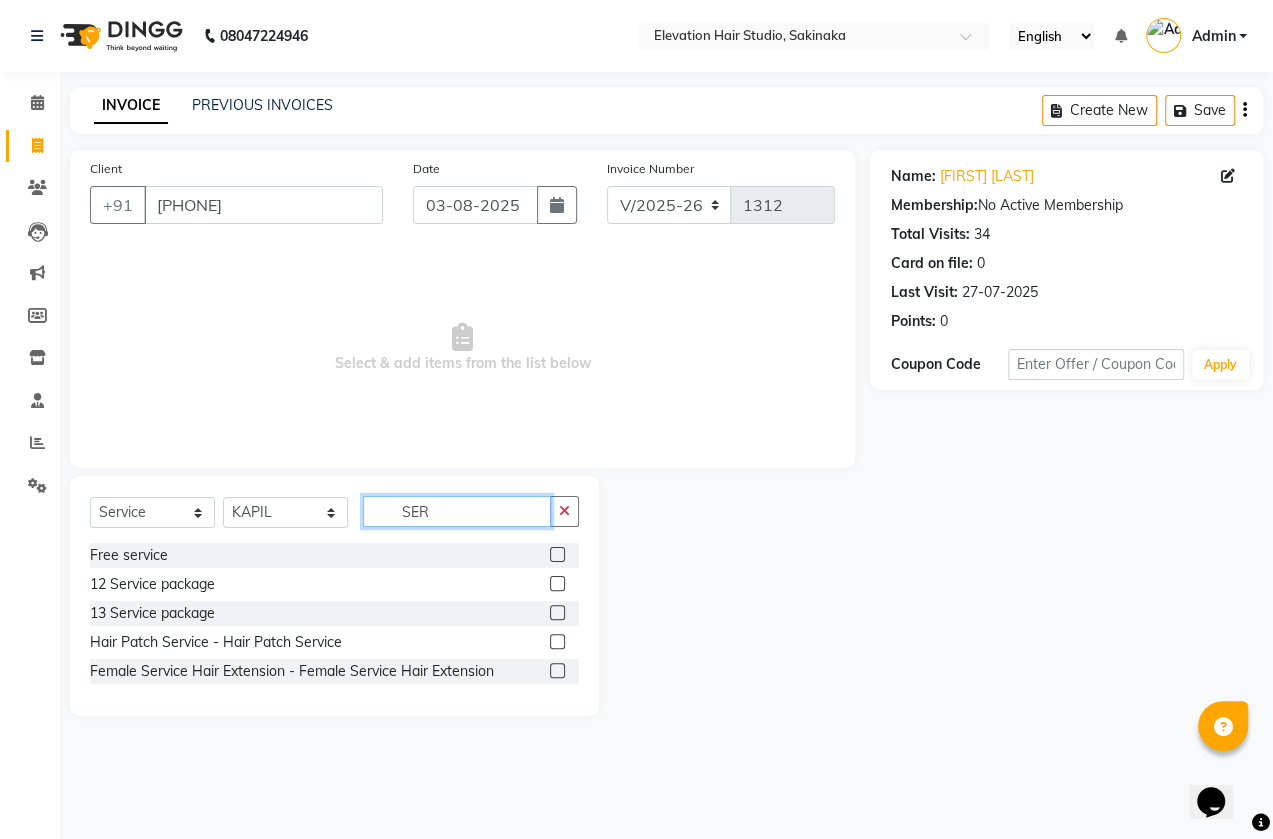 type on "SER" 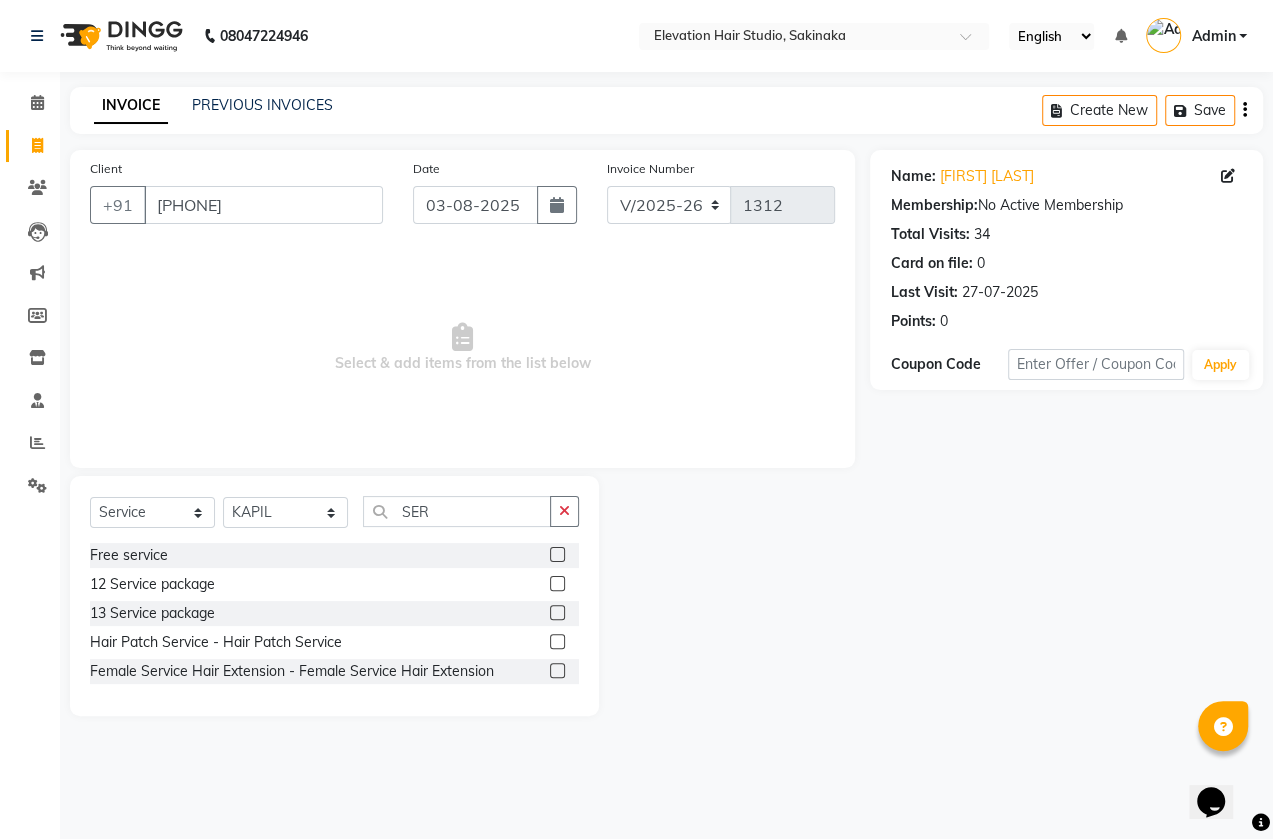 click on "Hair Patch Service - Hair Patch Service" 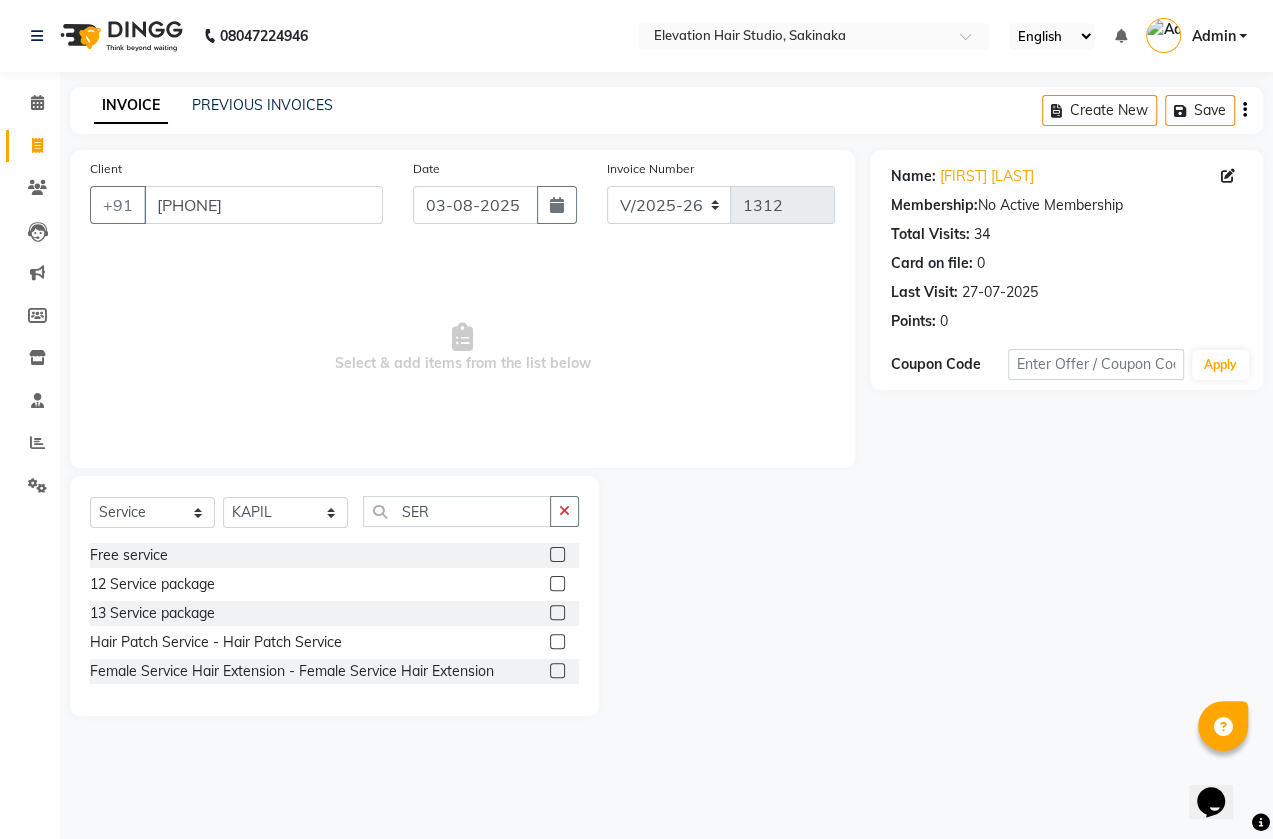 click 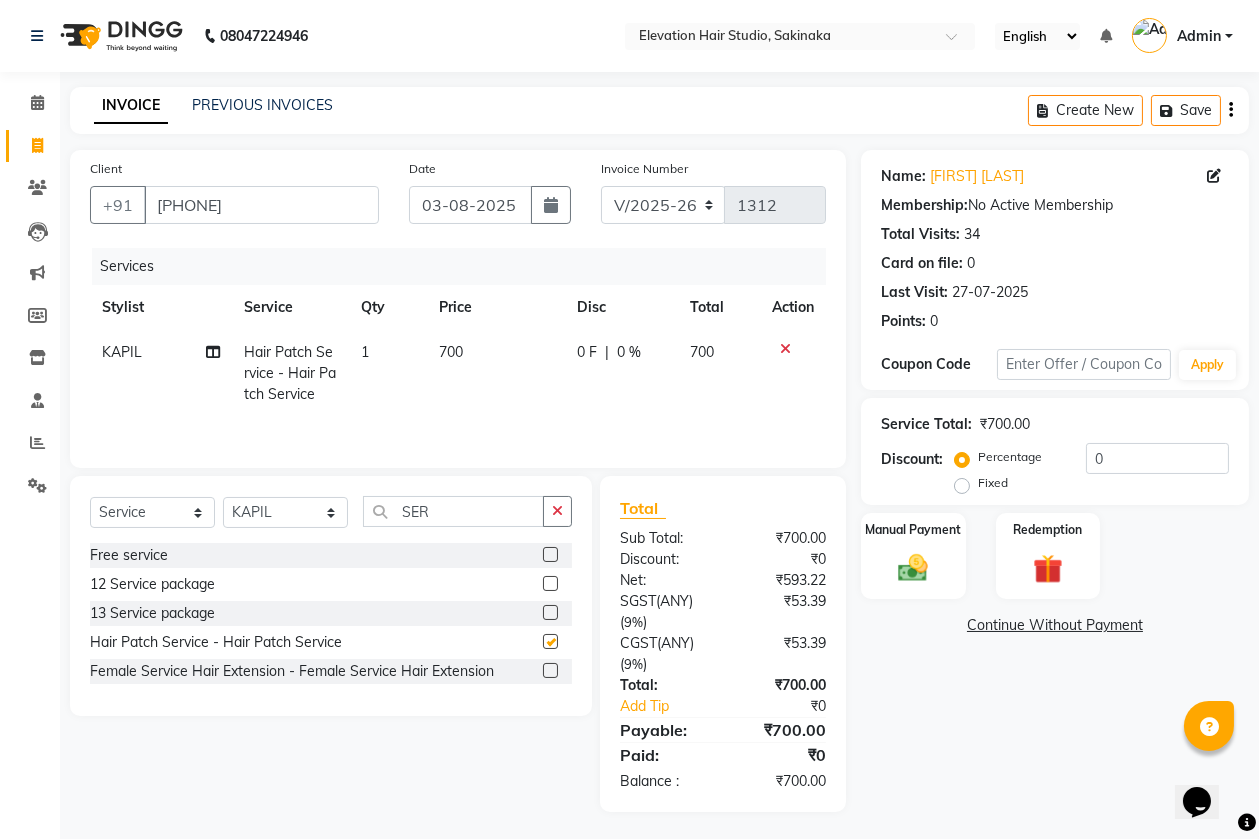 checkbox on "false" 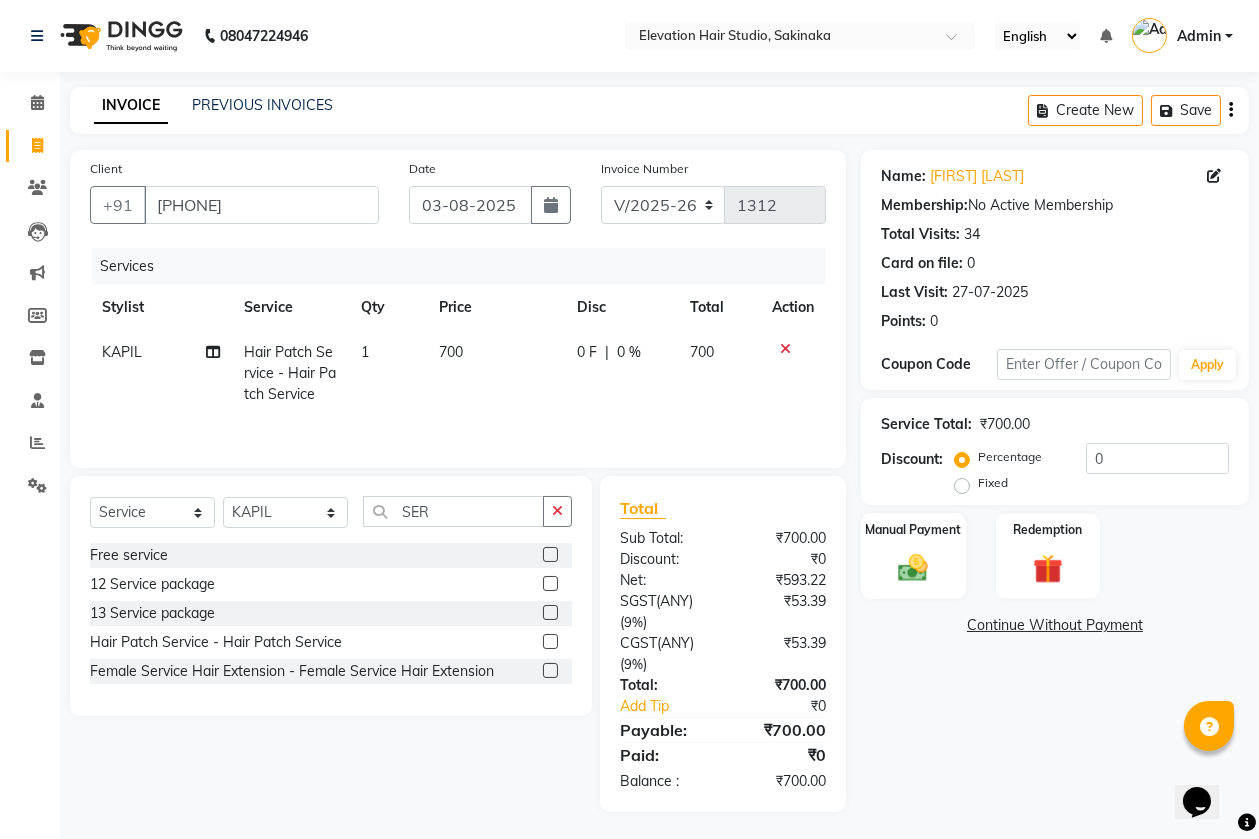 drag, startPoint x: 512, startPoint y: 420, endPoint x: 505, endPoint y: 395, distance: 25.96151 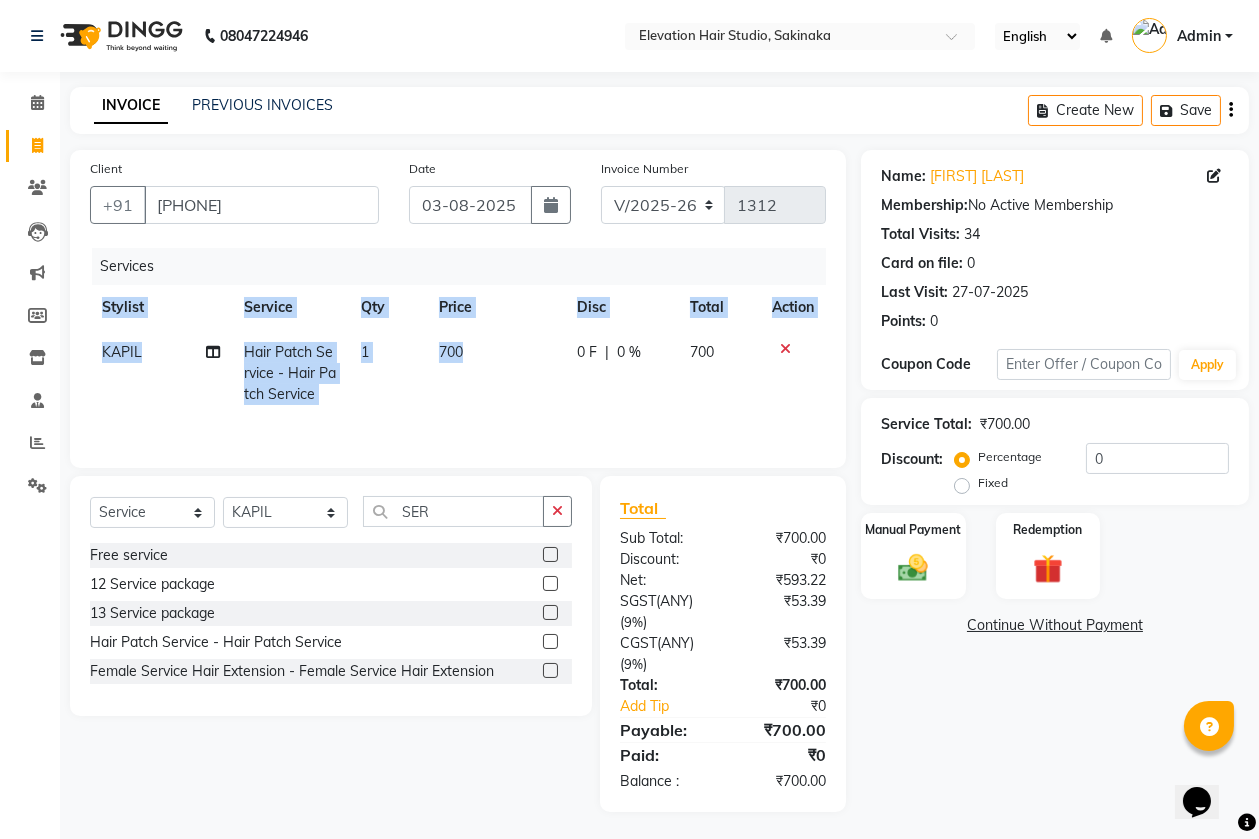 click on "700" 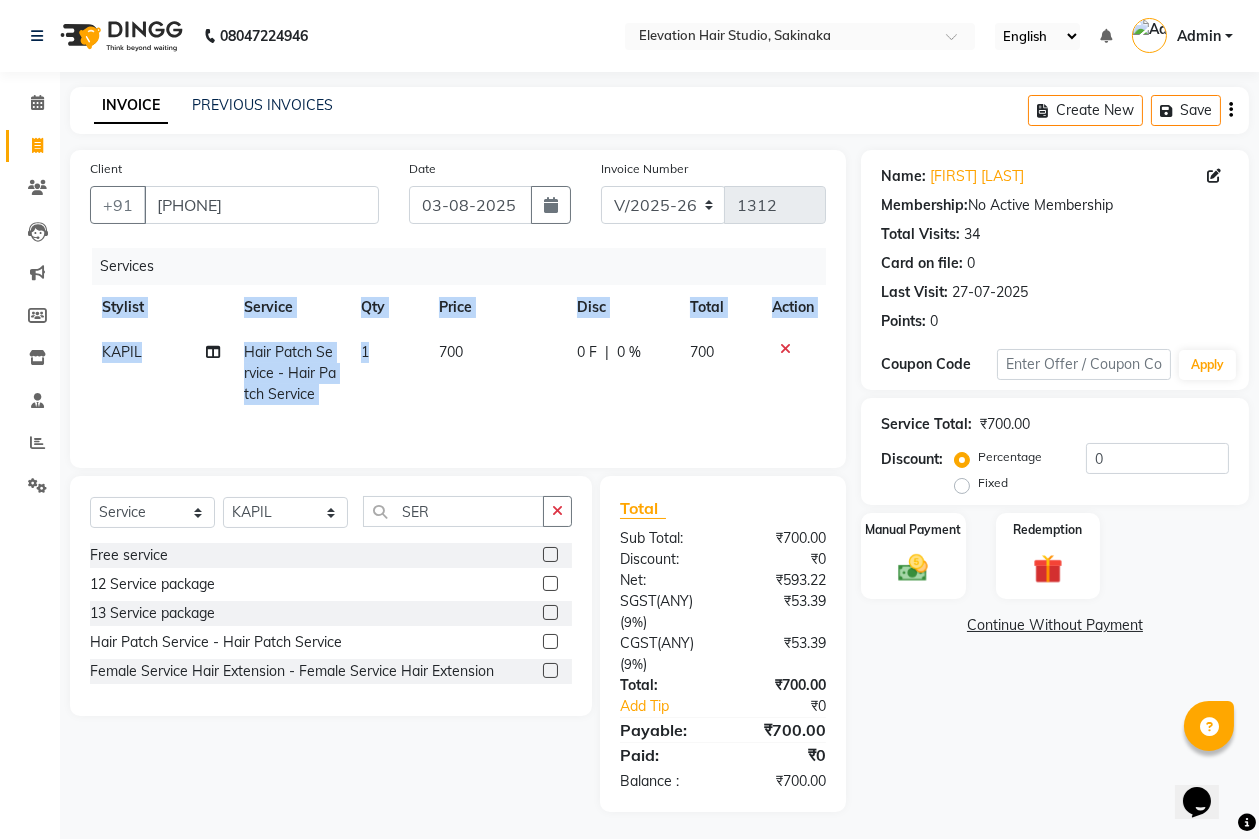 select on "84316" 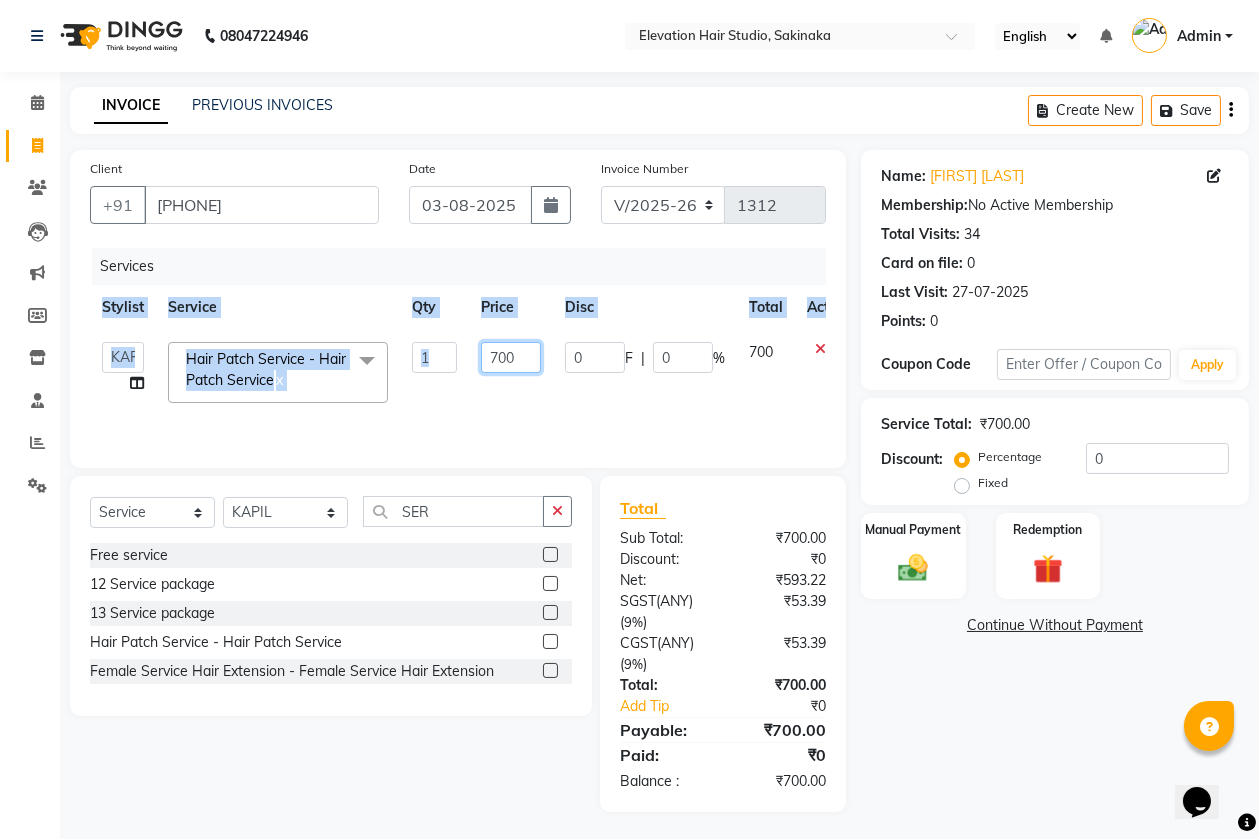 click on "700" 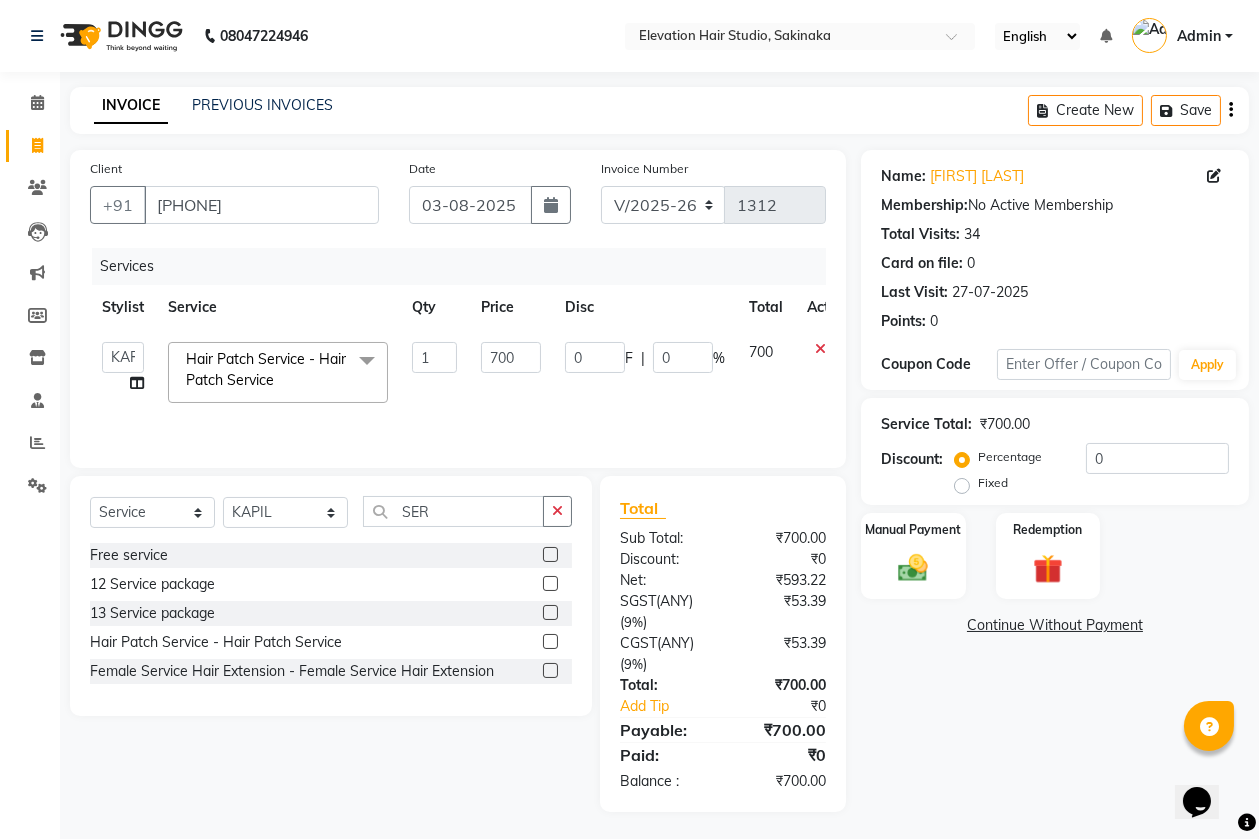 click on "Services Stylist Service Qty Price Disc Total Action  Admin (EHS Thane)   ANEES    DILIP   KAPIL    PRIYA   RUPESH   SAHIL    Sarfaraz   SHAHEENA SHAIKH    ZEESHAN   Hair Patch Service - Hair Patch Service  x Hair Colour - Hair Colour Attachment mono 9*6 Attachment 9*7 switch lace  Attachment  silk 9*6 Attachment 9*6 dura  Attachment 9*6 front lace  Attachment 8*6 miraj  Highlights  Refilling Attachment 8*6 dura mono Attachment 8*6 front lace miraj Attachment 5*5 topper  Attachment 7*5 topper Attachment 8*6 poly Patch hair cutting  CONSULTATION Attachment 10*8 mono Free service  Attachment of 9*7 miraj 12 Service package  Attachment 5*5 mono hairline  Hair cutting Miraj 8*6  Front line  Attachment  miraj 9*6 Attachment 10*7  front lace  Attachment 9*7  dura hair  Attachment of 9*7 black mono  Attachment of 7*5 australian miraj  Attachment 10*7 miraj frontlace Attachment 9*6 silk base front lace Full wig  Attachment Silk base  8*6  Patch Replacement  Attachment 4*4 miraj Hair style tongs  paper poly 9*6 0.3mm" 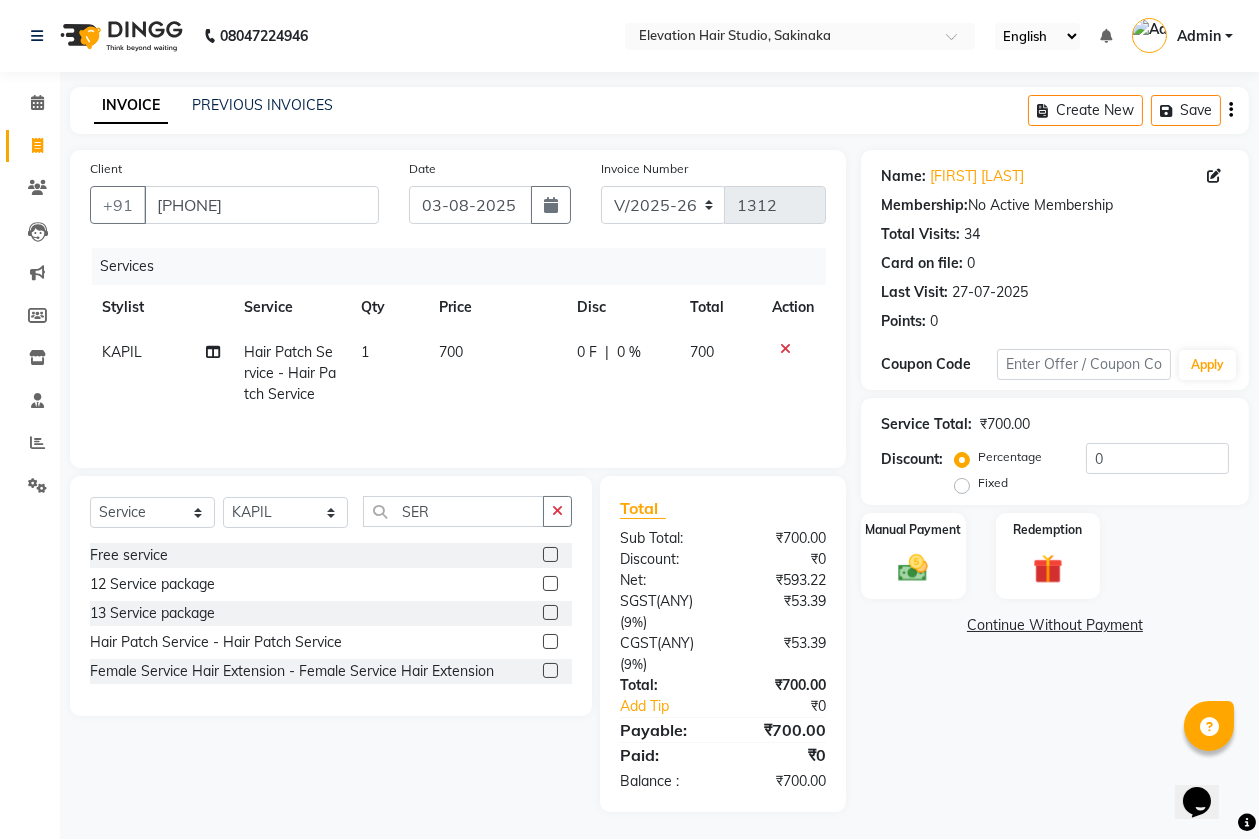 click on "700" 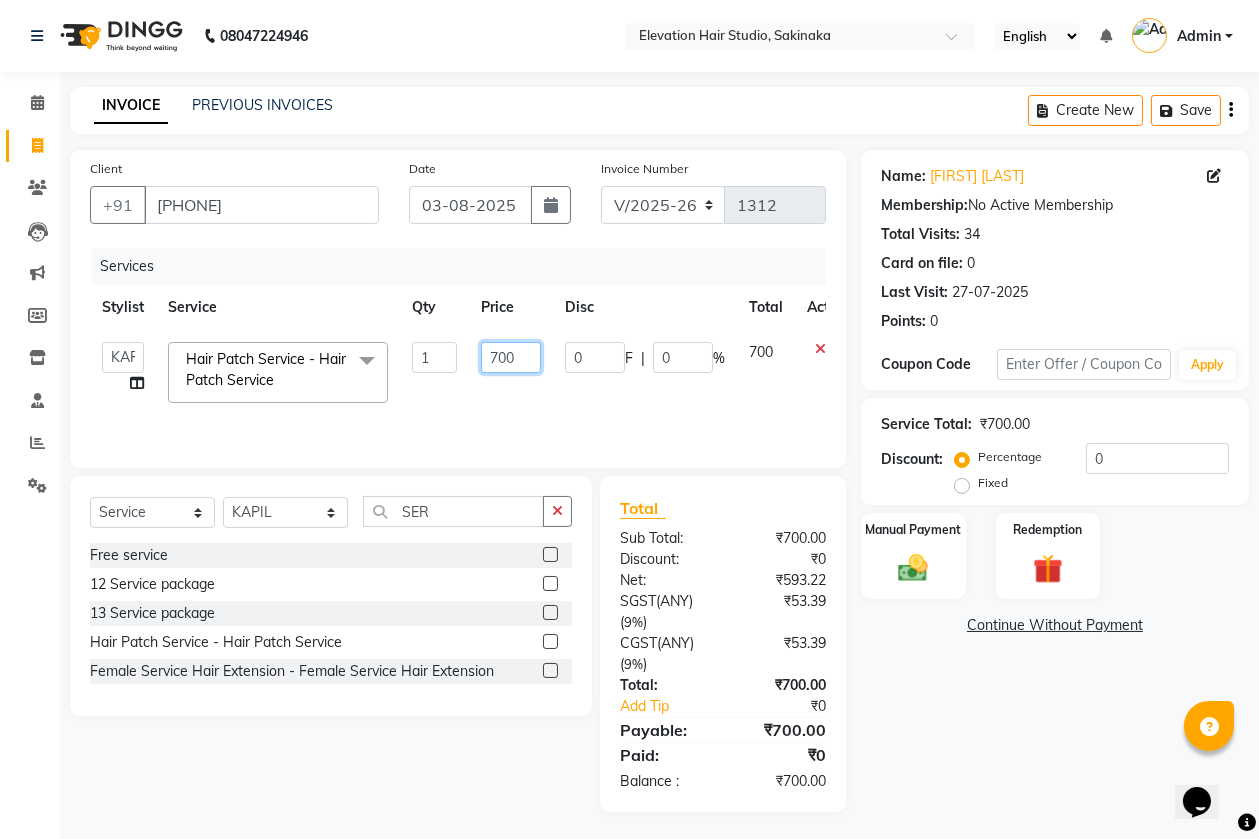 click on "700" 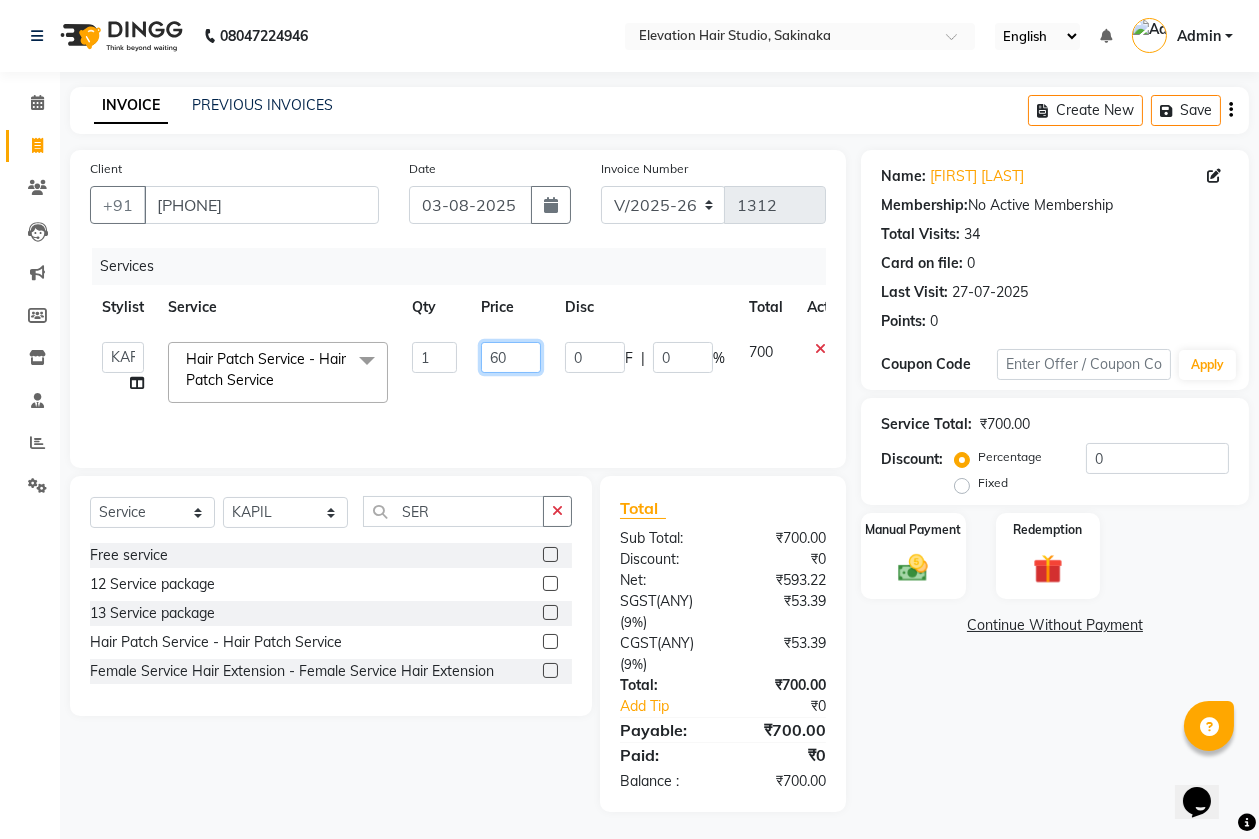 type on "600" 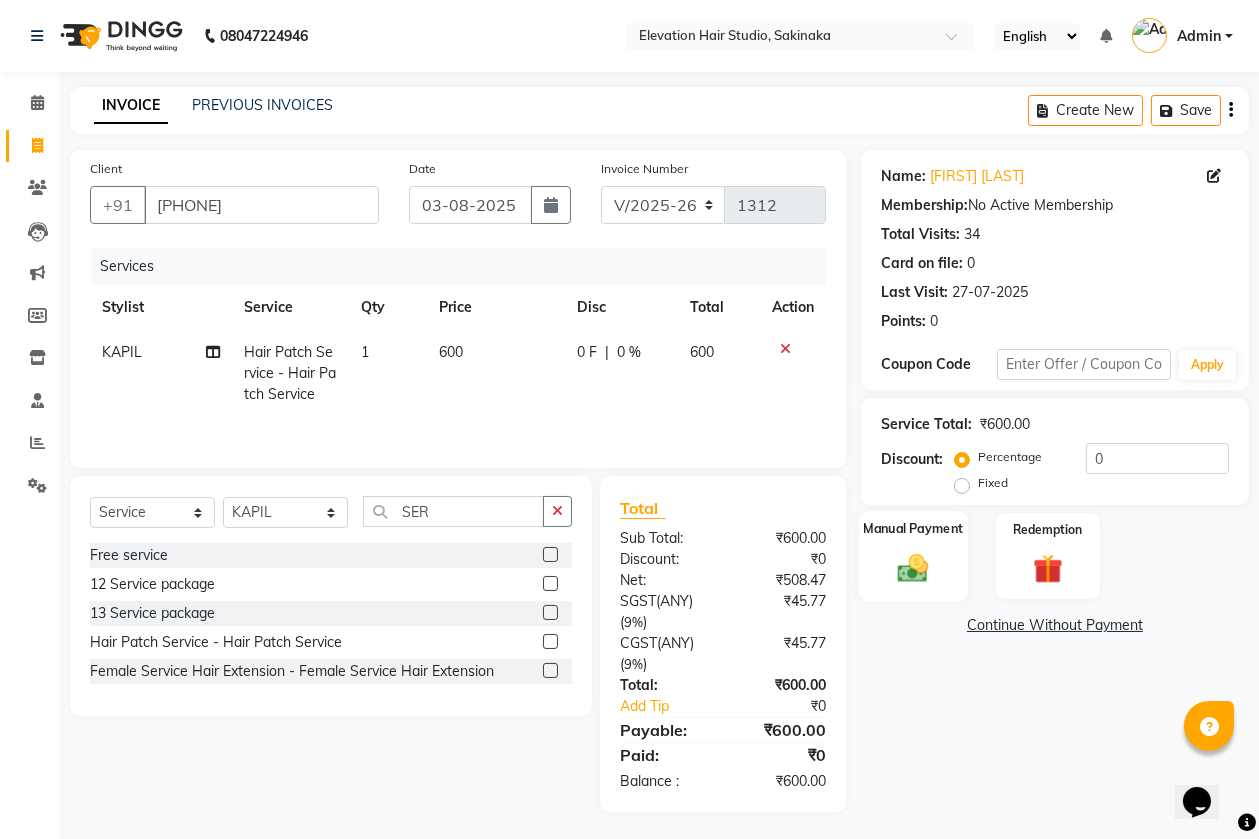 click 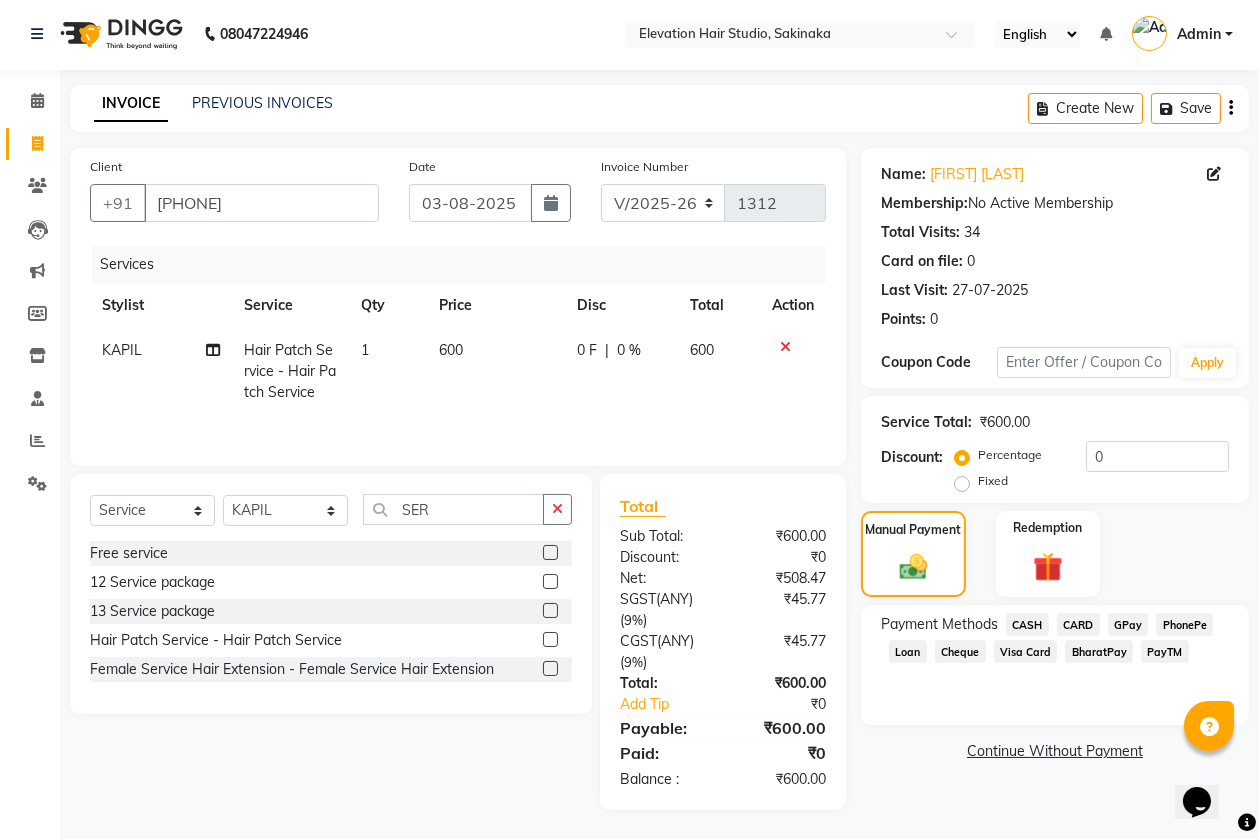 scroll, scrollTop: 3, scrollLeft: 0, axis: vertical 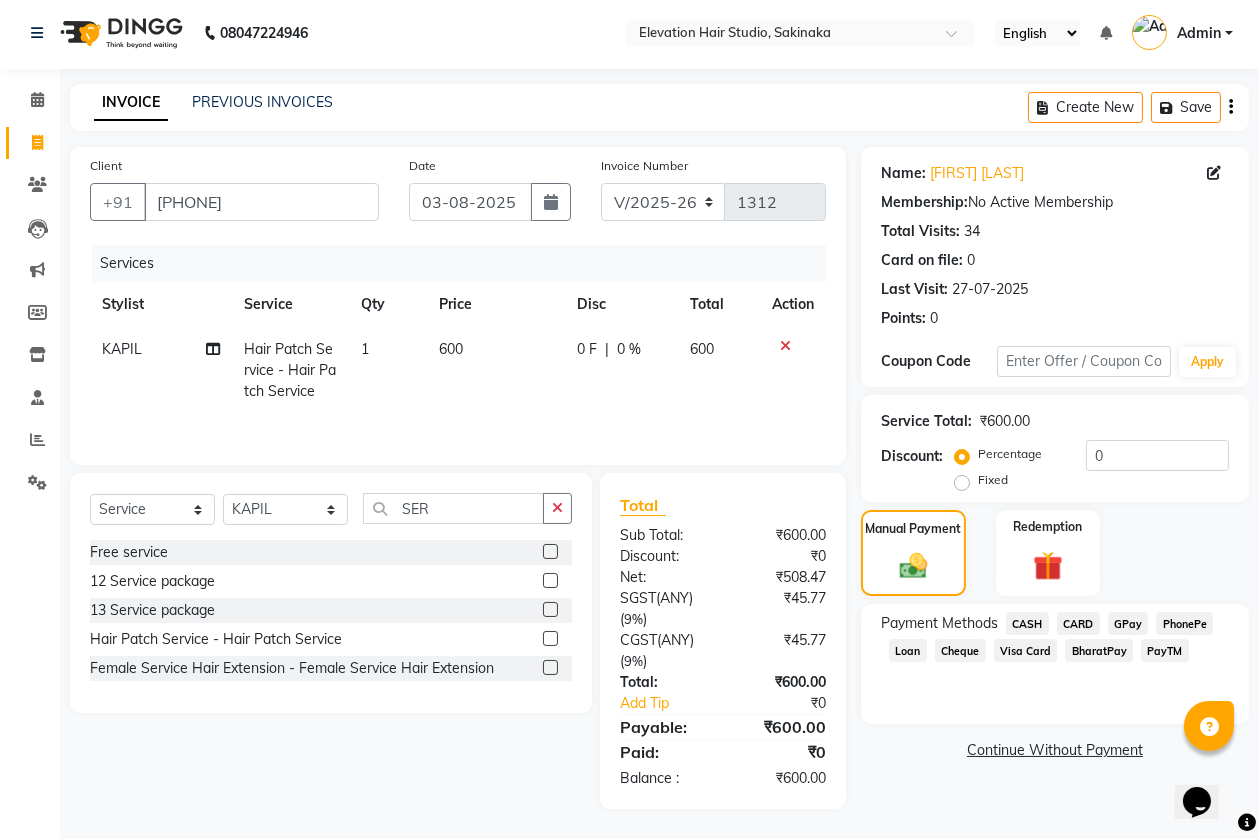 click on "CASH" 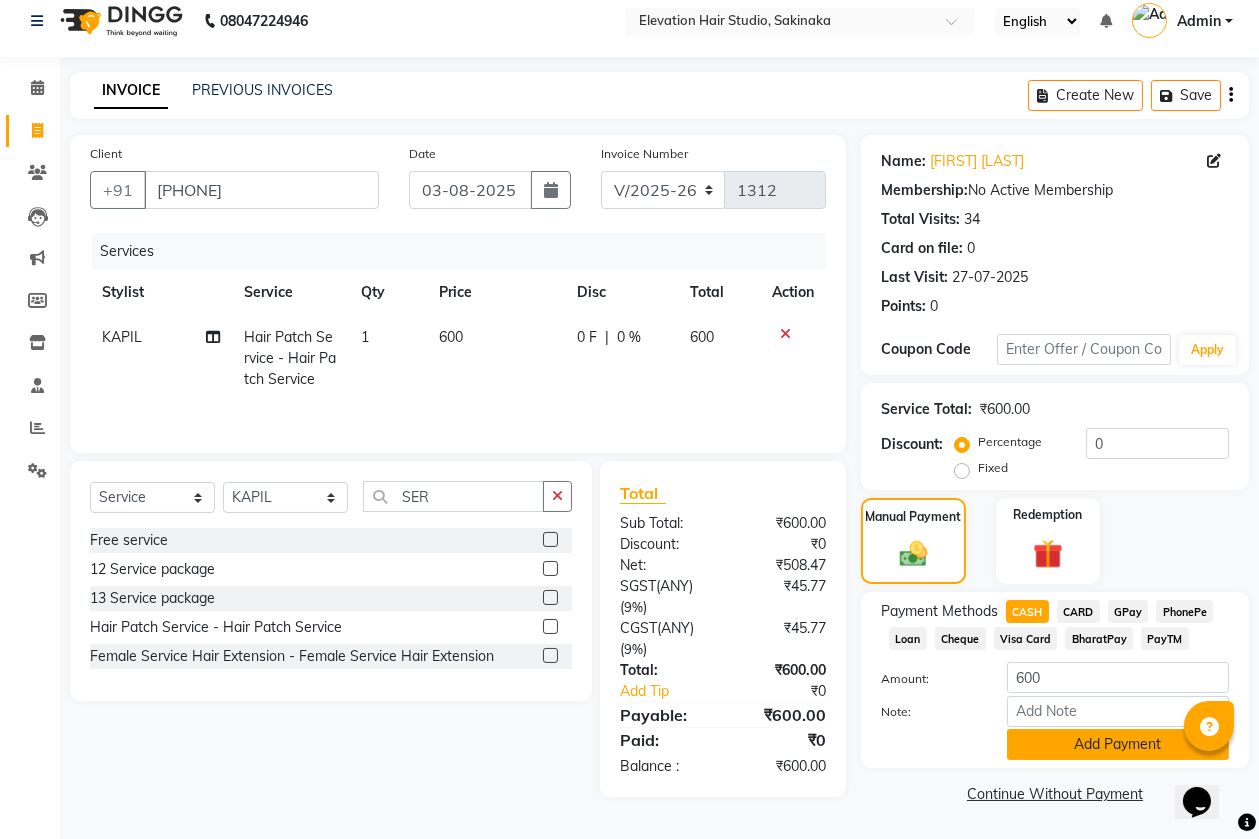 click on "Add Payment" 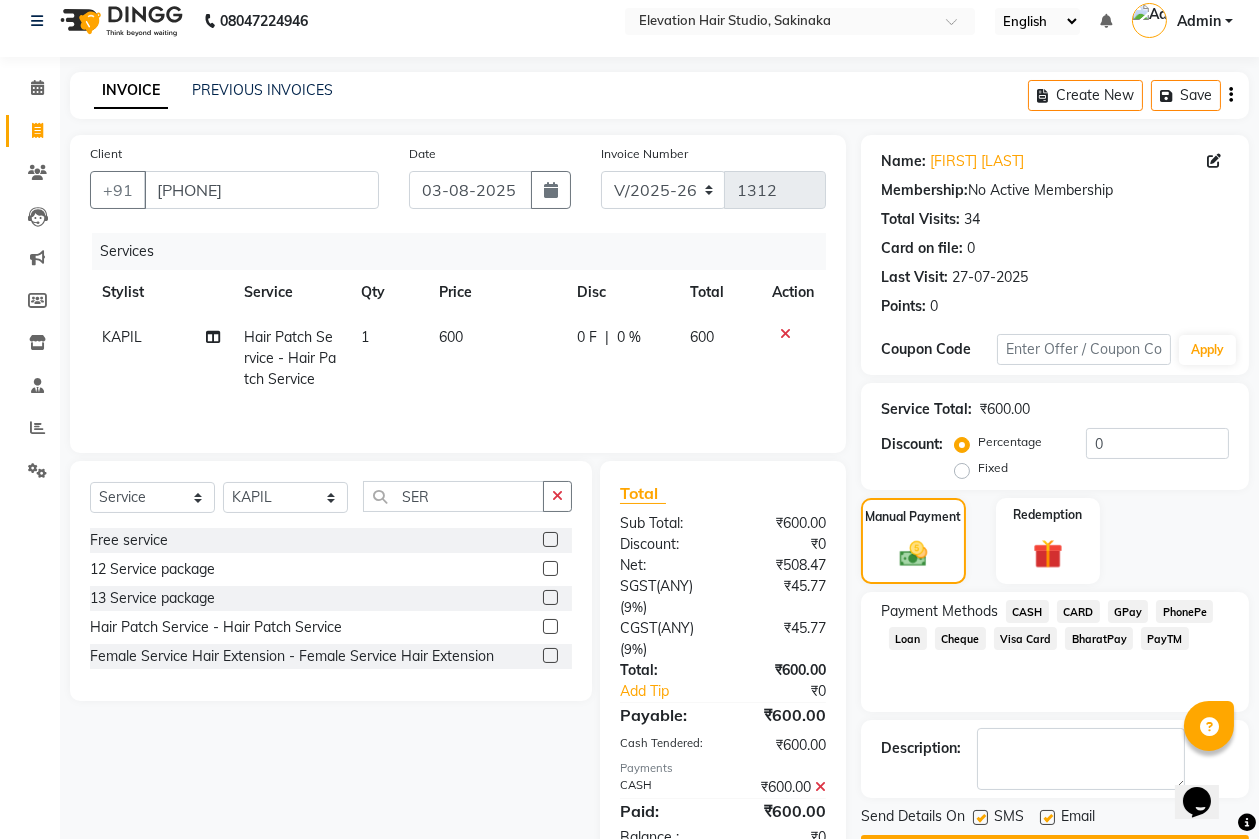 scroll, scrollTop: 74, scrollLeft: 0, axis: vertical 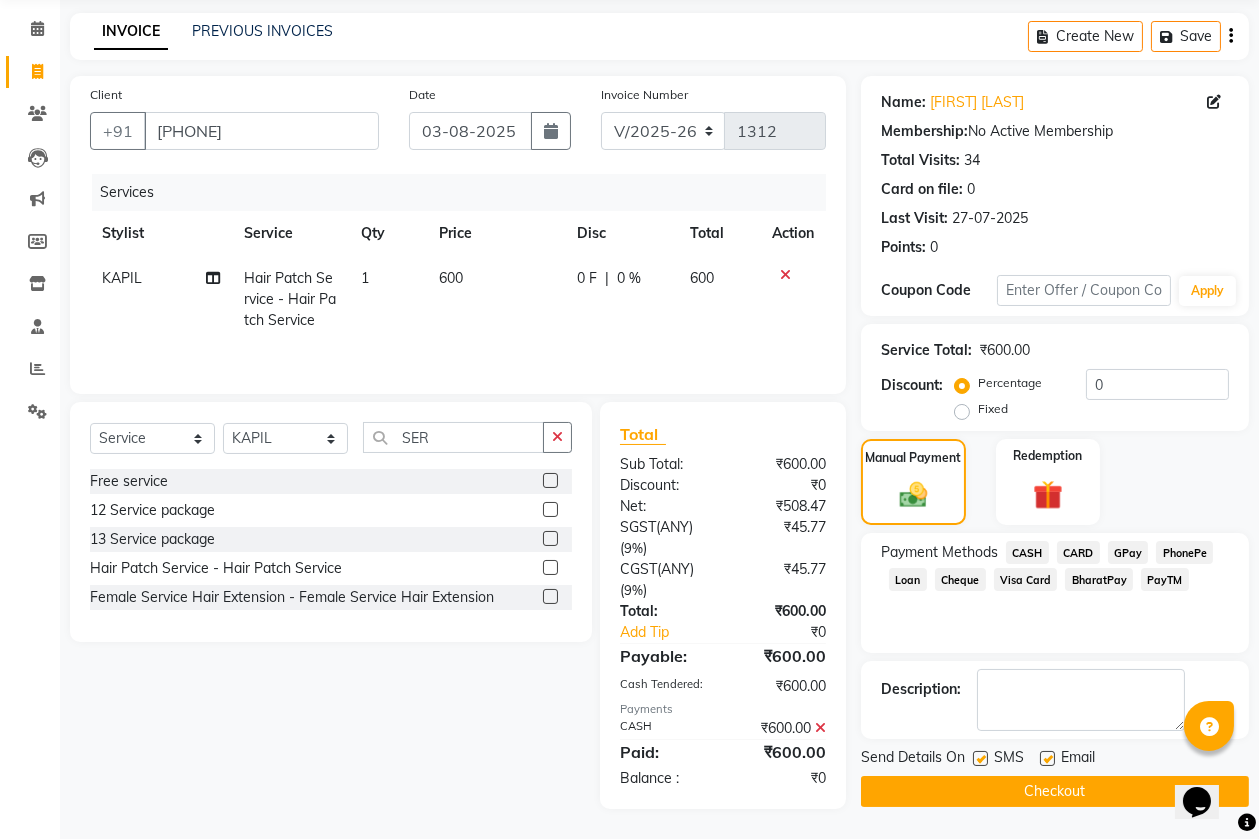 click 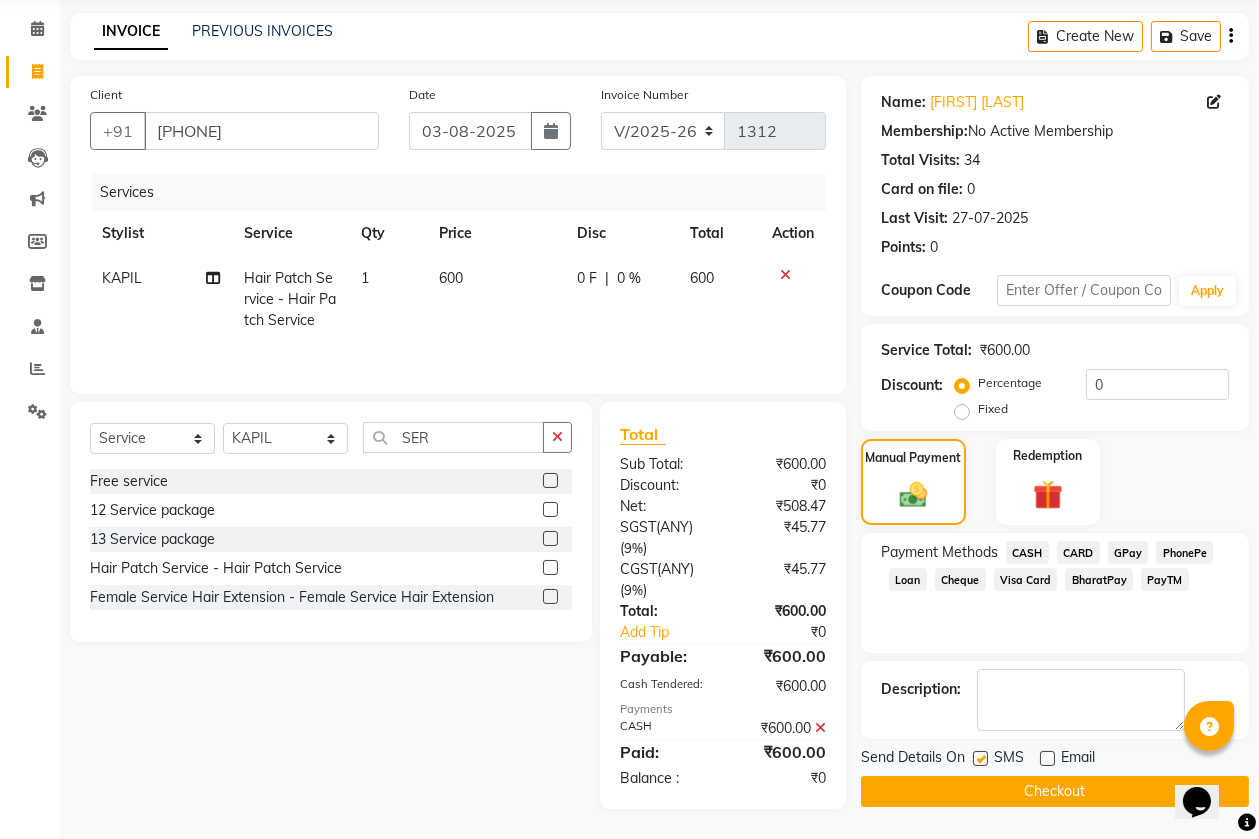 click 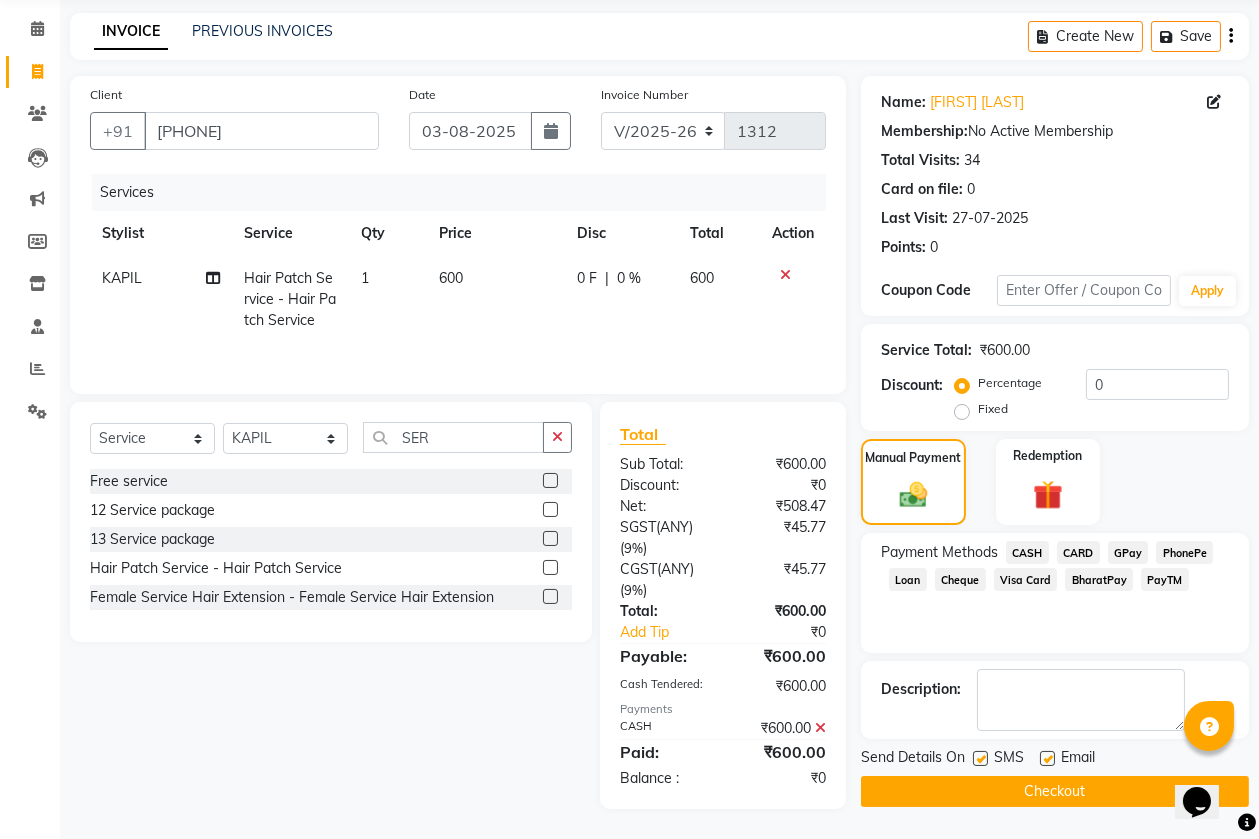 click 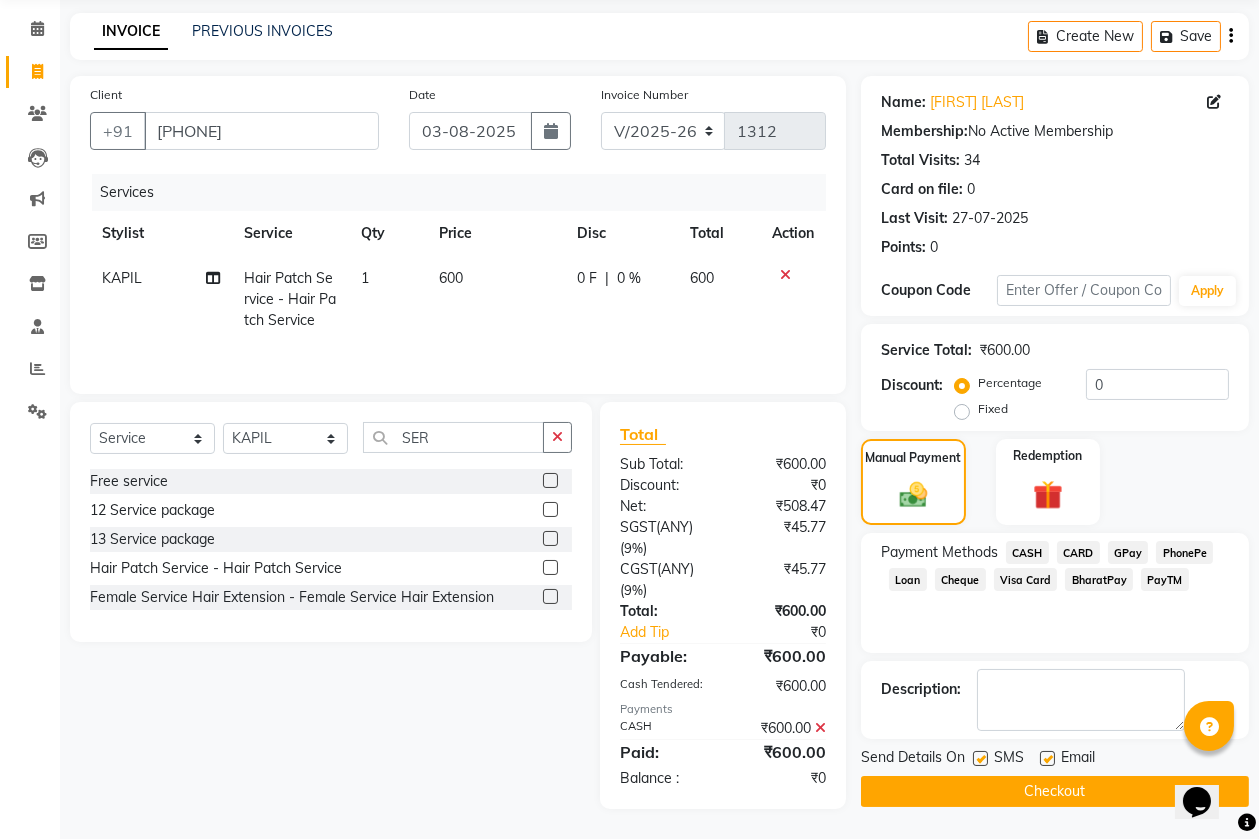 click at bounding box center (979, 759) 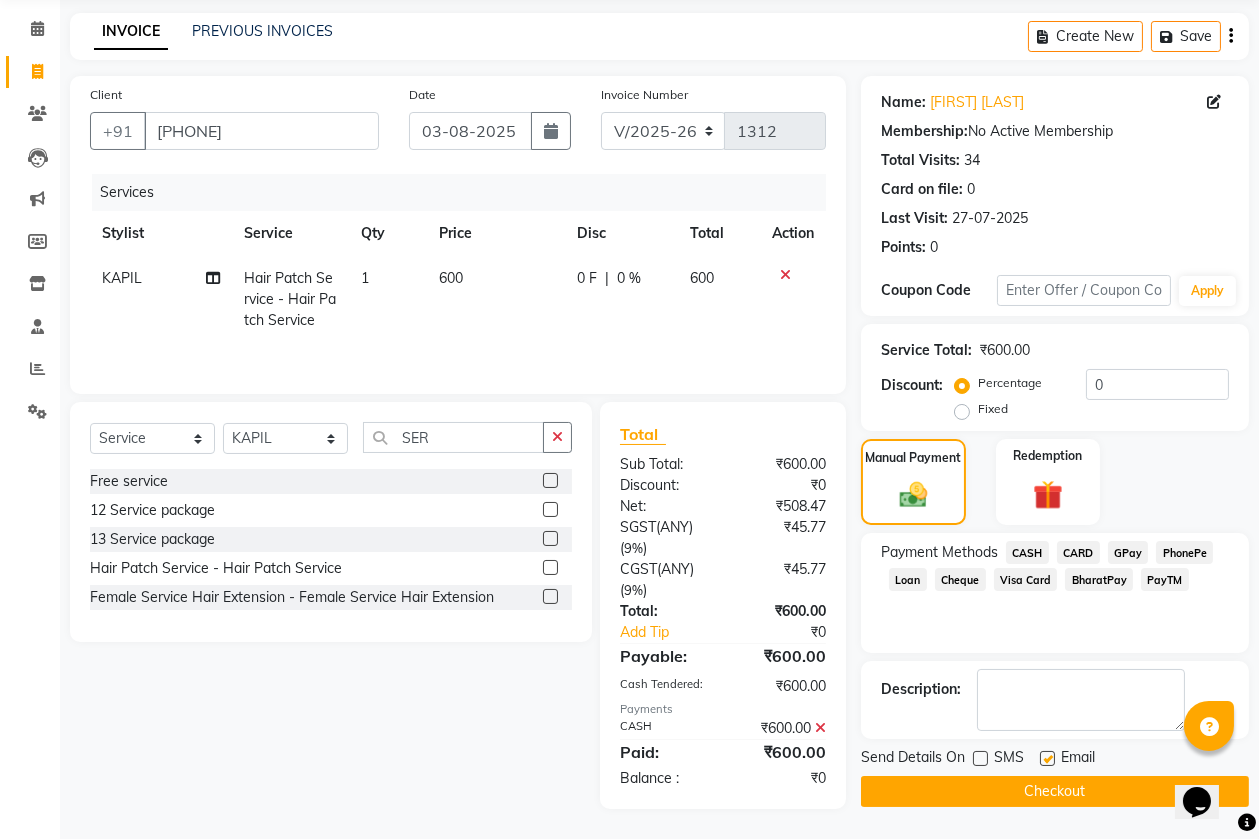 click on "Email" 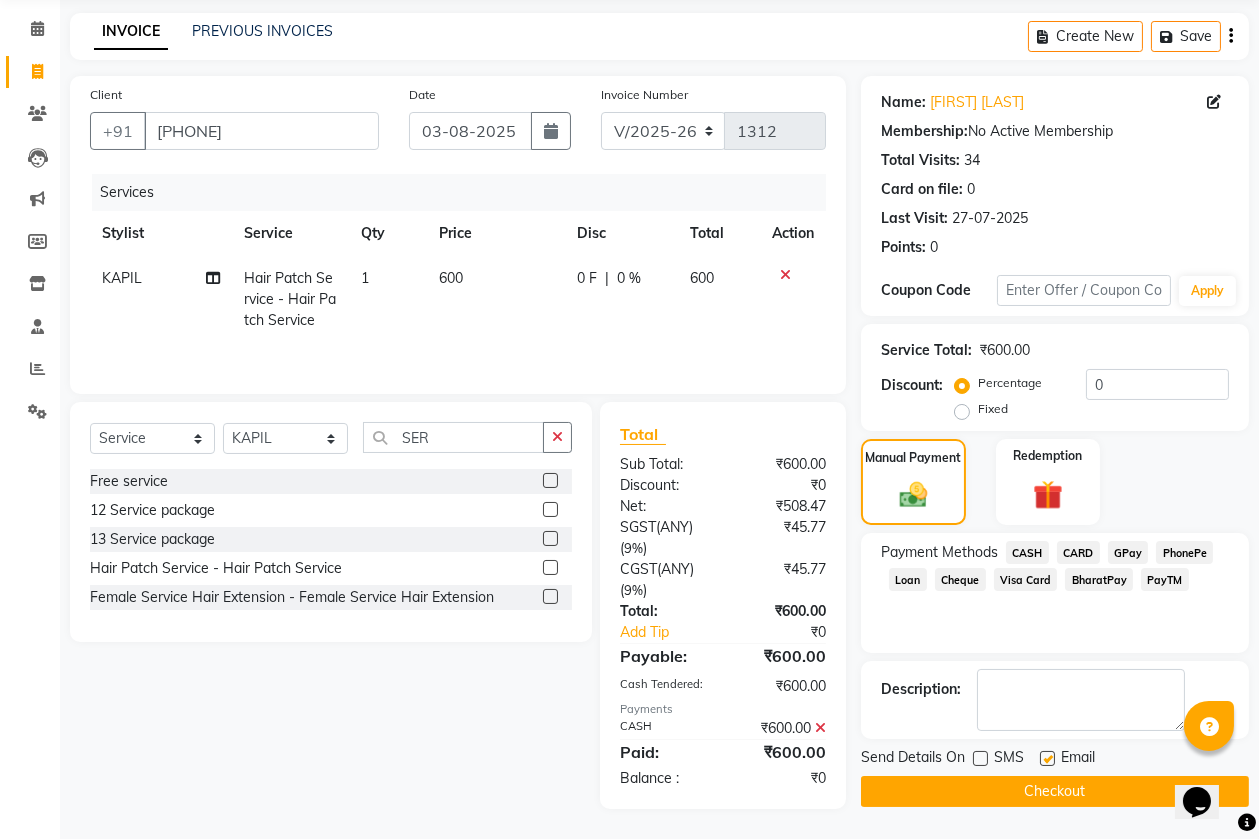 click 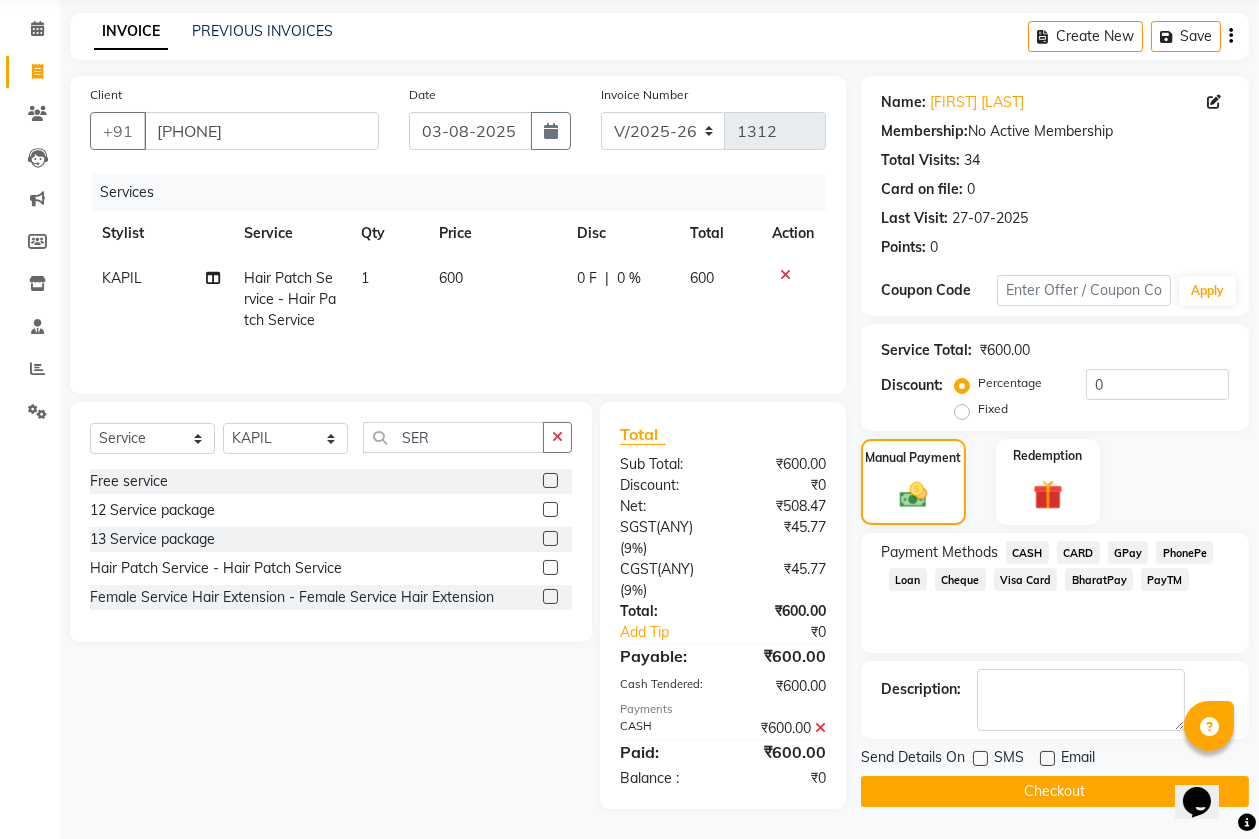 click on "Checkout" 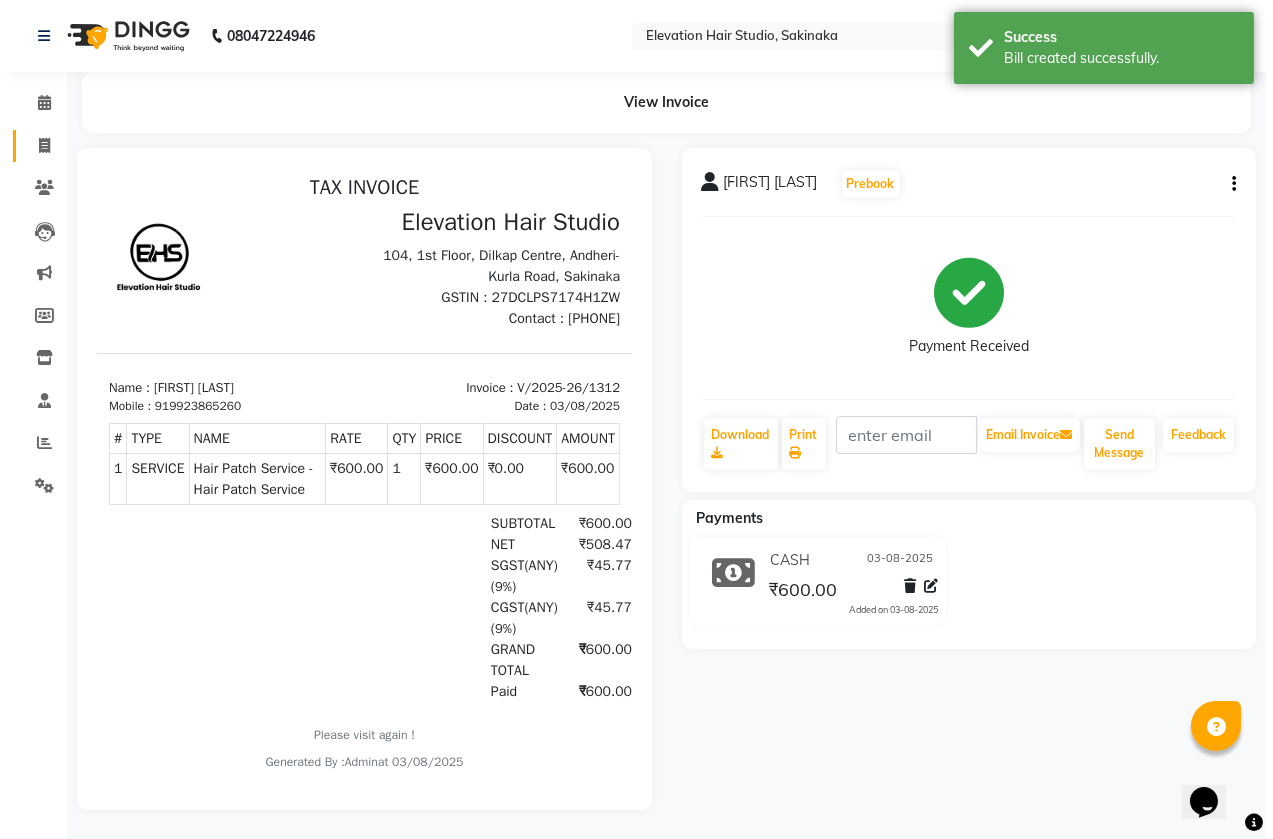scroll, scrollTop: 0, scrollLeft: 0, axis: both 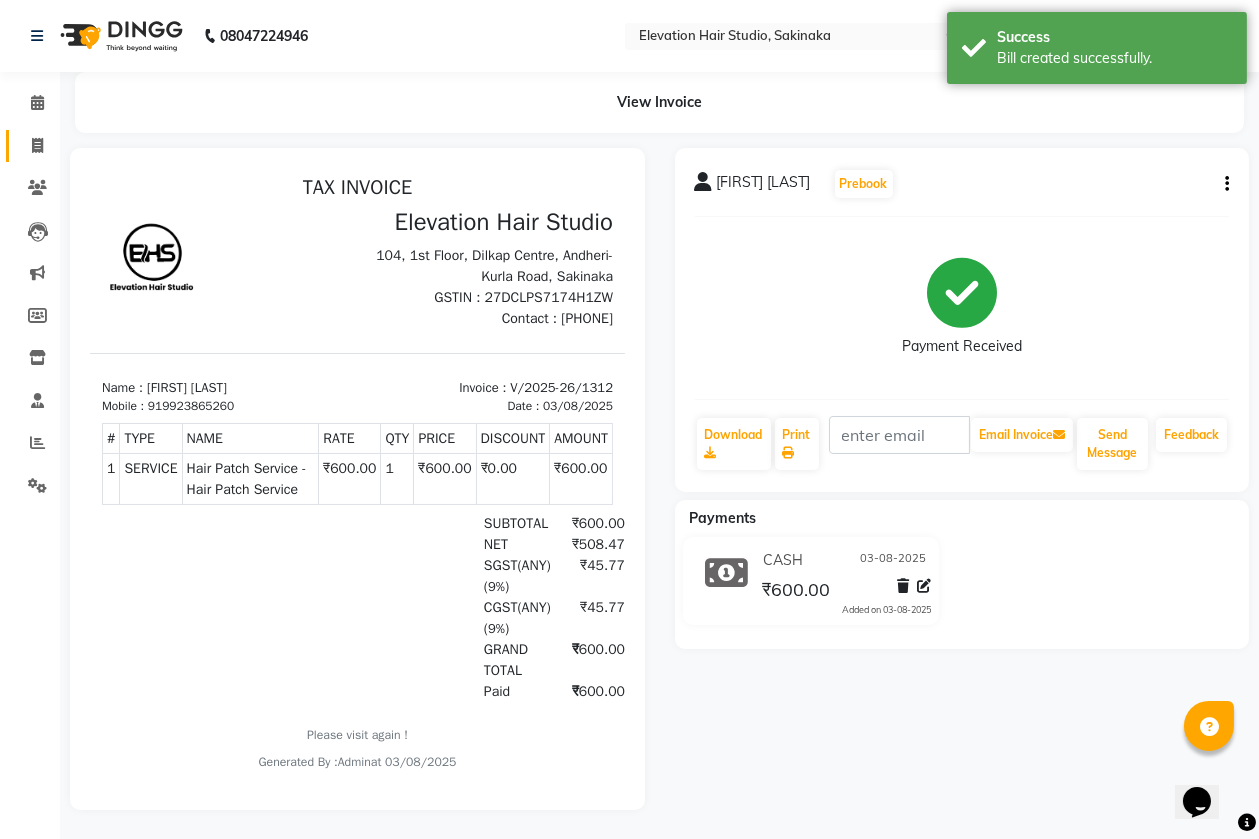 click 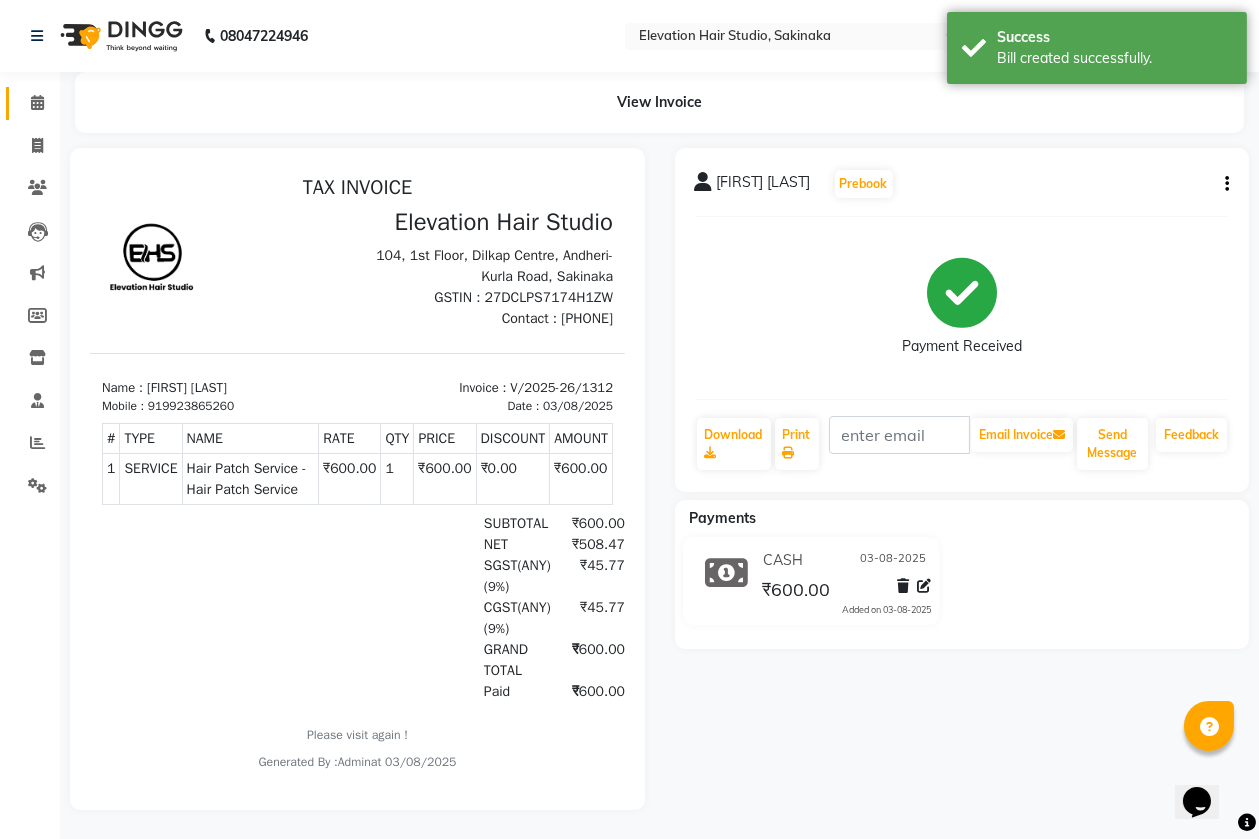 select on "service" 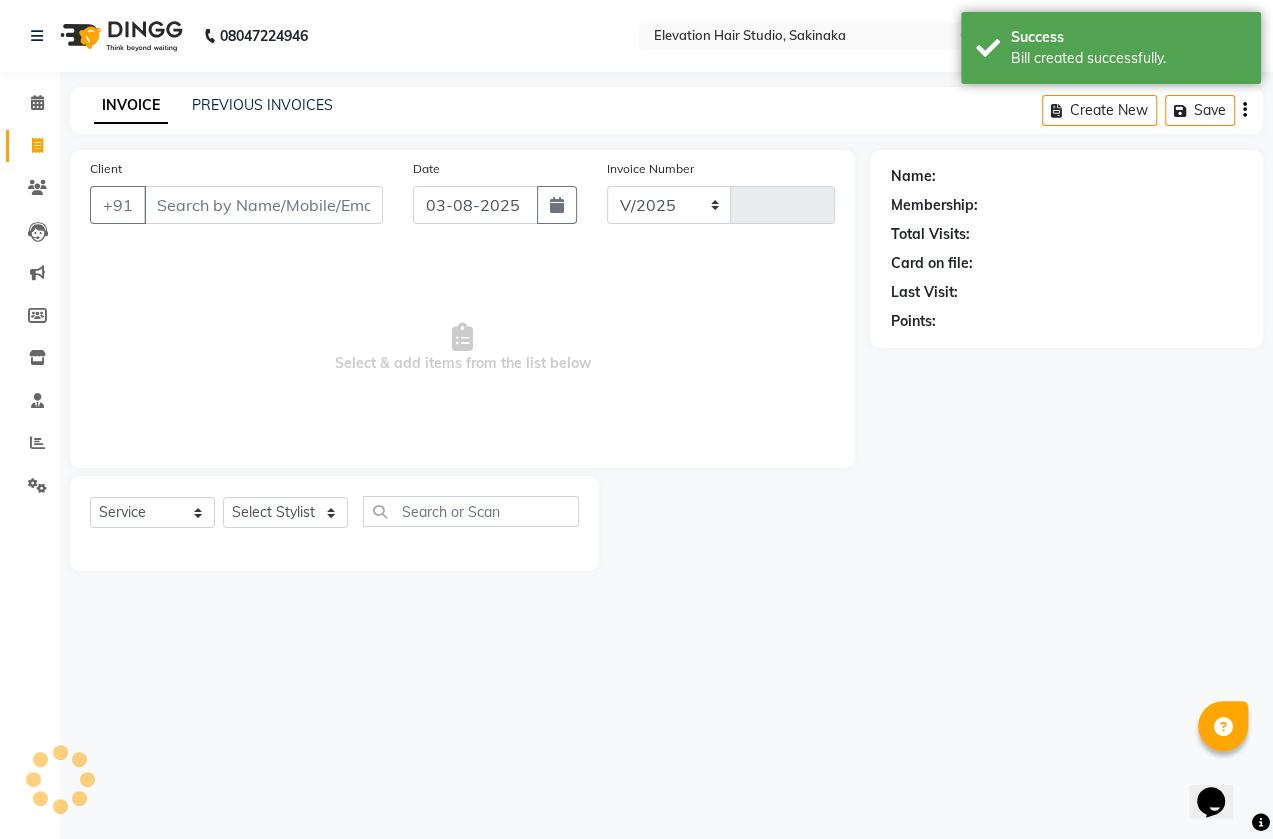 select on "4949" 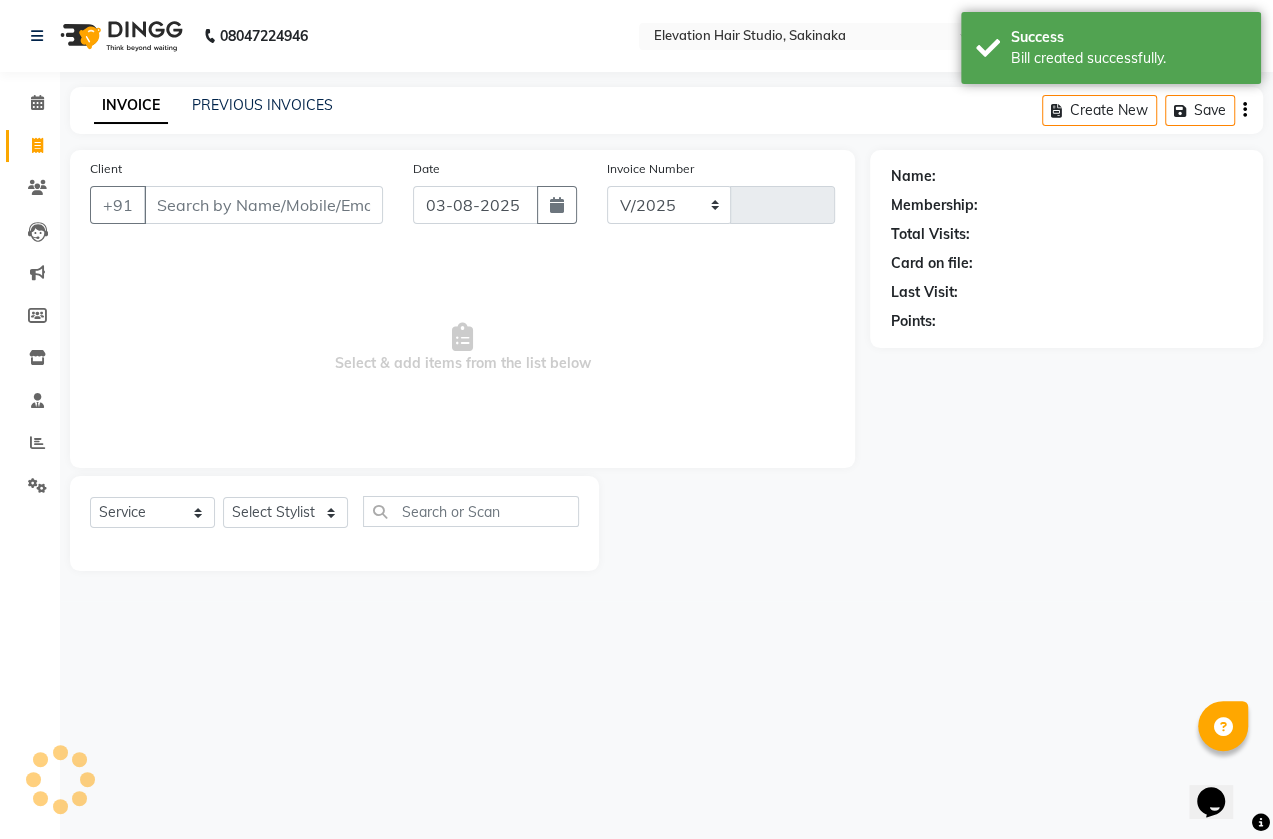 type on "1313" 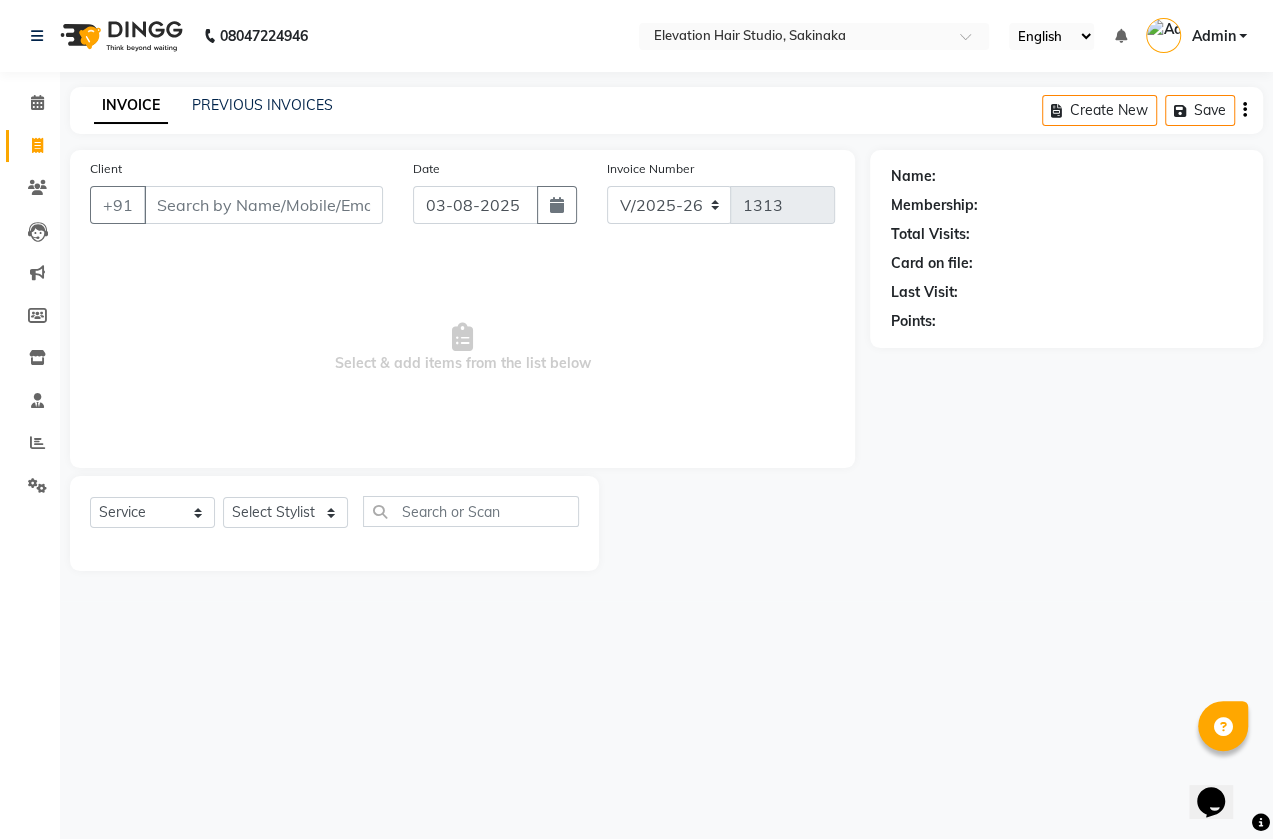 click on "Client" at bounding box center (263, 205) 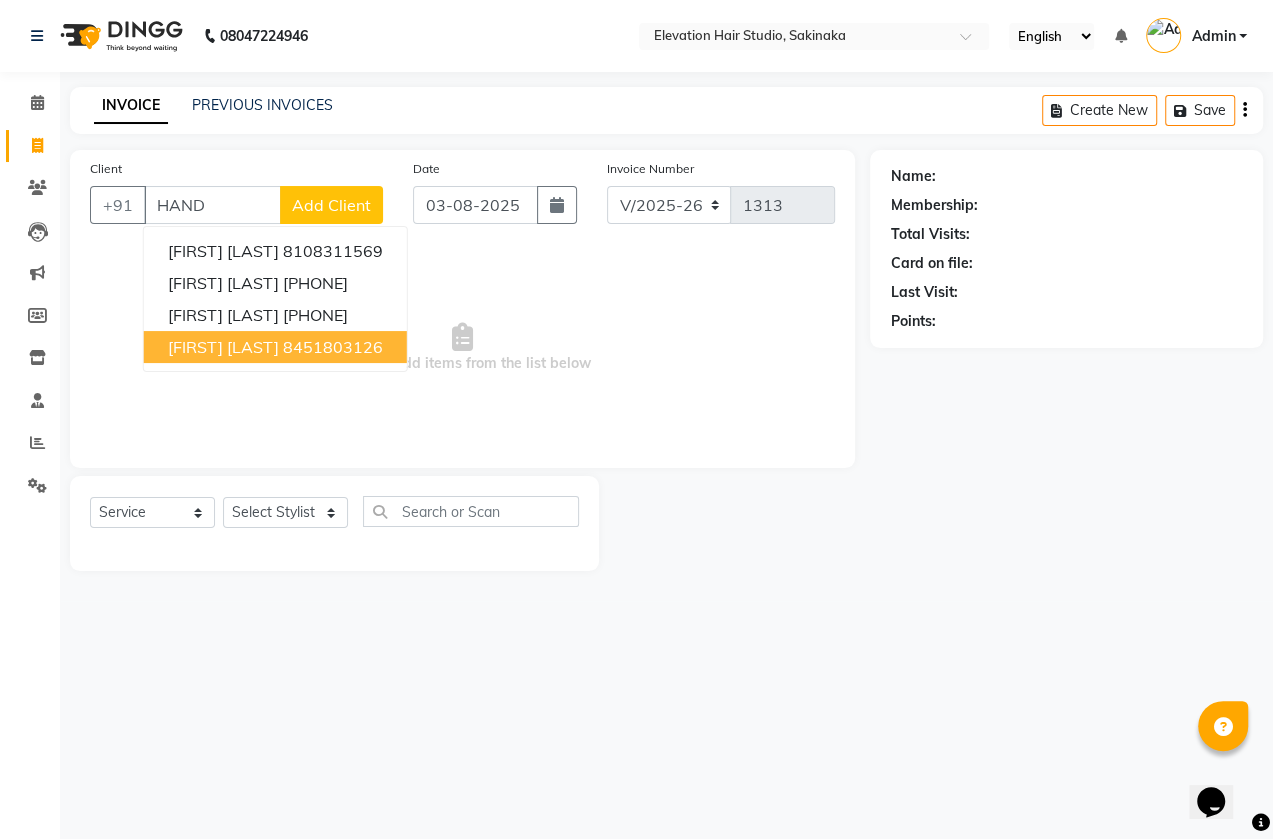 click on "ashish hande" at bounding box center (223, 347) 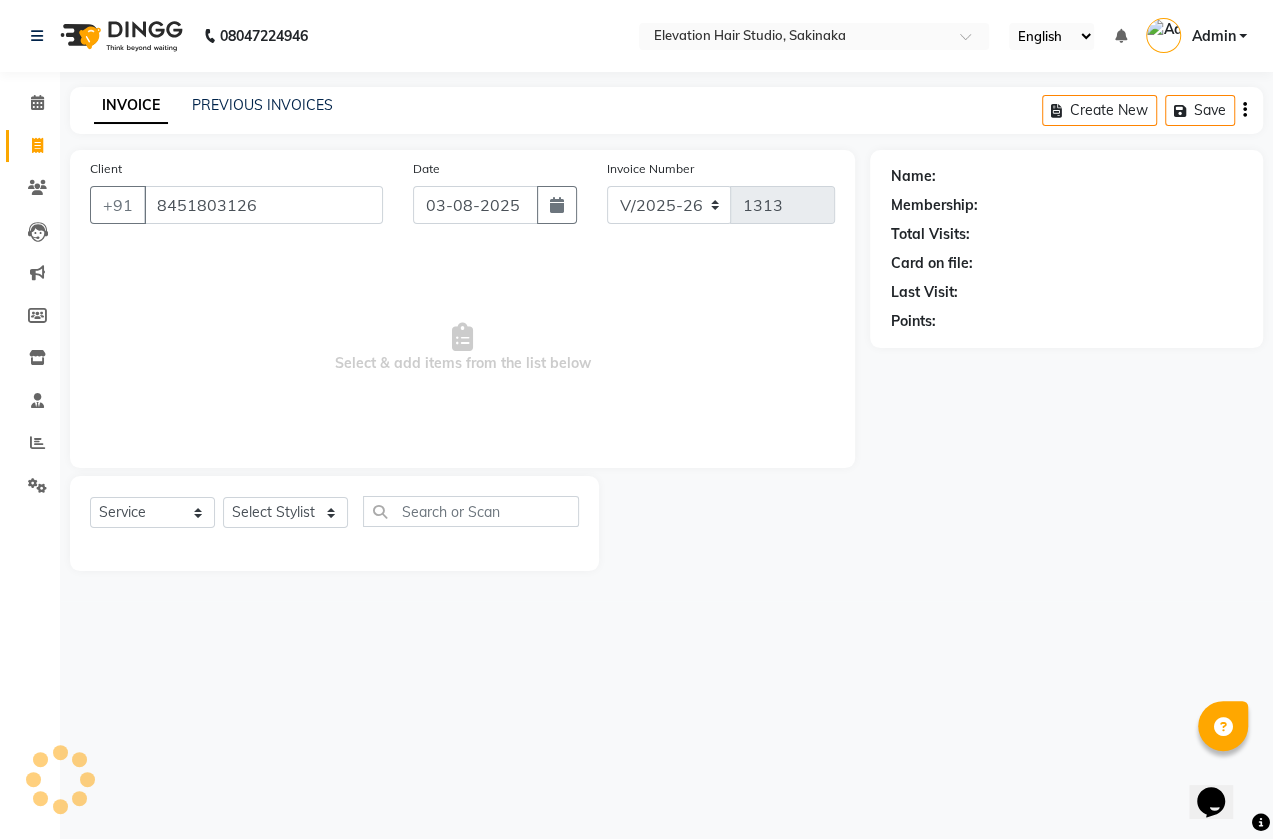 type on "8451803126" 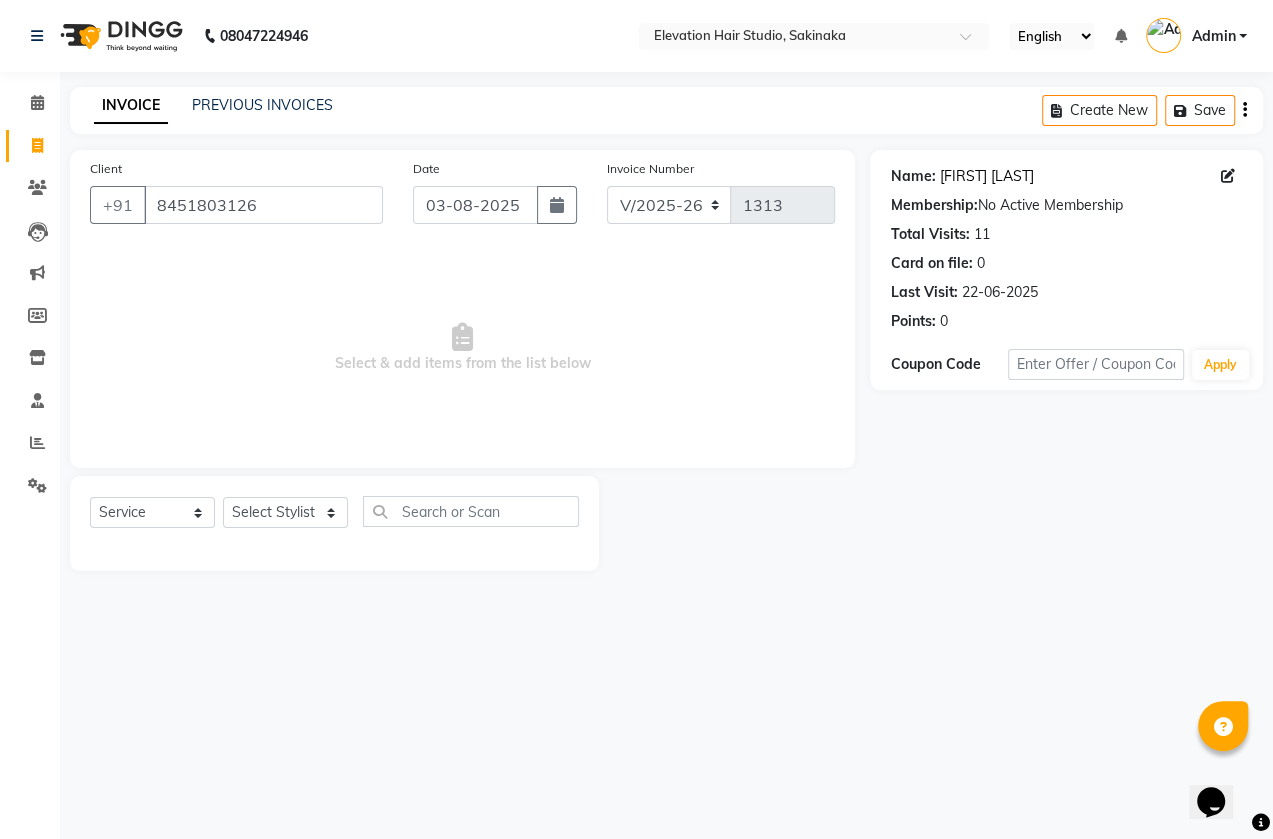 click on "Ashish Hande" 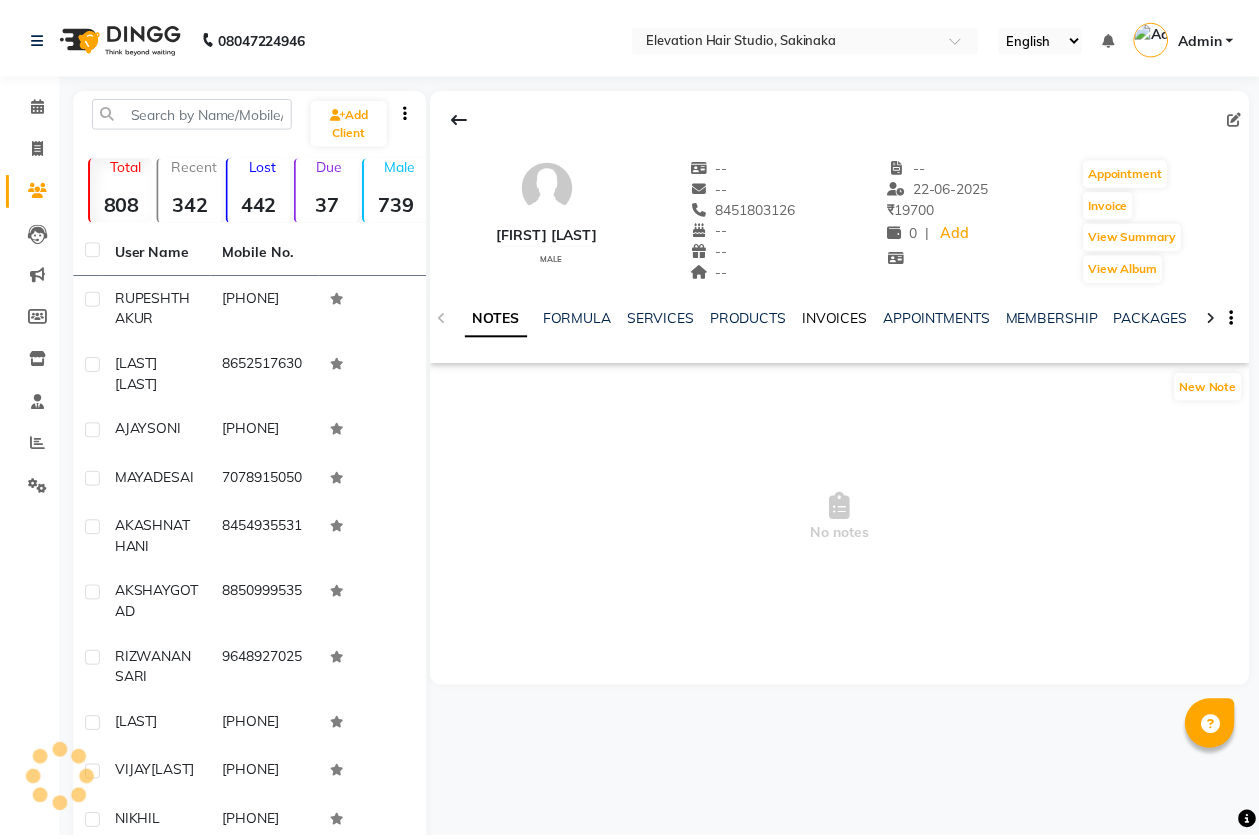 scroll, scrollTop: 0, scrollLeft: 0, axis: both 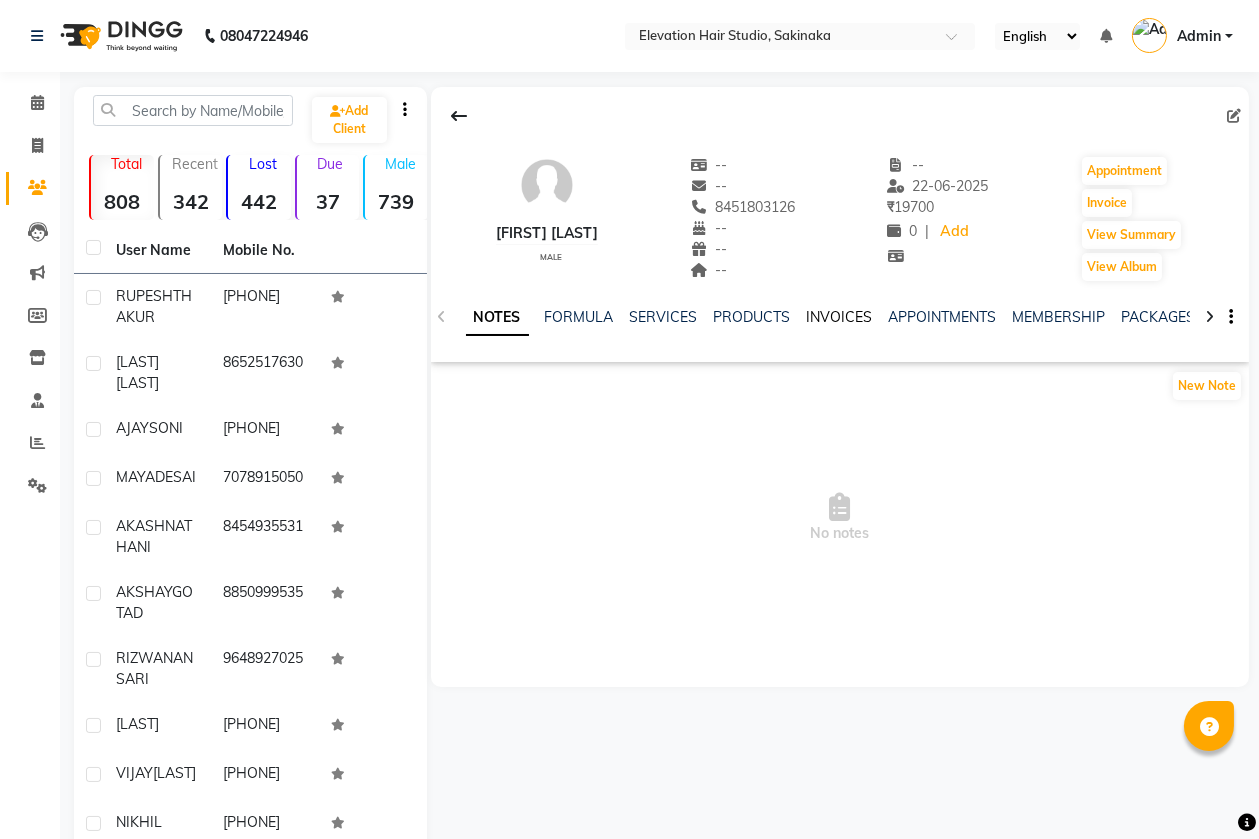 click on "INVOICES" 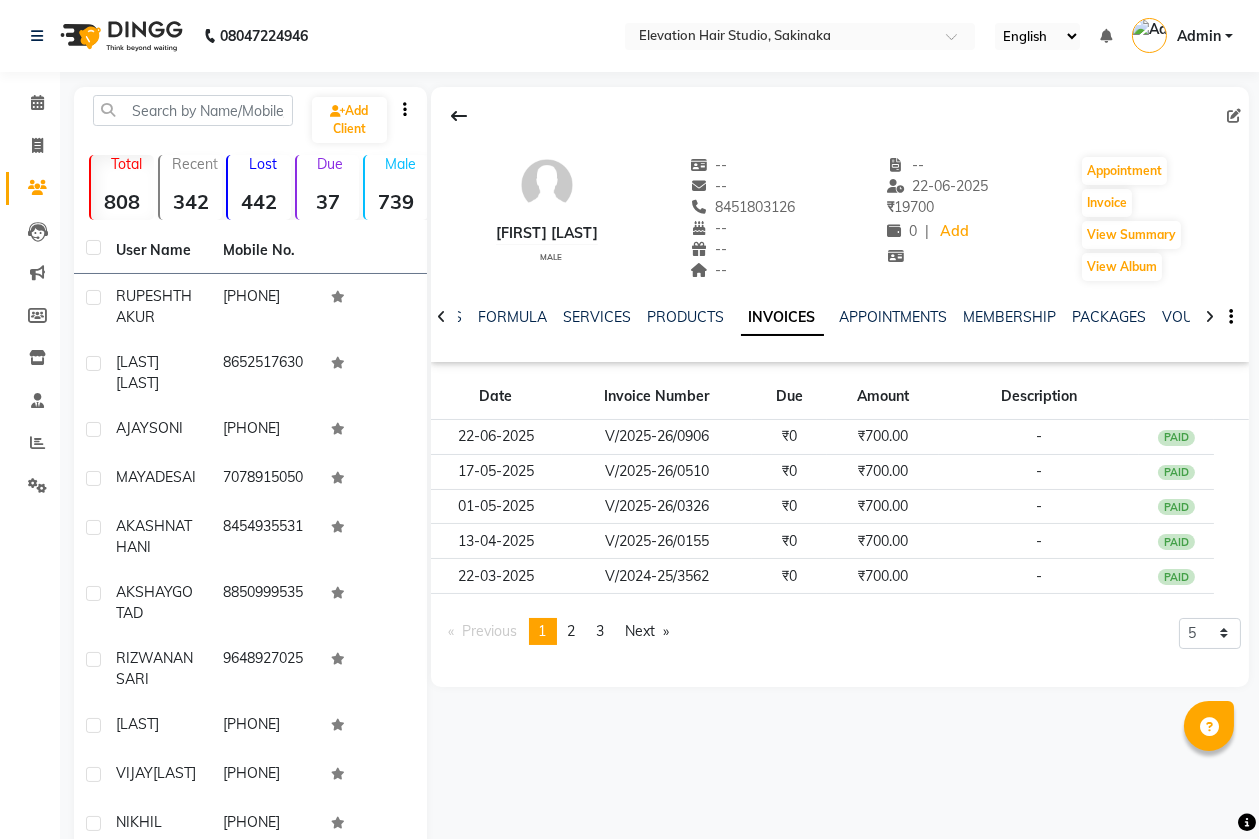 scroll, scrollTop: 13, scrollLeft: 0, axis: vertical 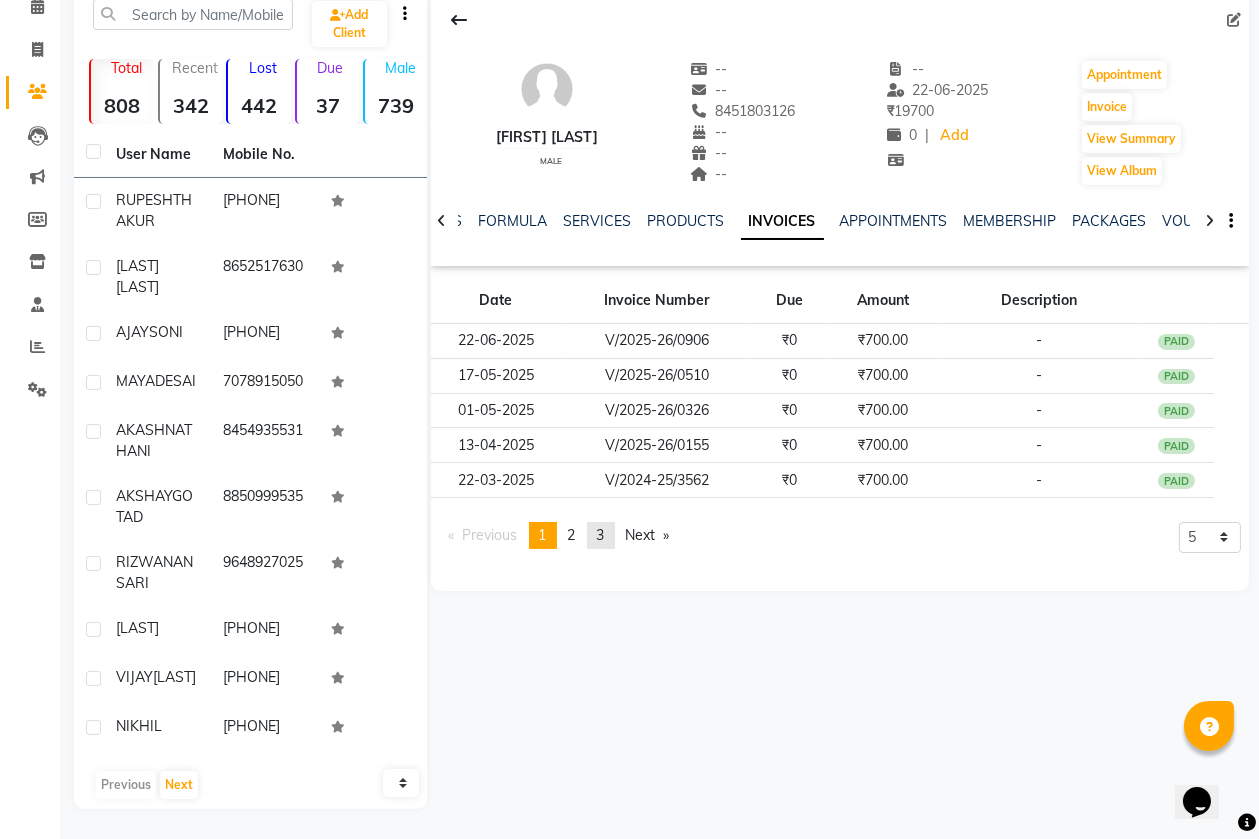 click on "page  3" 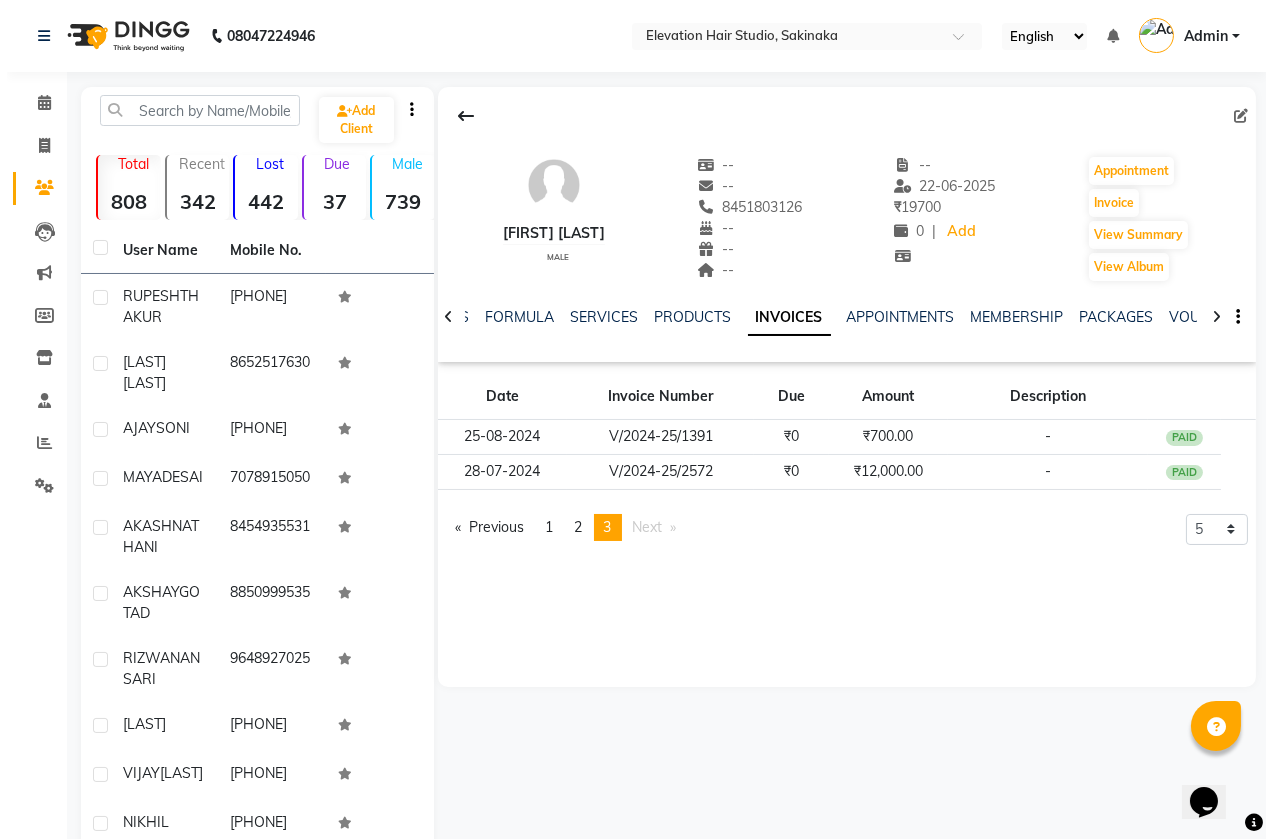 scroll, scrollTop: 0, scrollLeft: 0, axis: both 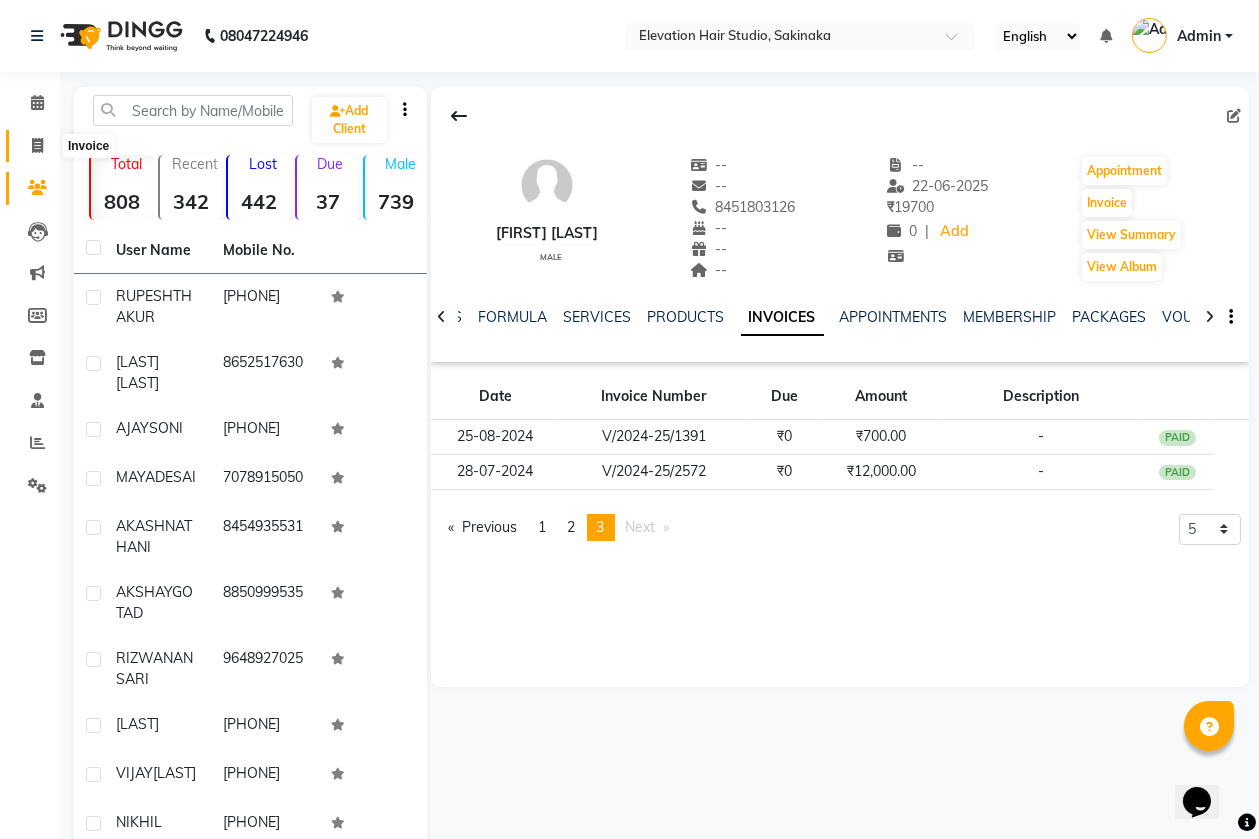 click 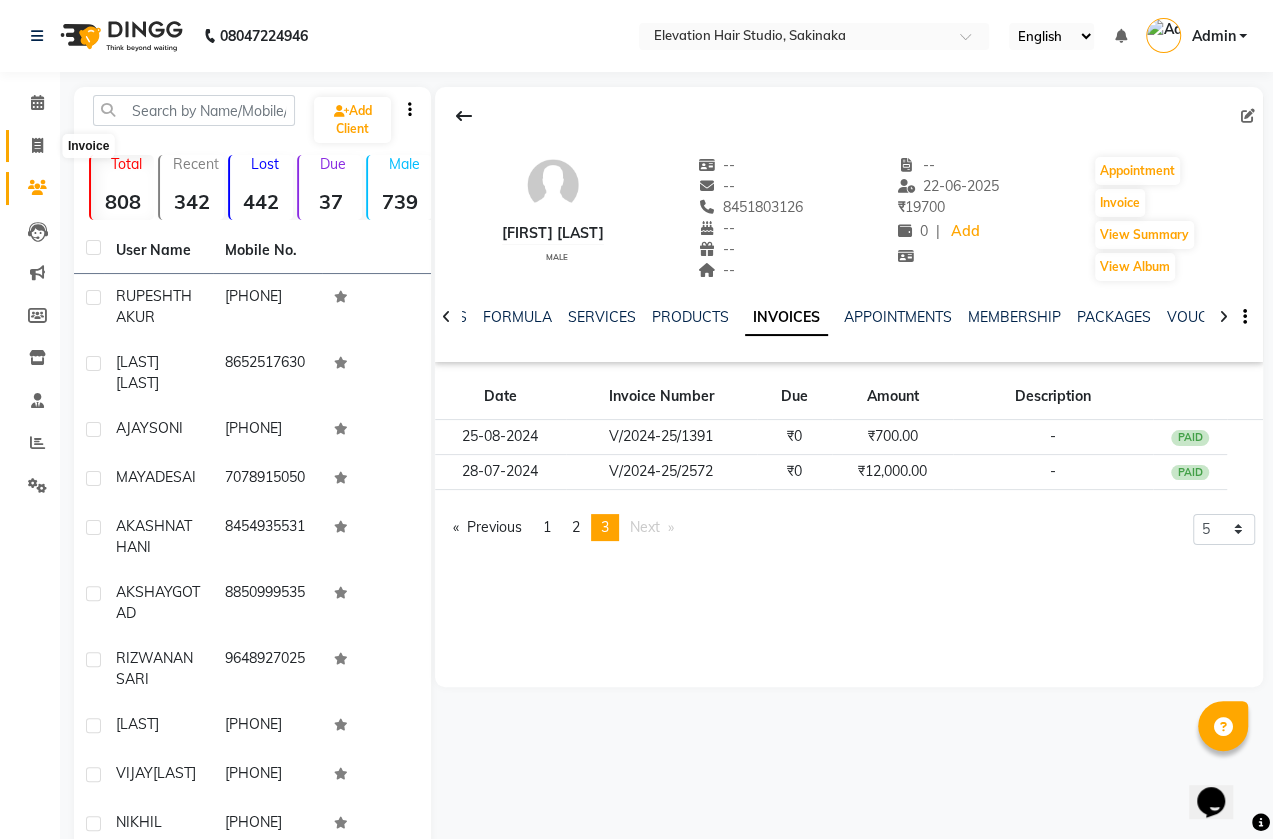 select on "service" 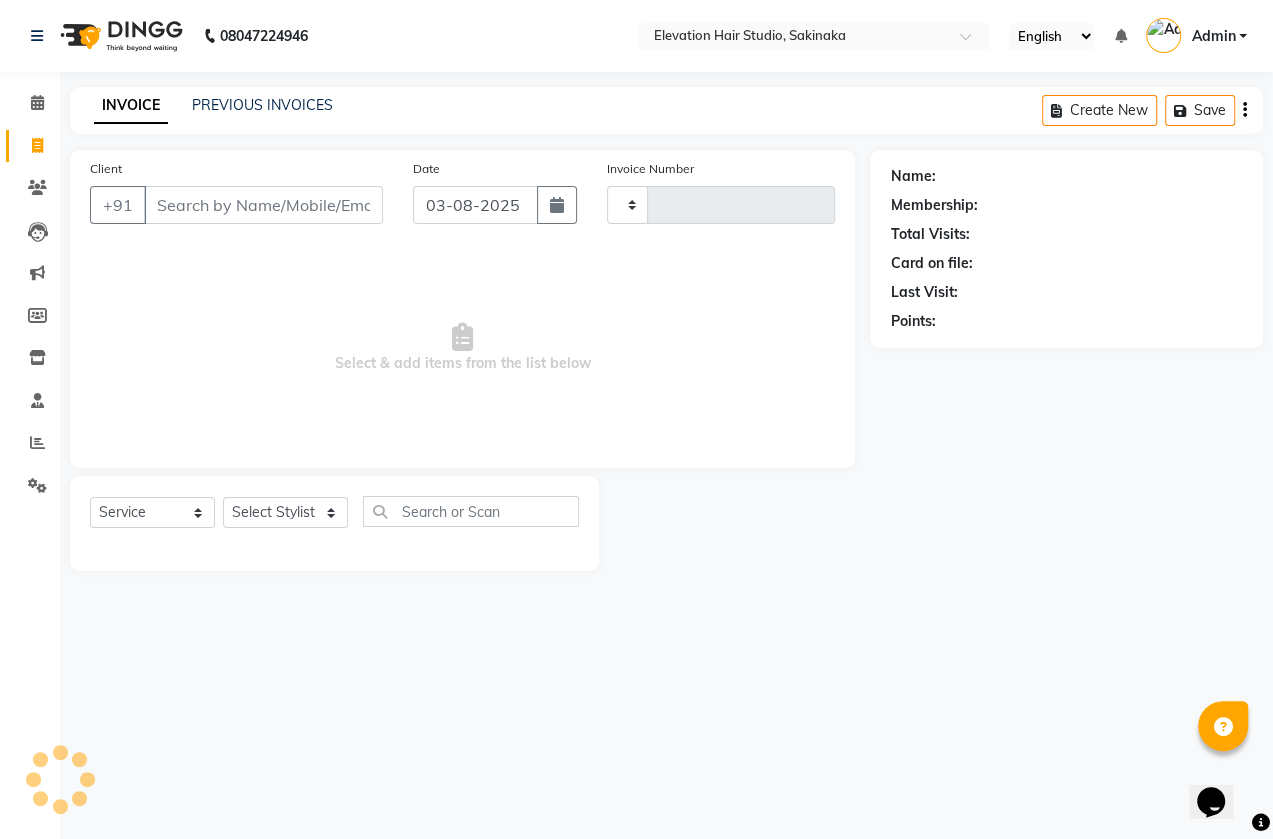 type on "1313" 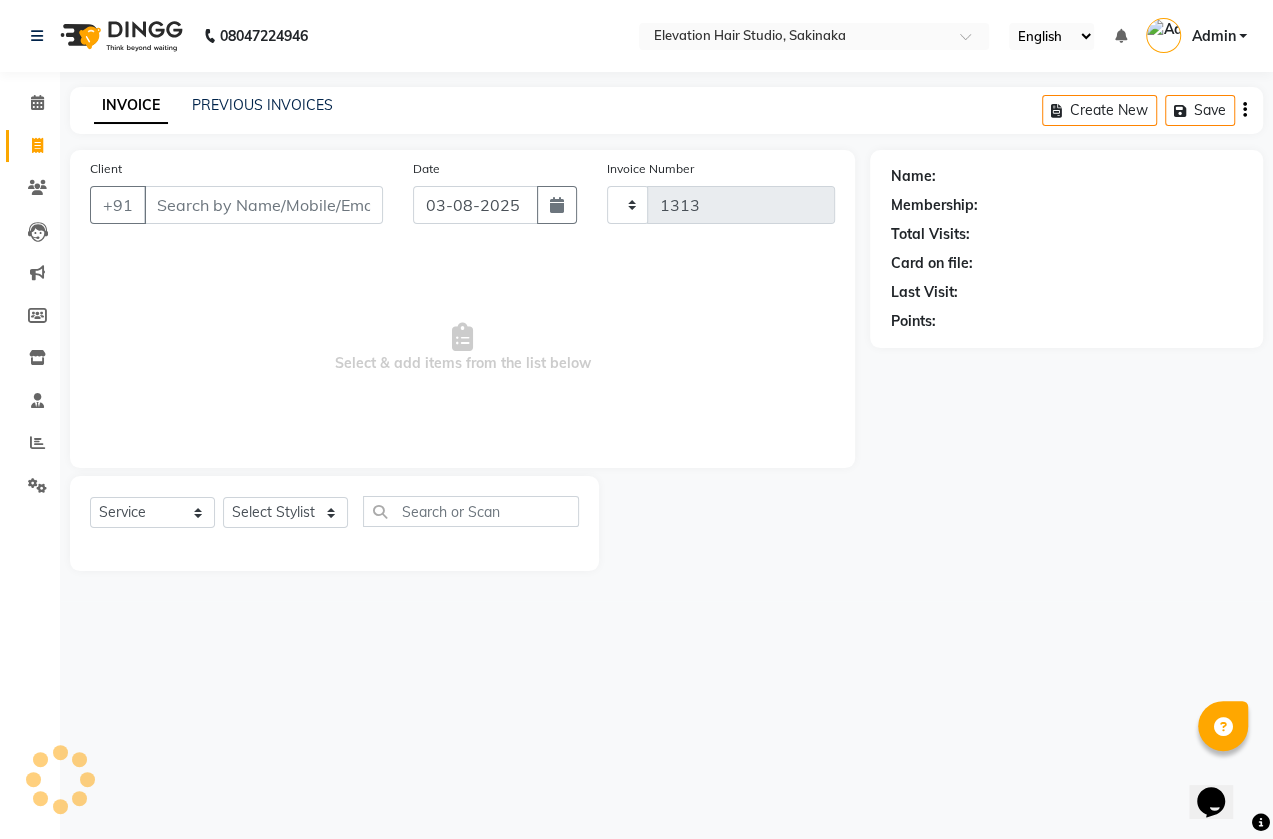 select on "4949" 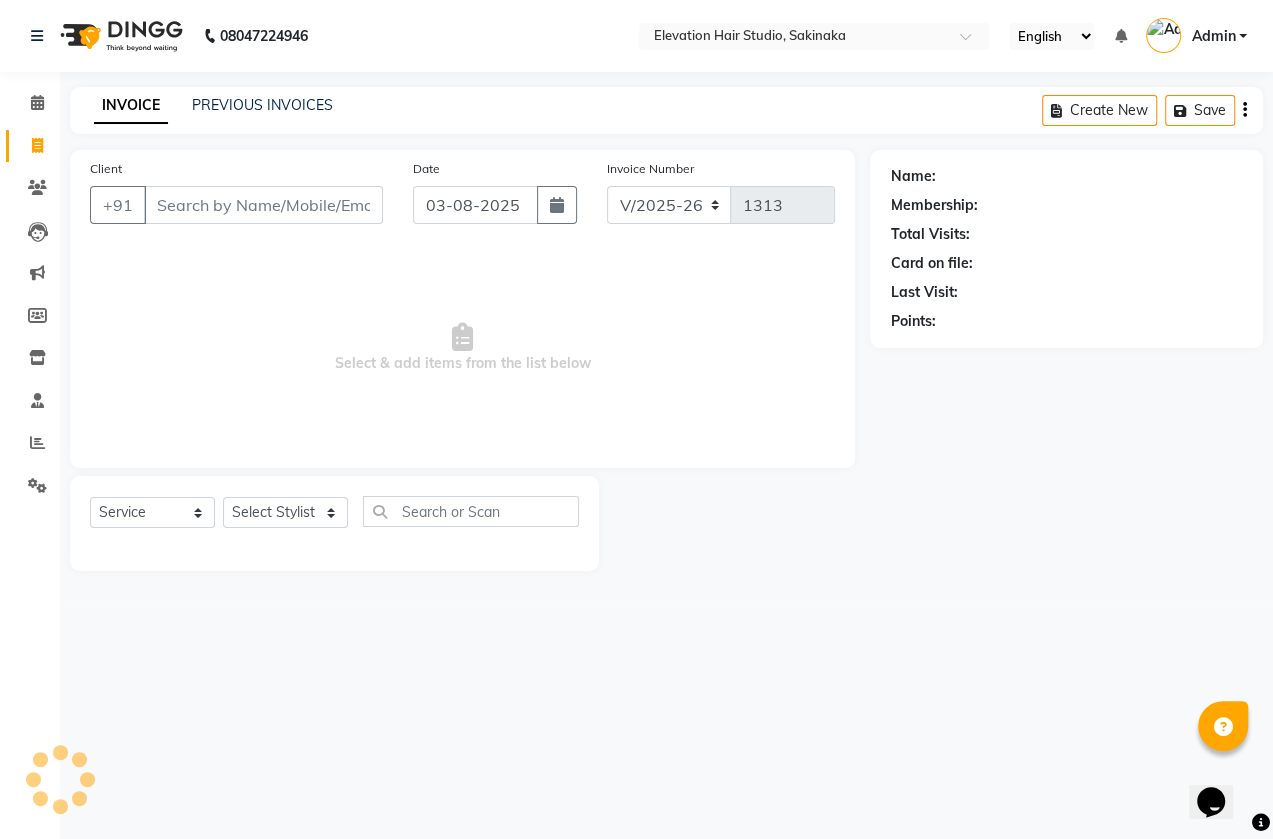 click on "Client" at bounding box center (263, 205) 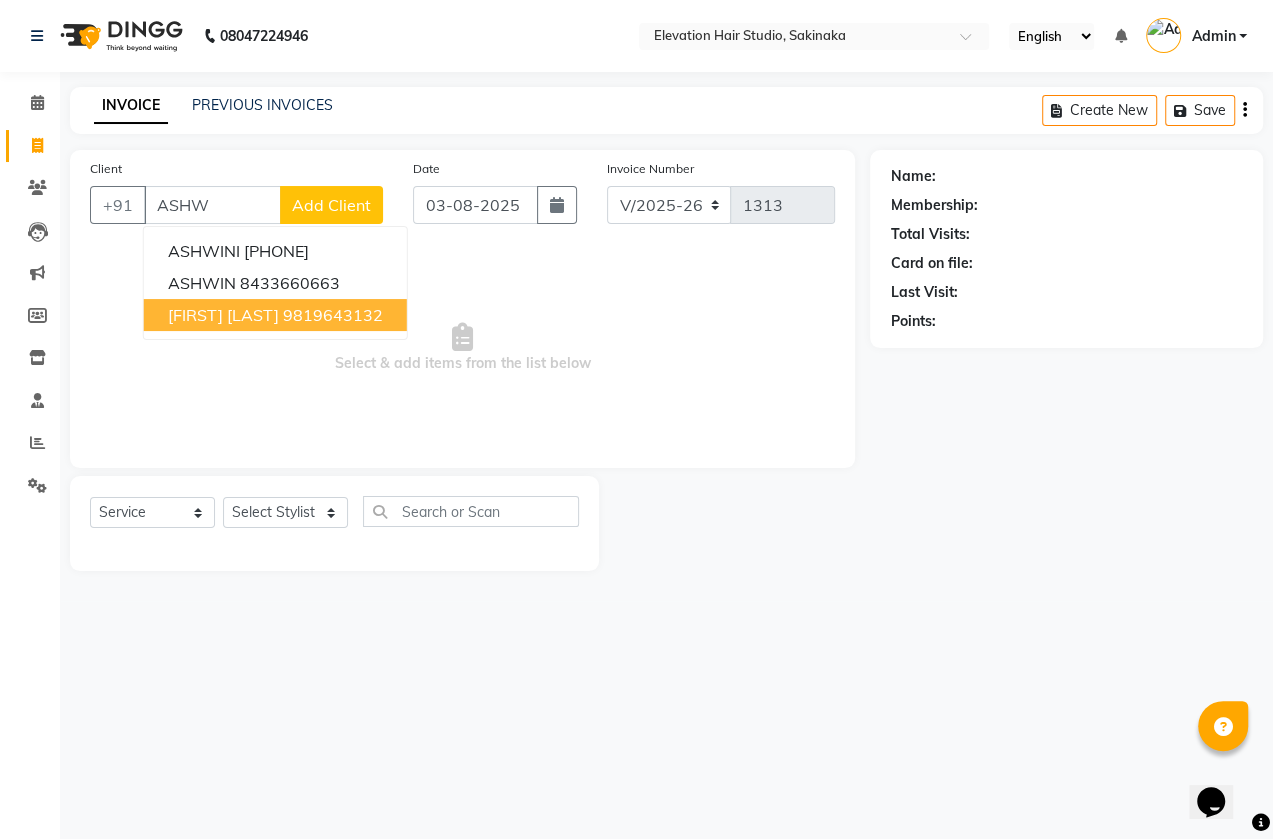drag, startPoint x: 232, startPoint y: 307, endPoint x: 249, endPoint y: 297, distance: 19.723083 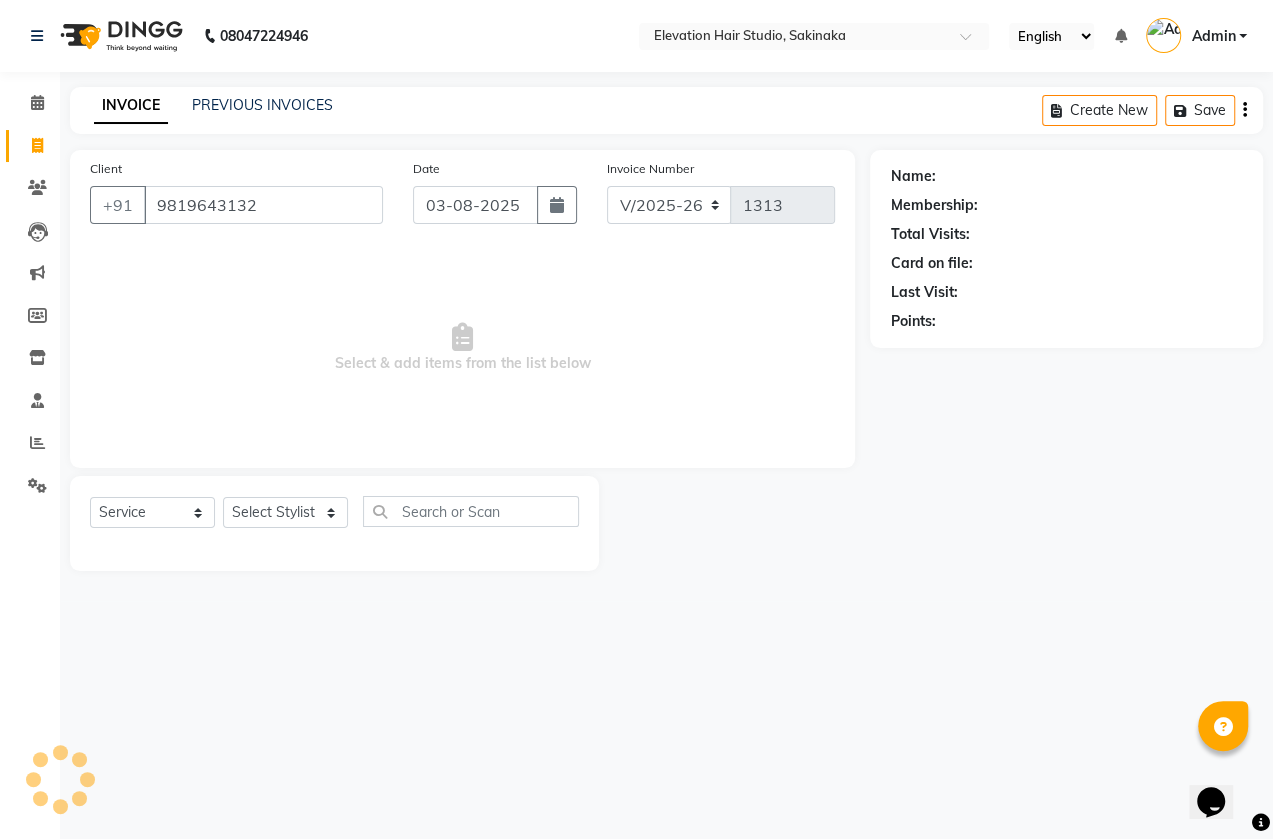 type on "9819643132" 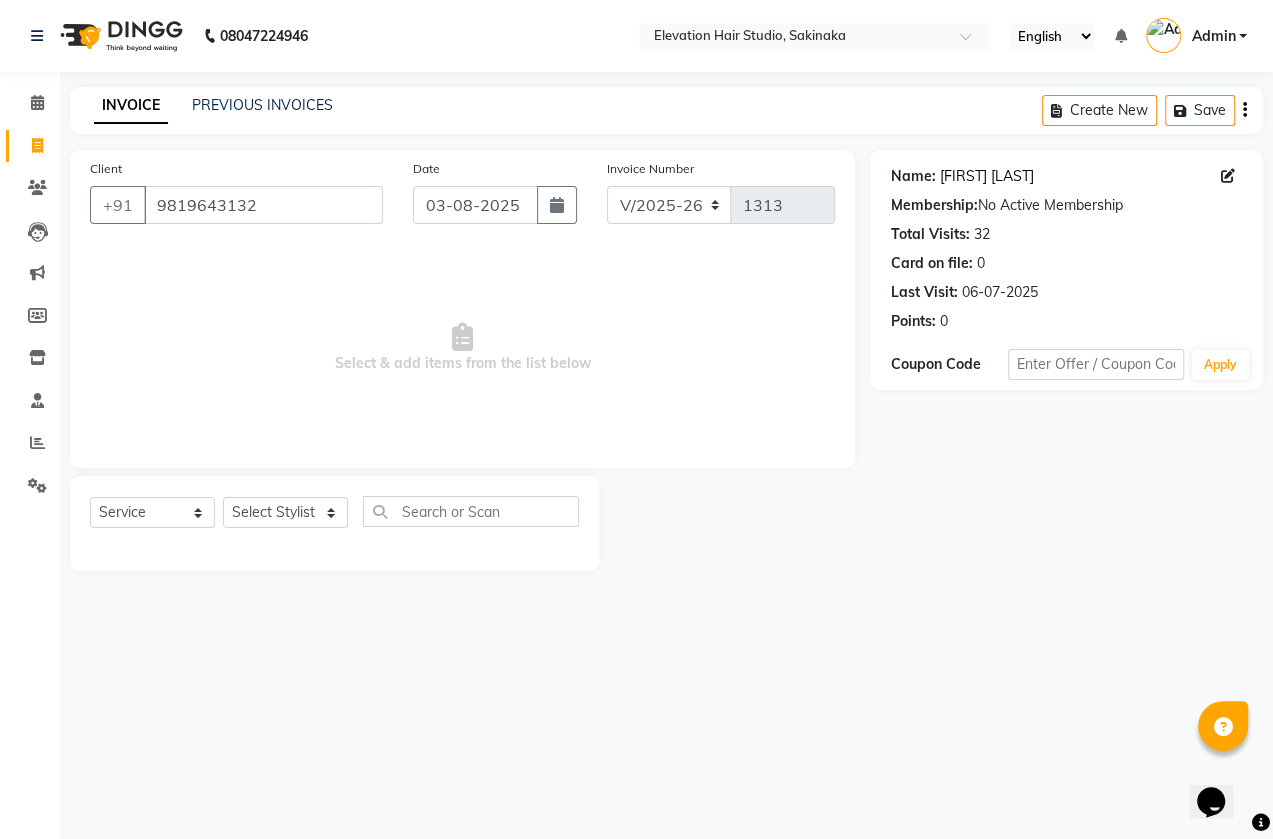 click on "Ashwin Shetty" 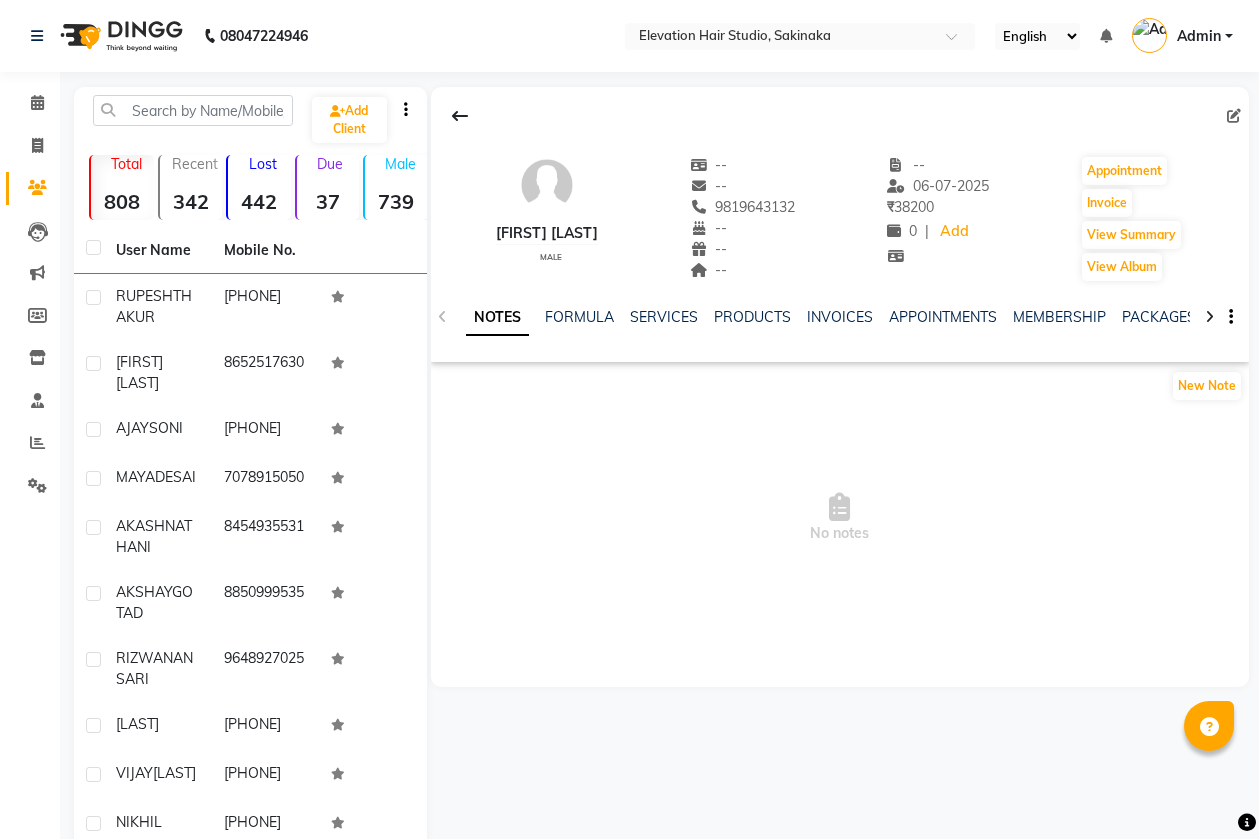 scroll, scrollTop: 0, scrollLeft: 0, axis: both 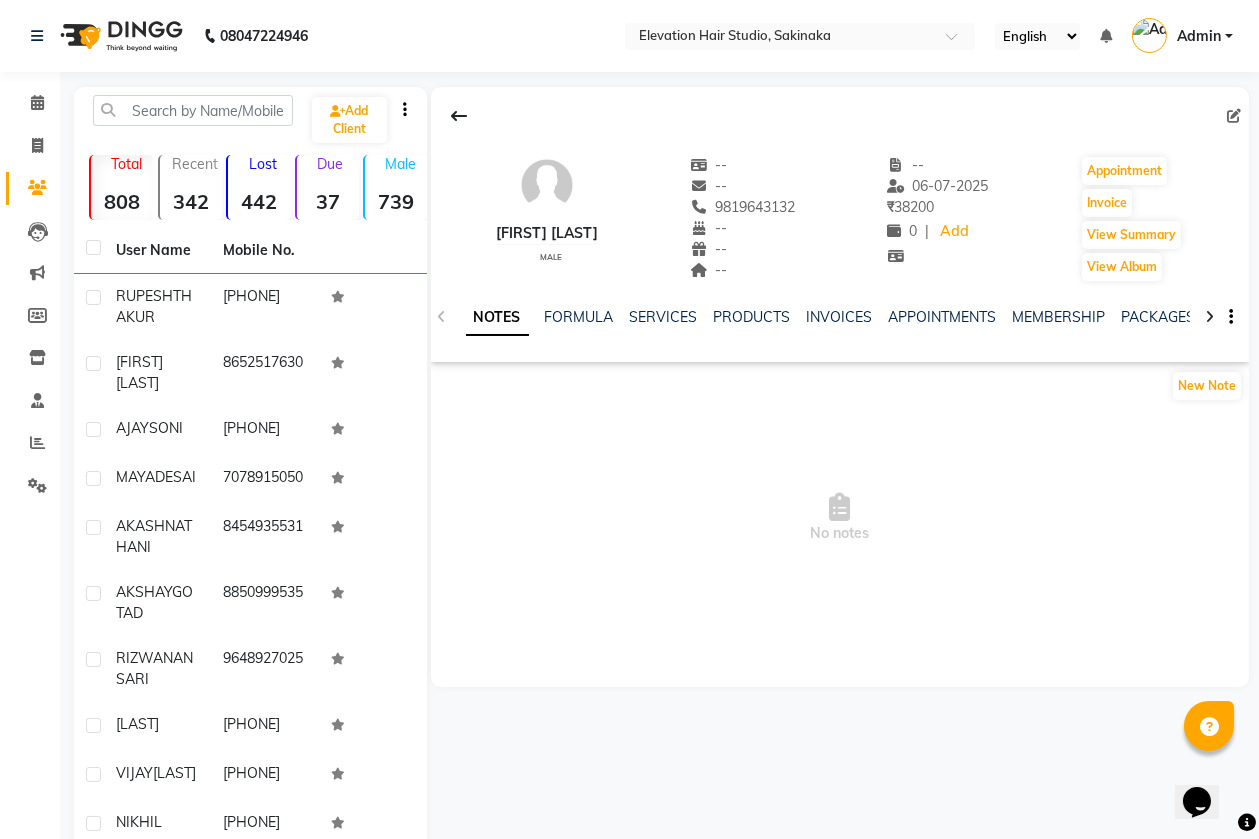 click on "NOTES FORMULA SERVICES PRODUCTS INVOICES APPOINTMENTS MEMBERSHIP PACKAGES VOUCHERS GIFTCARDS POINTS FORMS FAMILY CARDS WALLET" 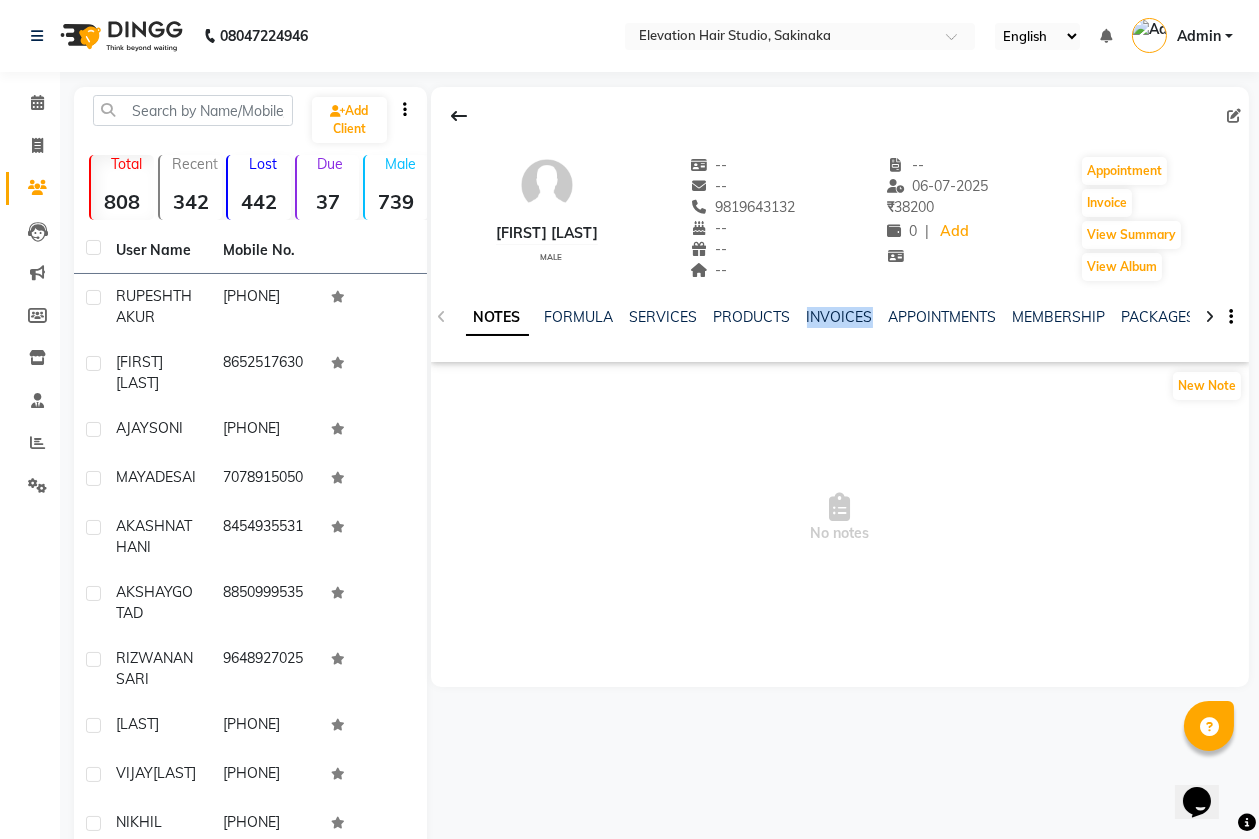 click on "INVOICES" 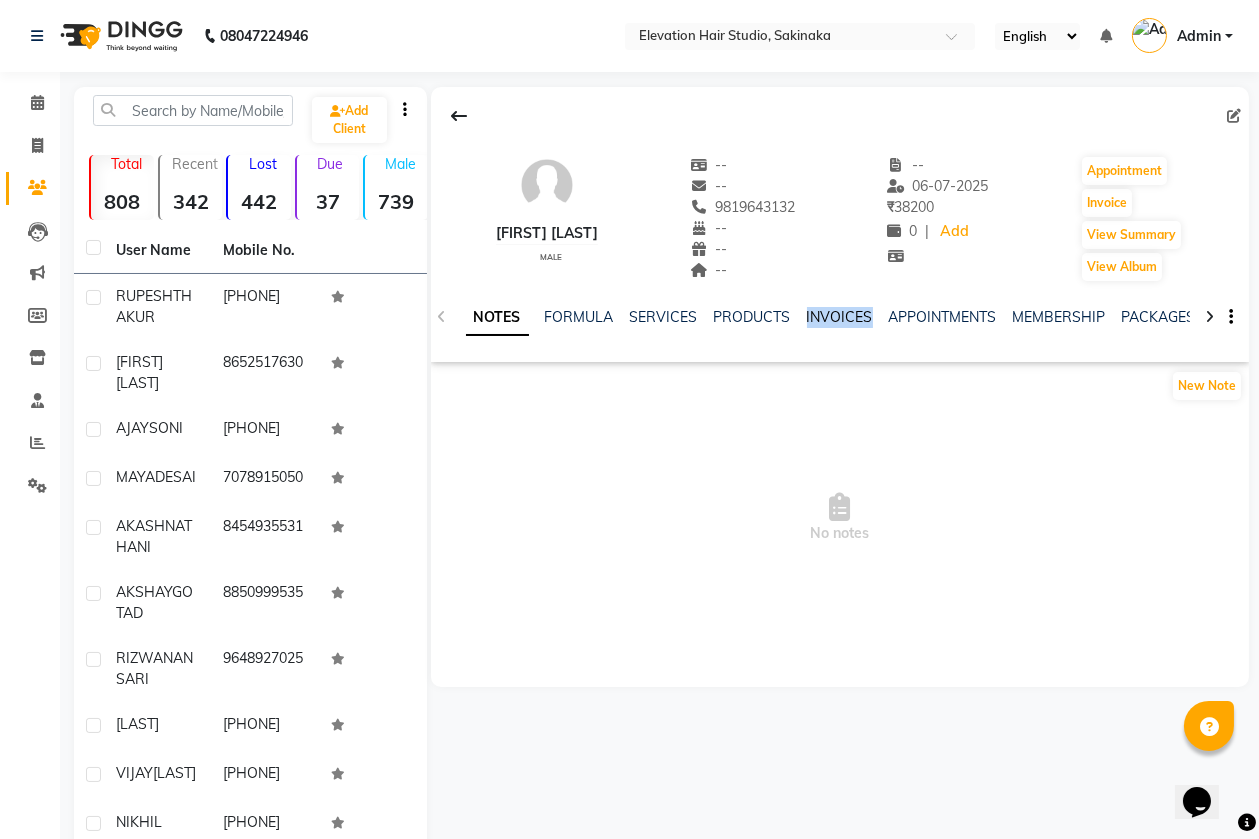 click on "INVOICES" 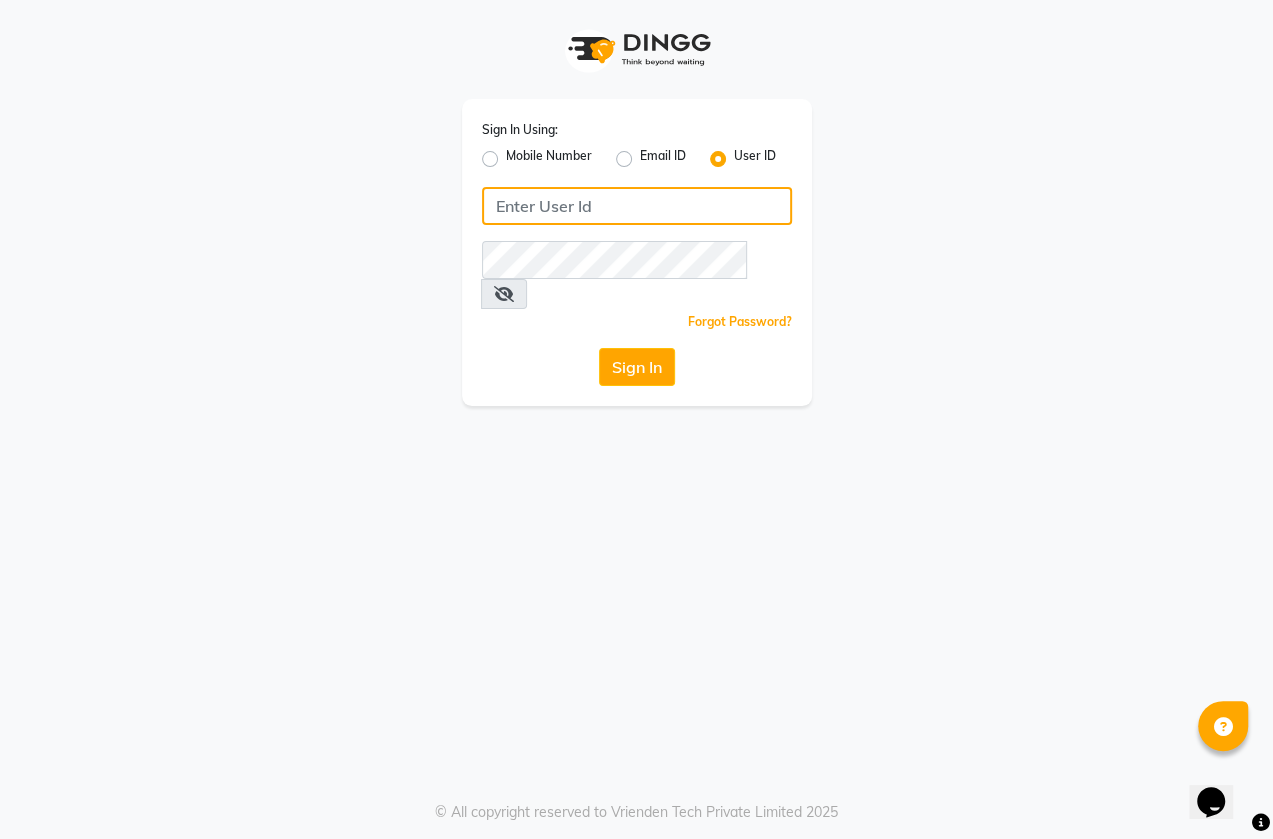 type on "shahid" 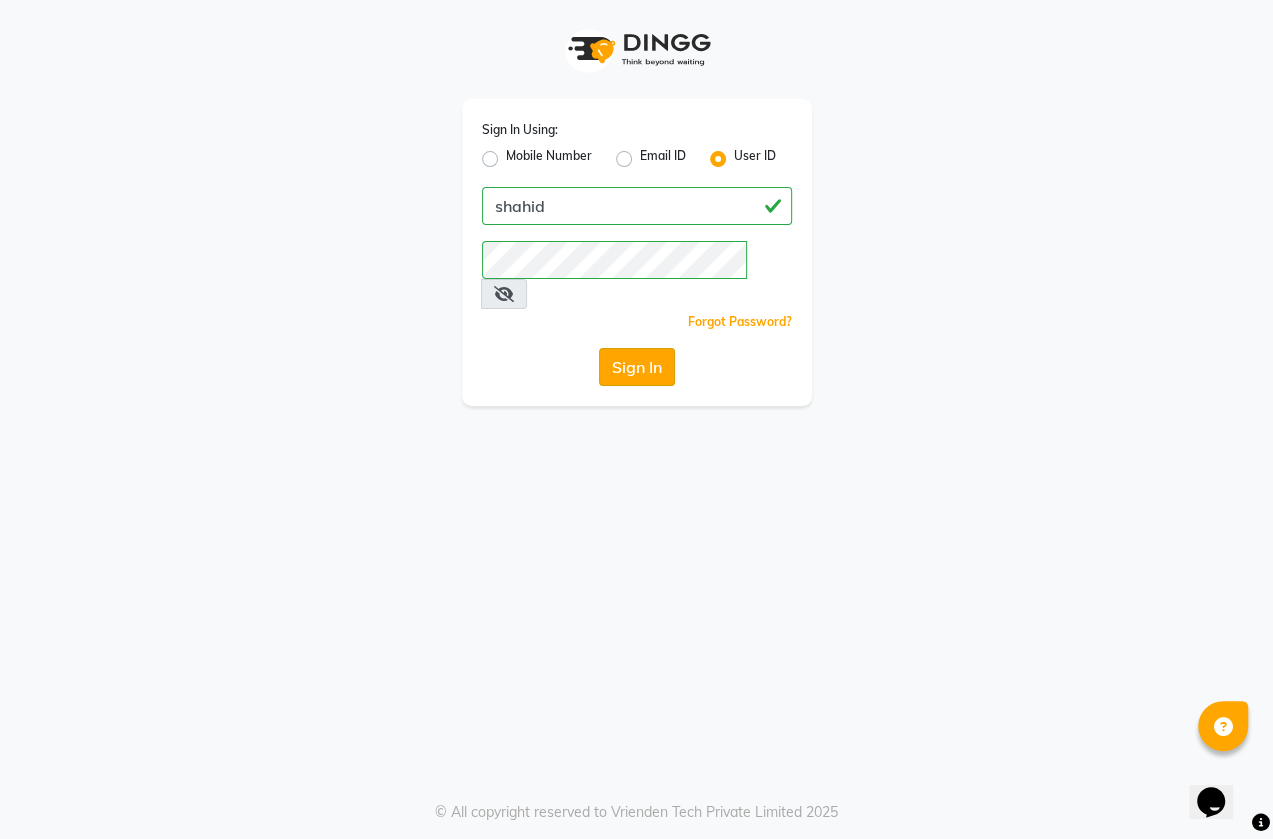 click on "Sign In" 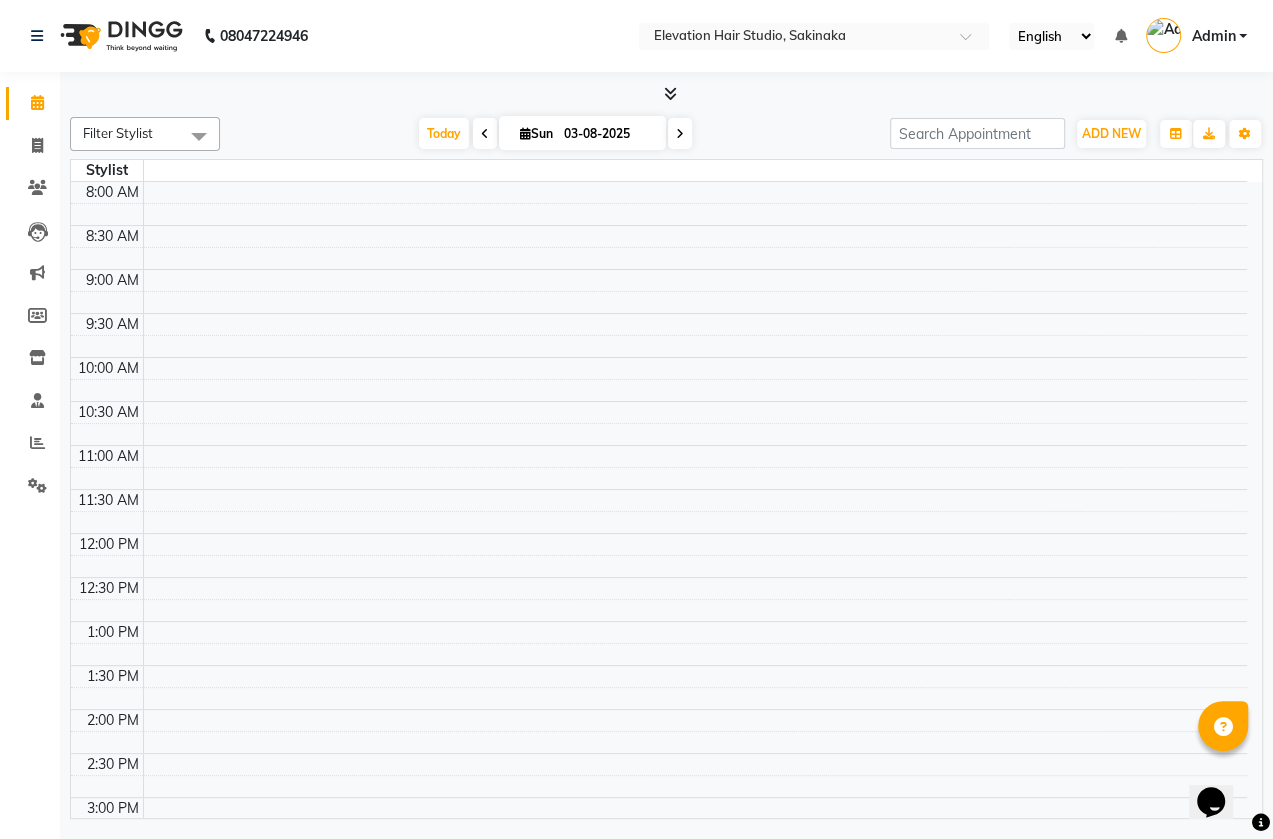 select on "en" 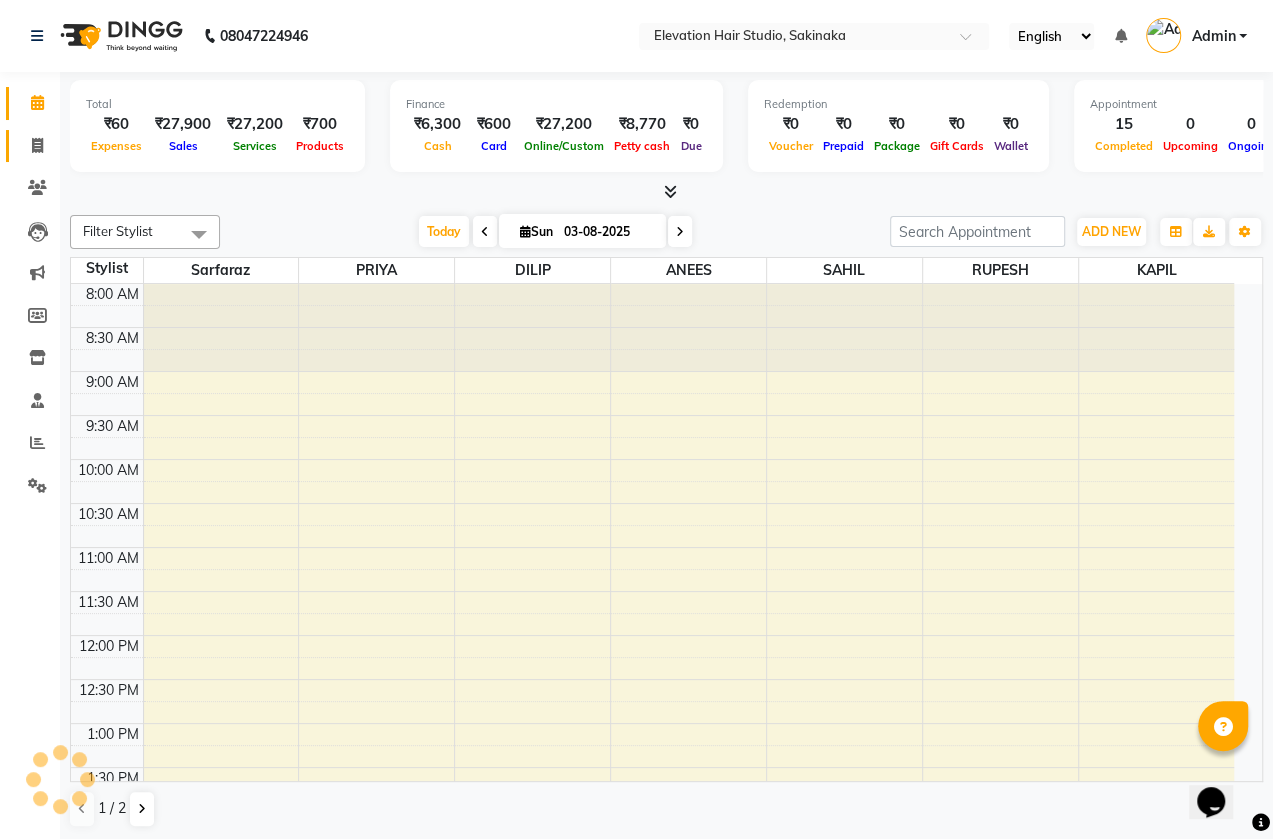 scroll, scrollTop: 506, scrollLeft: 0, axis: vertical 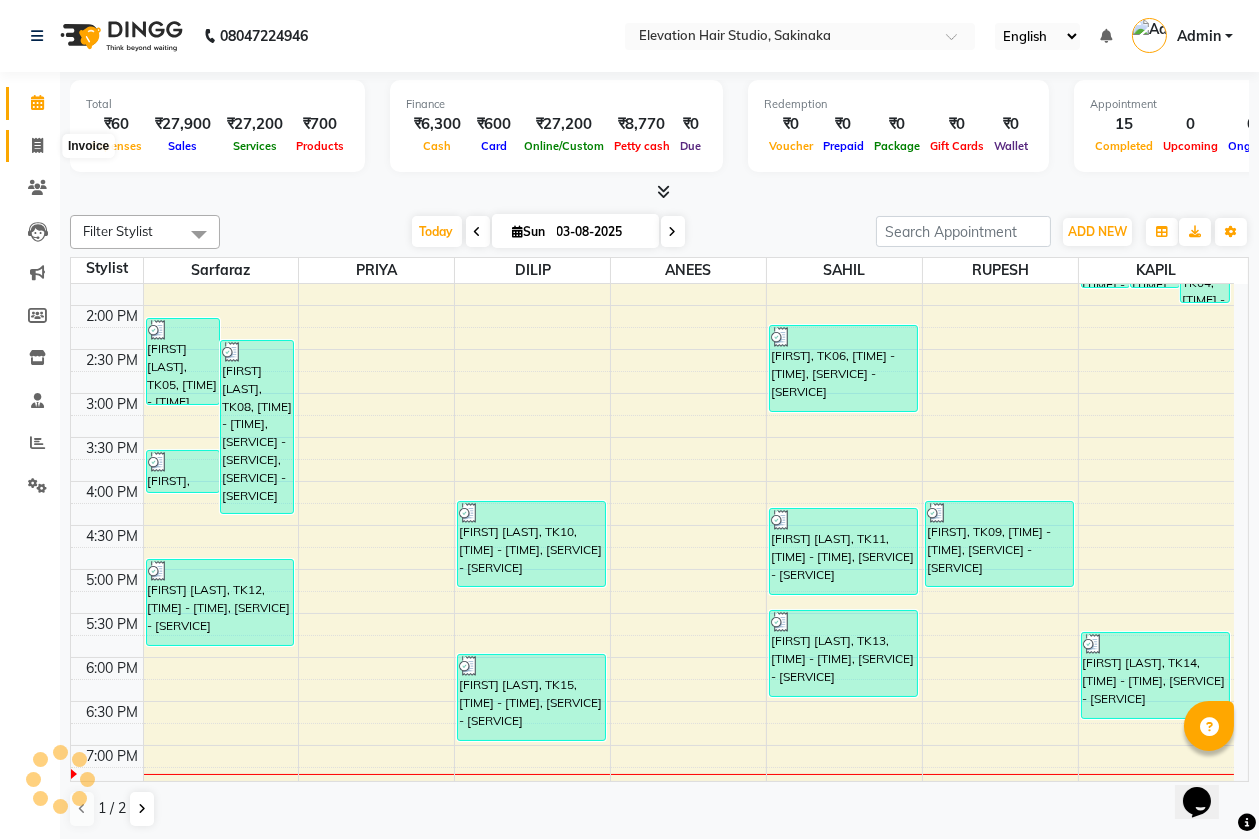 click 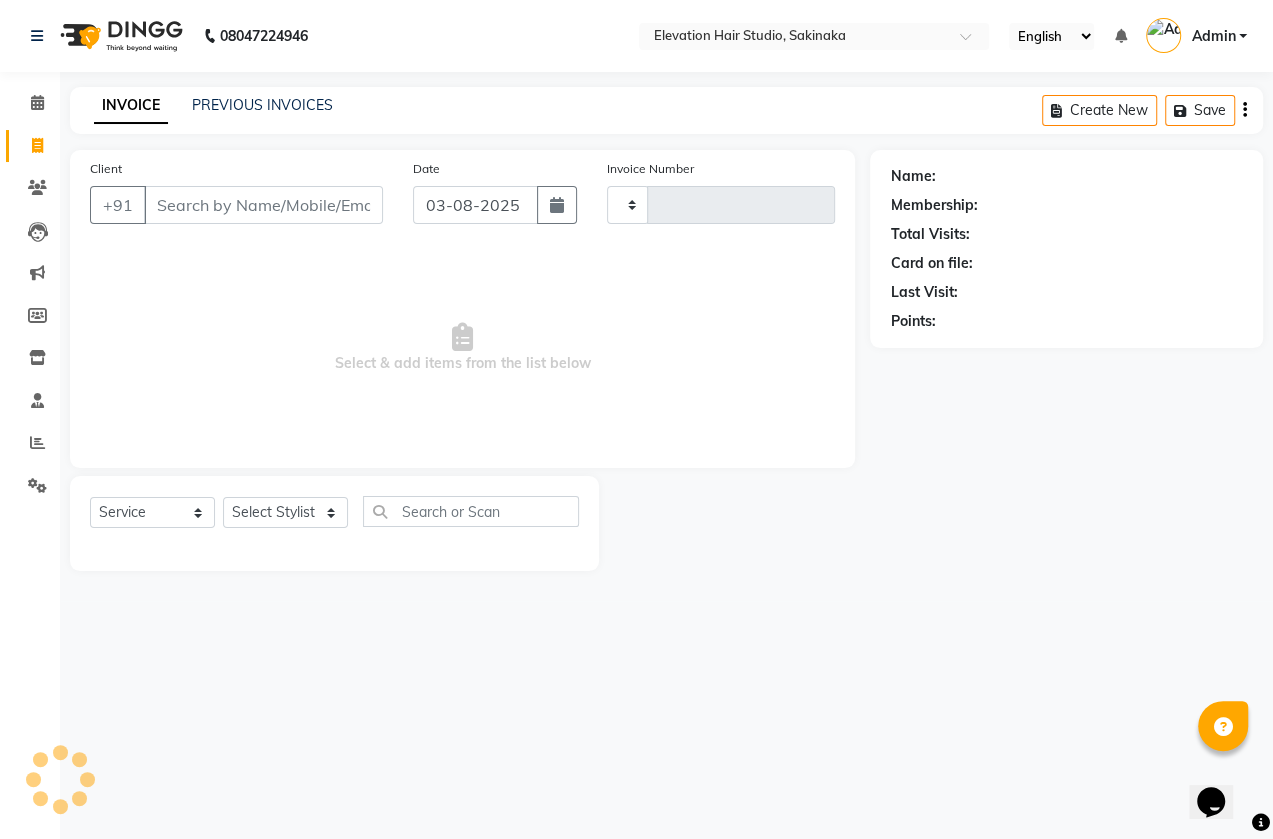 type on "1314" 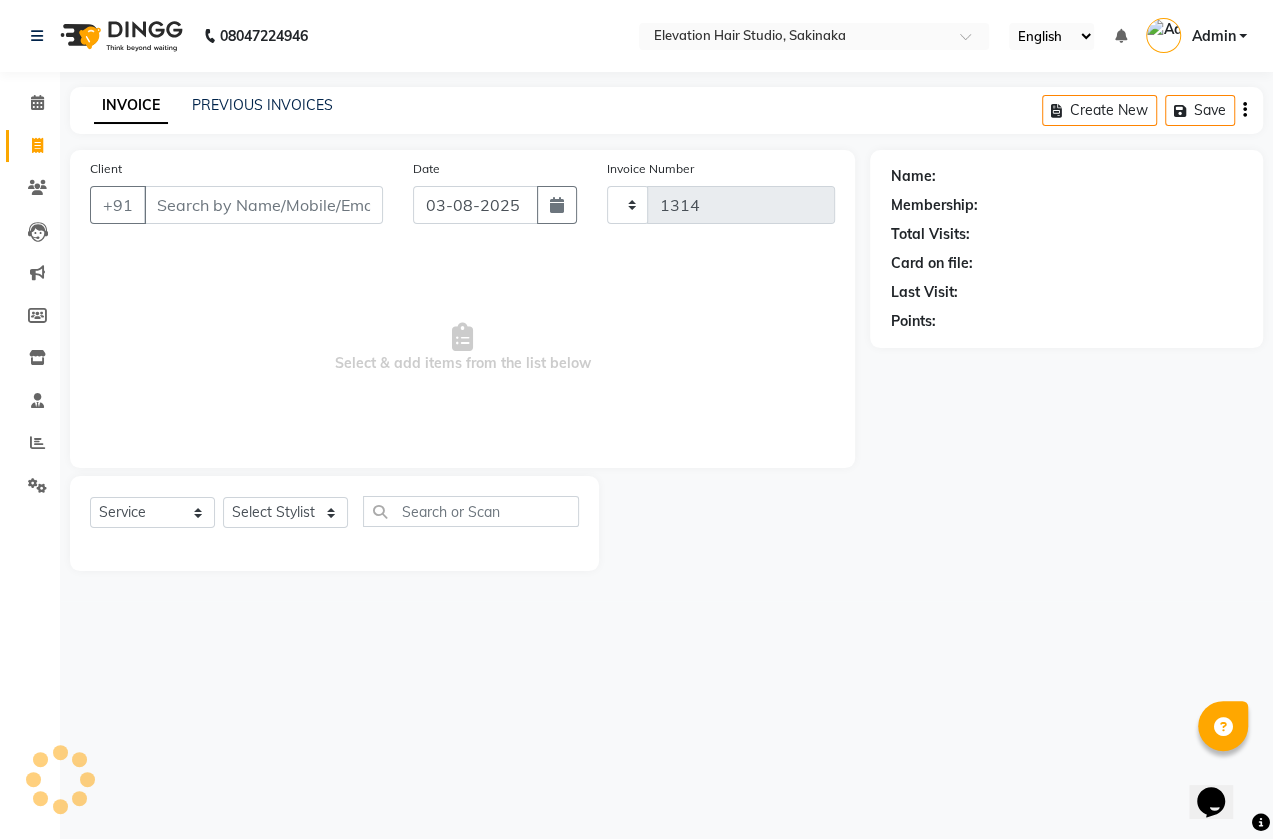 select on "4949" 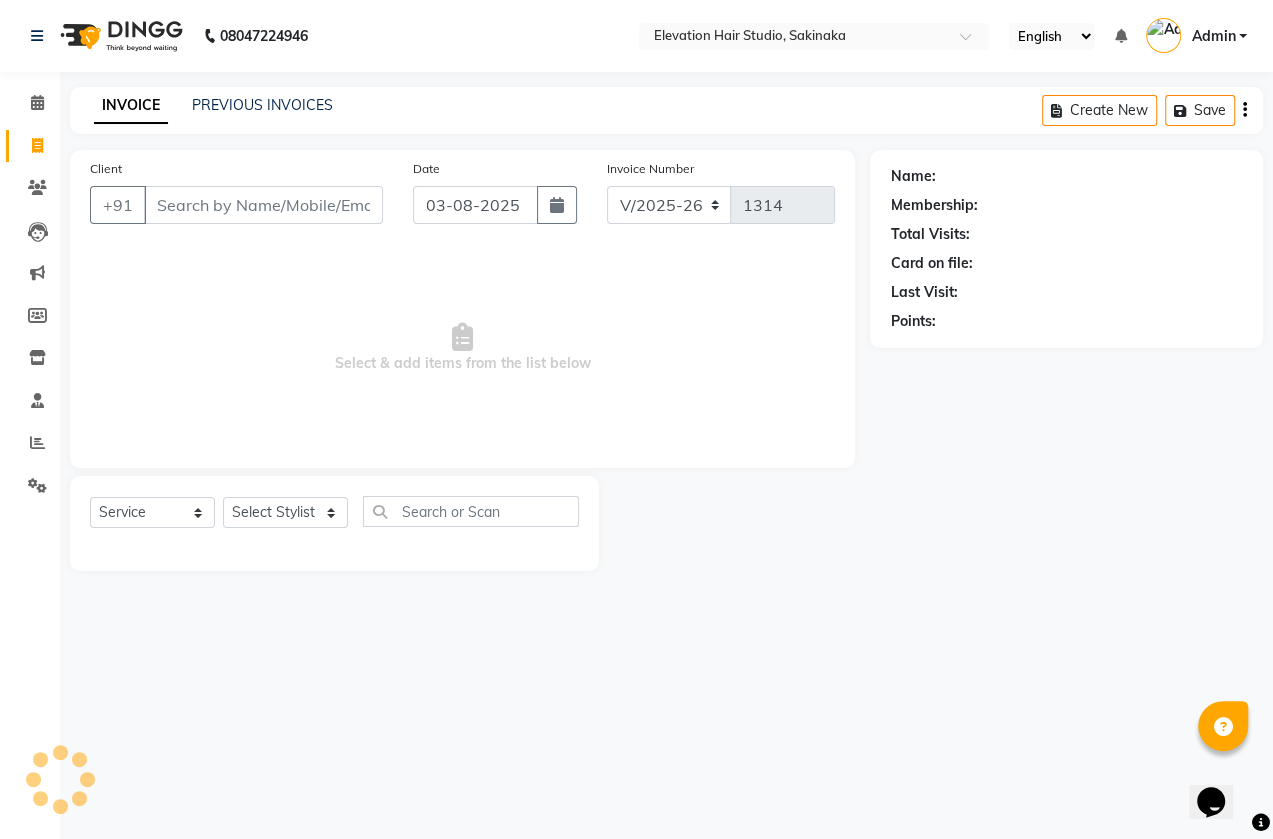 click on "Client" at bounding box center (263, 205) 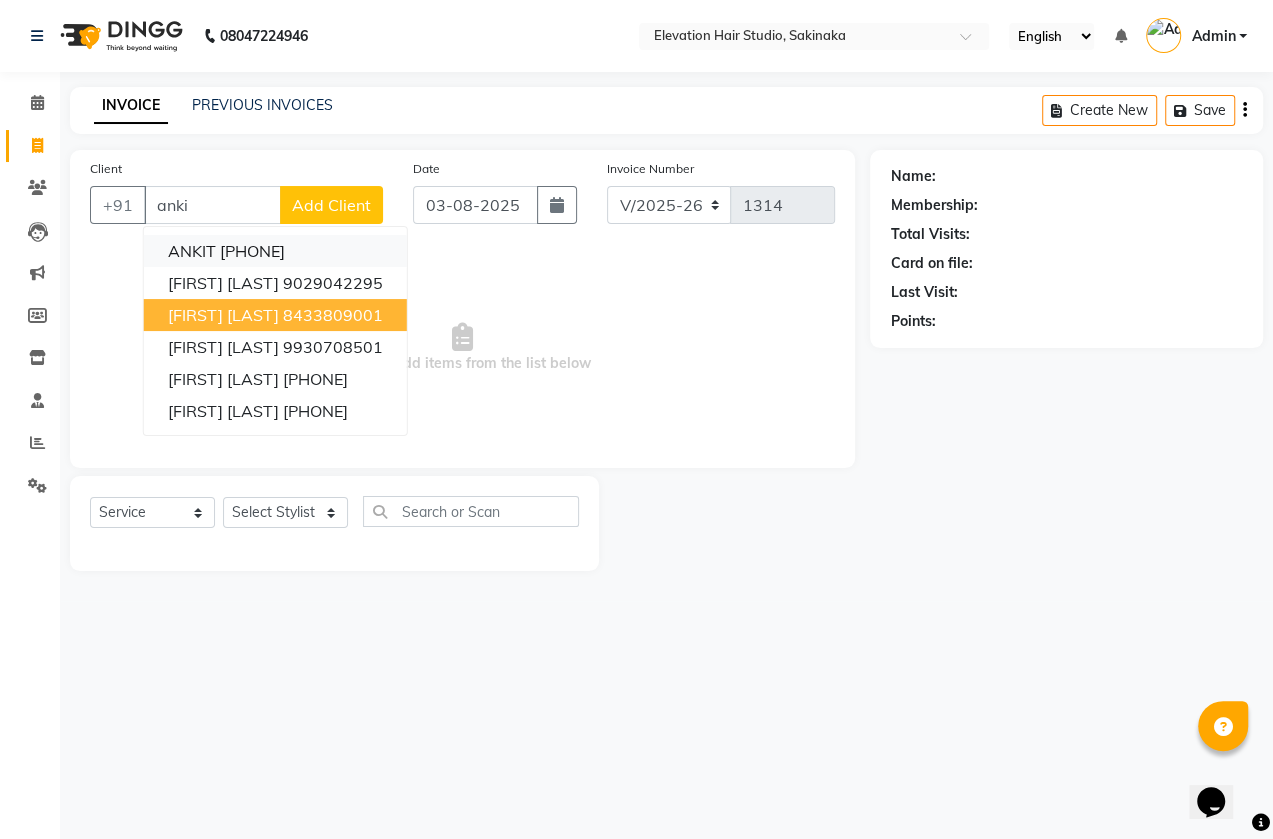 drag, startPoint x: 244, startPoint y: 311, endPoint x: 288, endPoint y: 266, distance: 62.936478 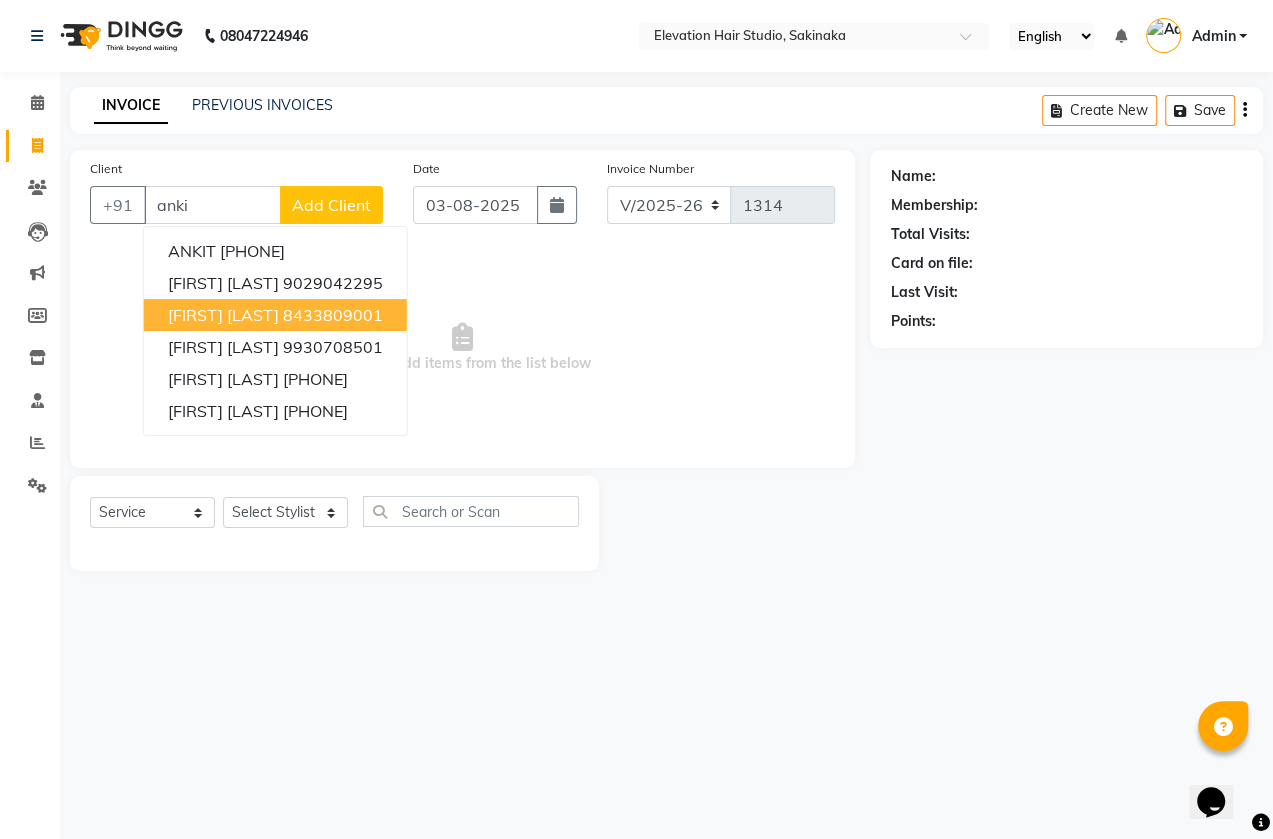 click on "ANKIT ARORA" at bounding box center (223, 315) 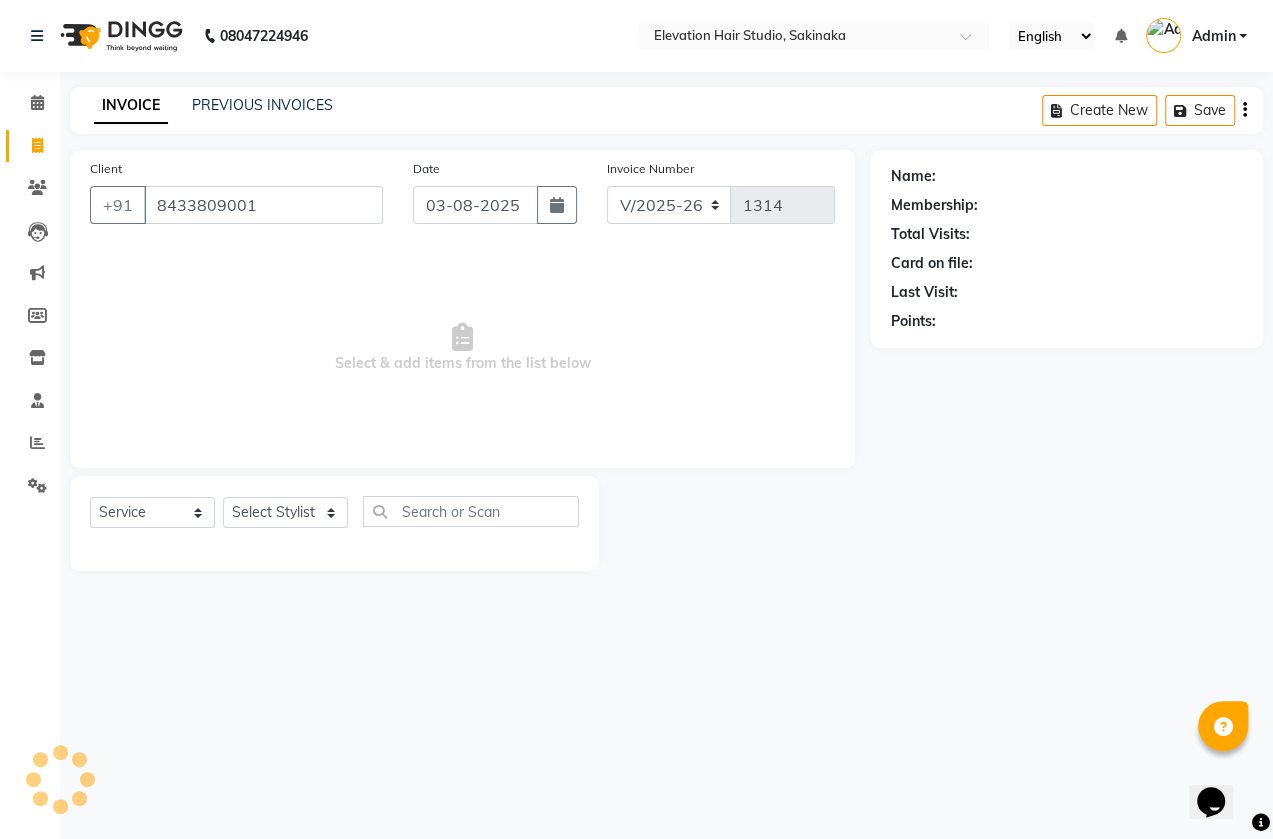 type on "8433809001" 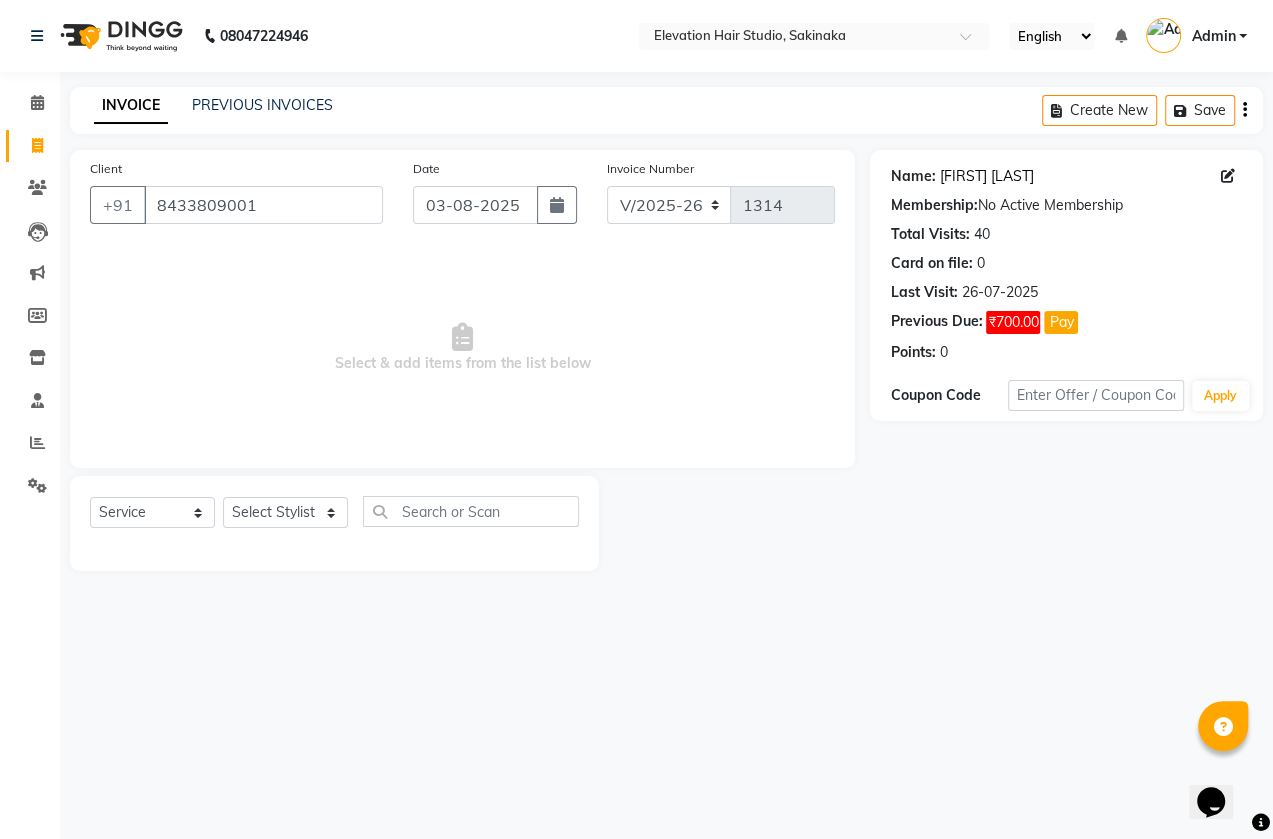 click on "Ankit Arora" 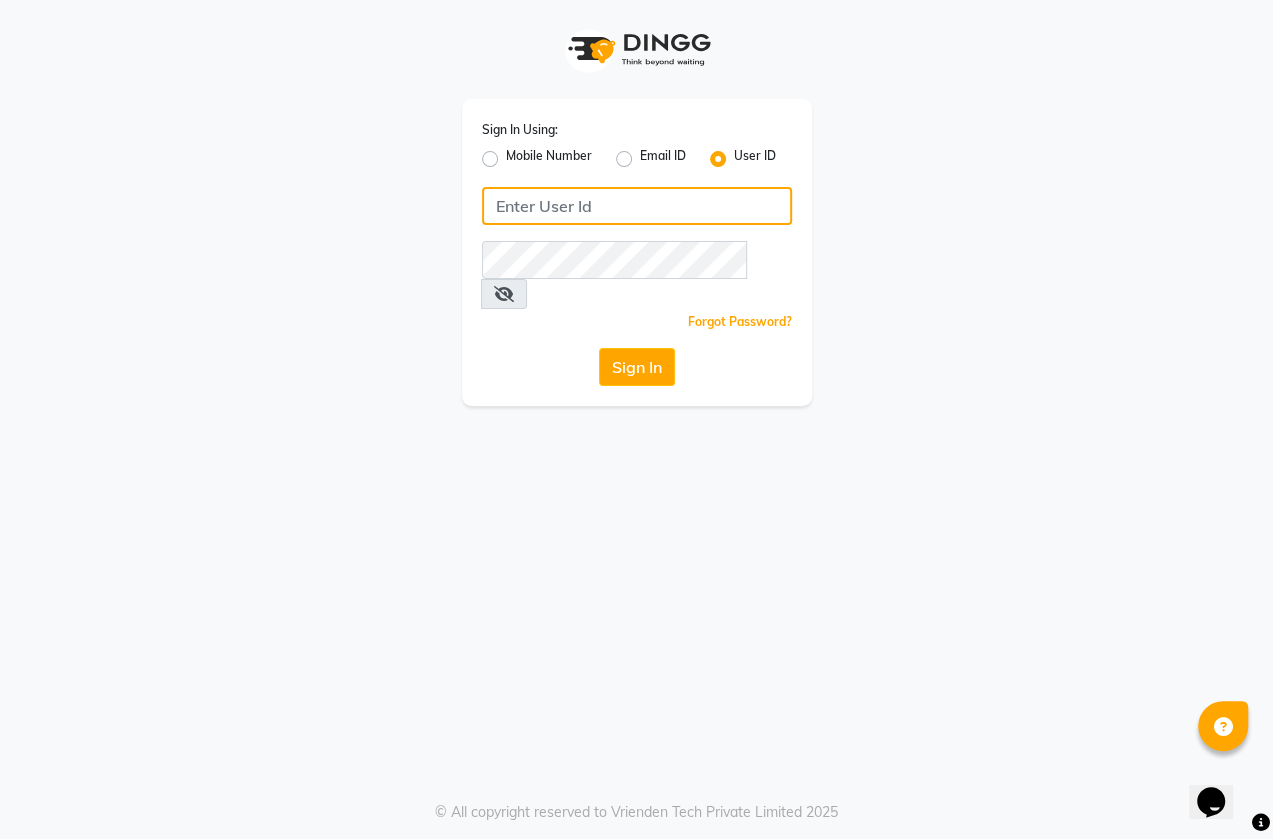 type on "shahid" 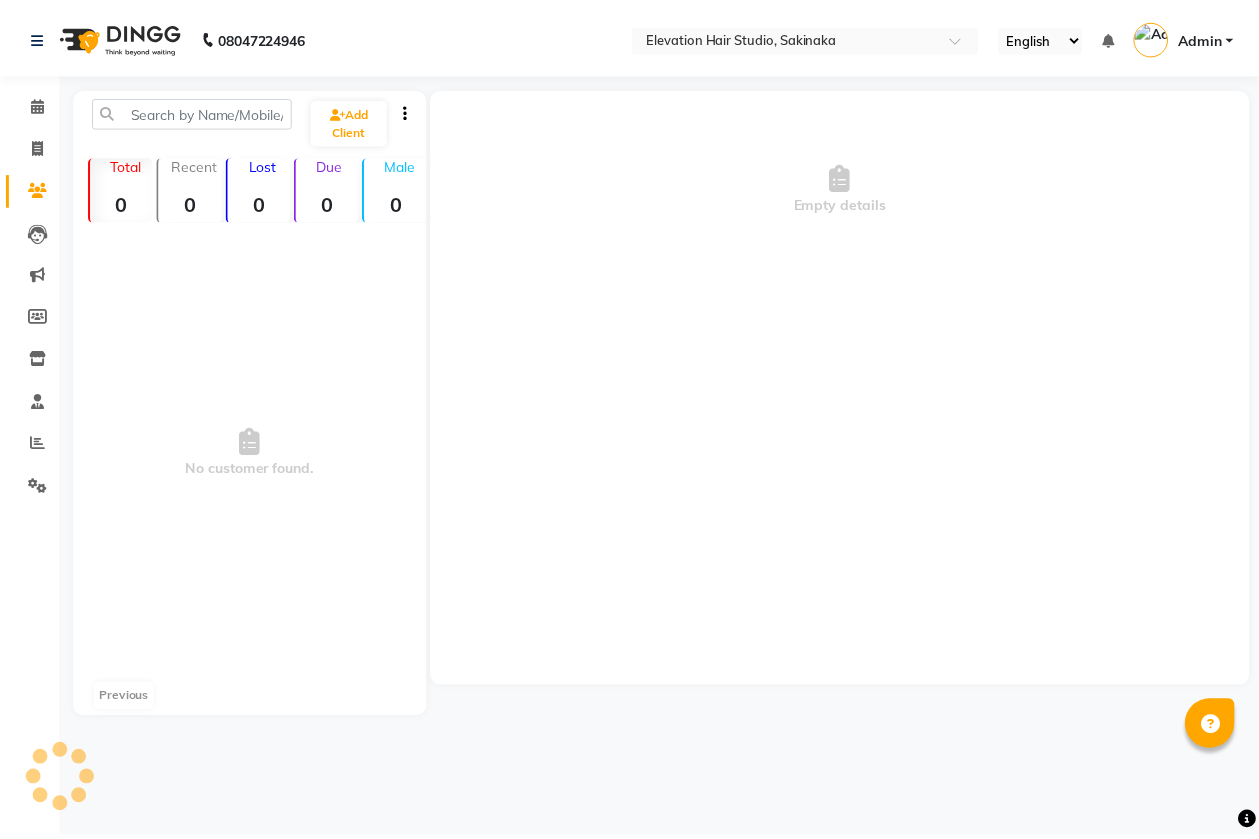 scroll, scrollTop: 0, scrollLeft: 0, axis: both 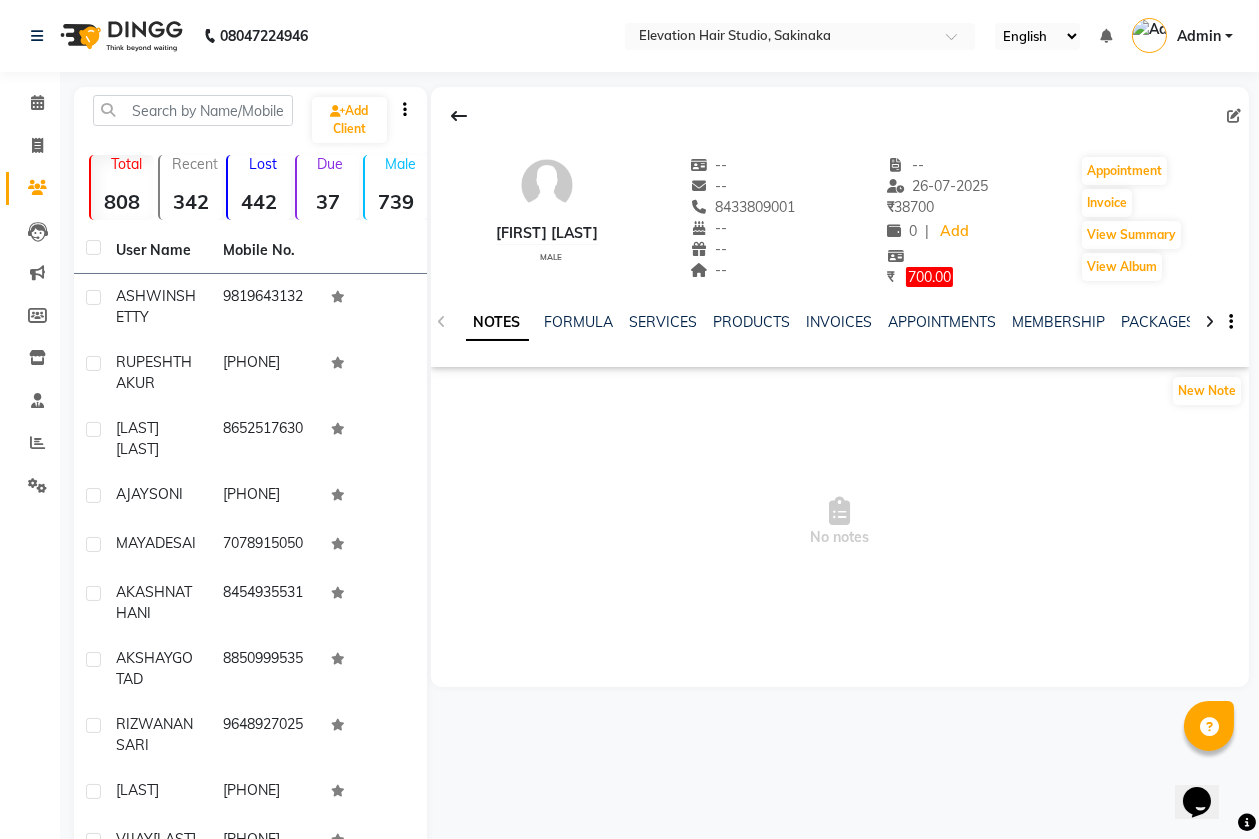 click on "NOTES FORMULA SERVICES PRODUCTS INVOICES APPOINTMENTS MEMBERSHIP PACKAGES VOUCHERS GIFTCARDS POINTS FORMS FAMILY CARDS WALLET" 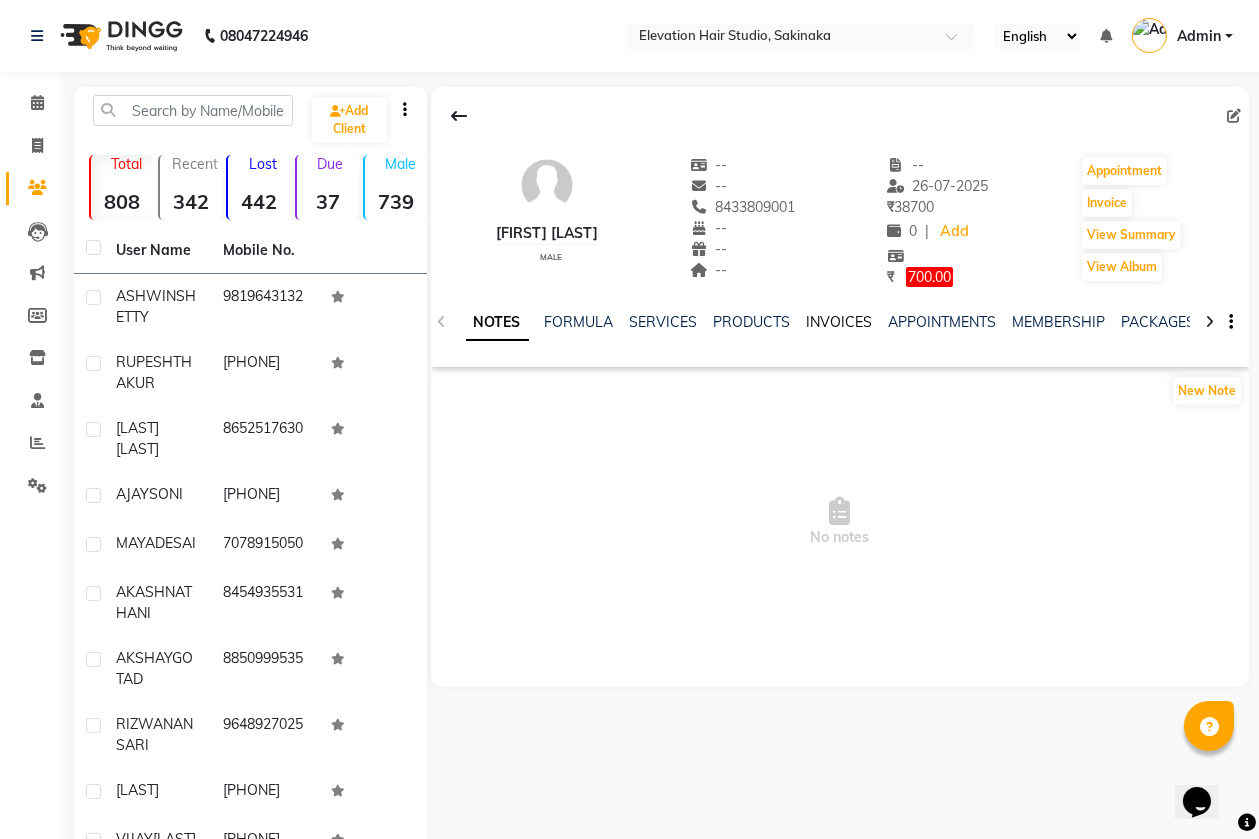 click on "INVOICES" 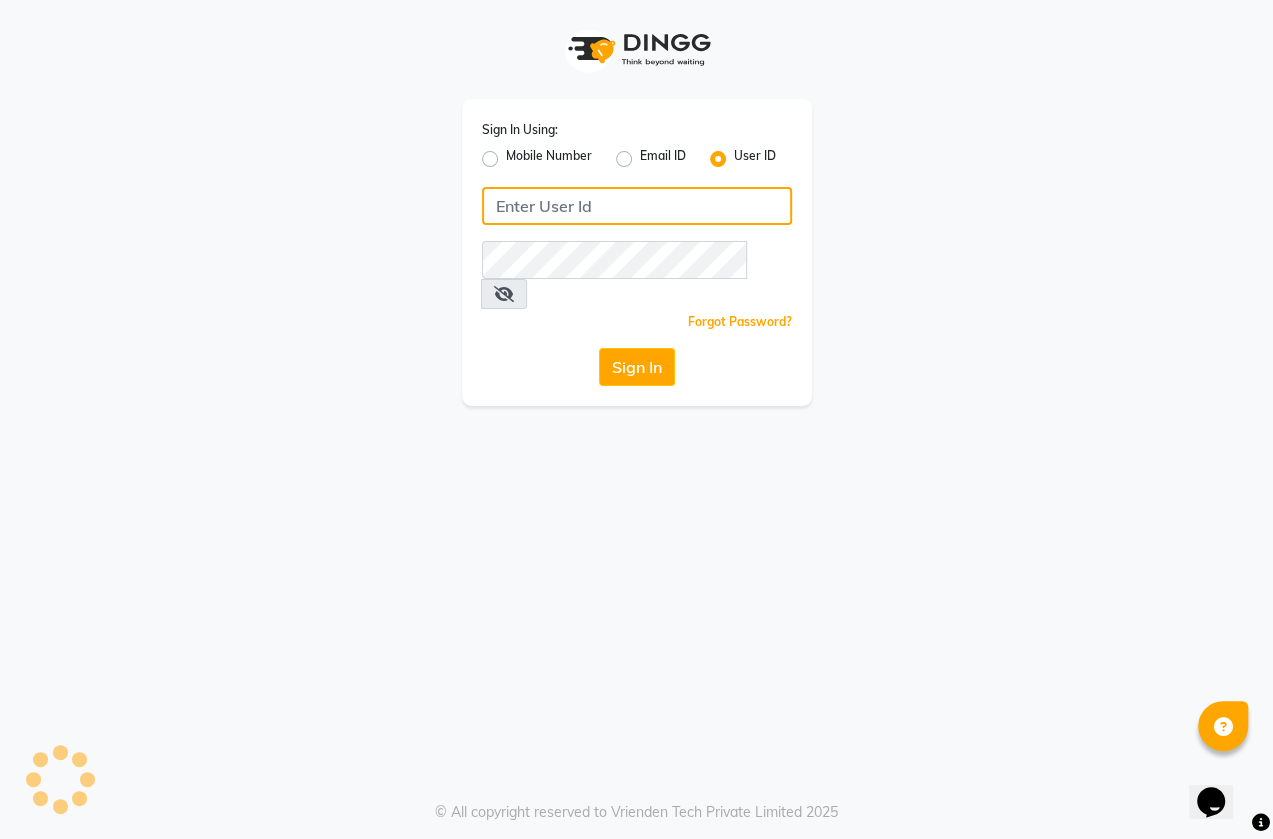 type on "shahid" 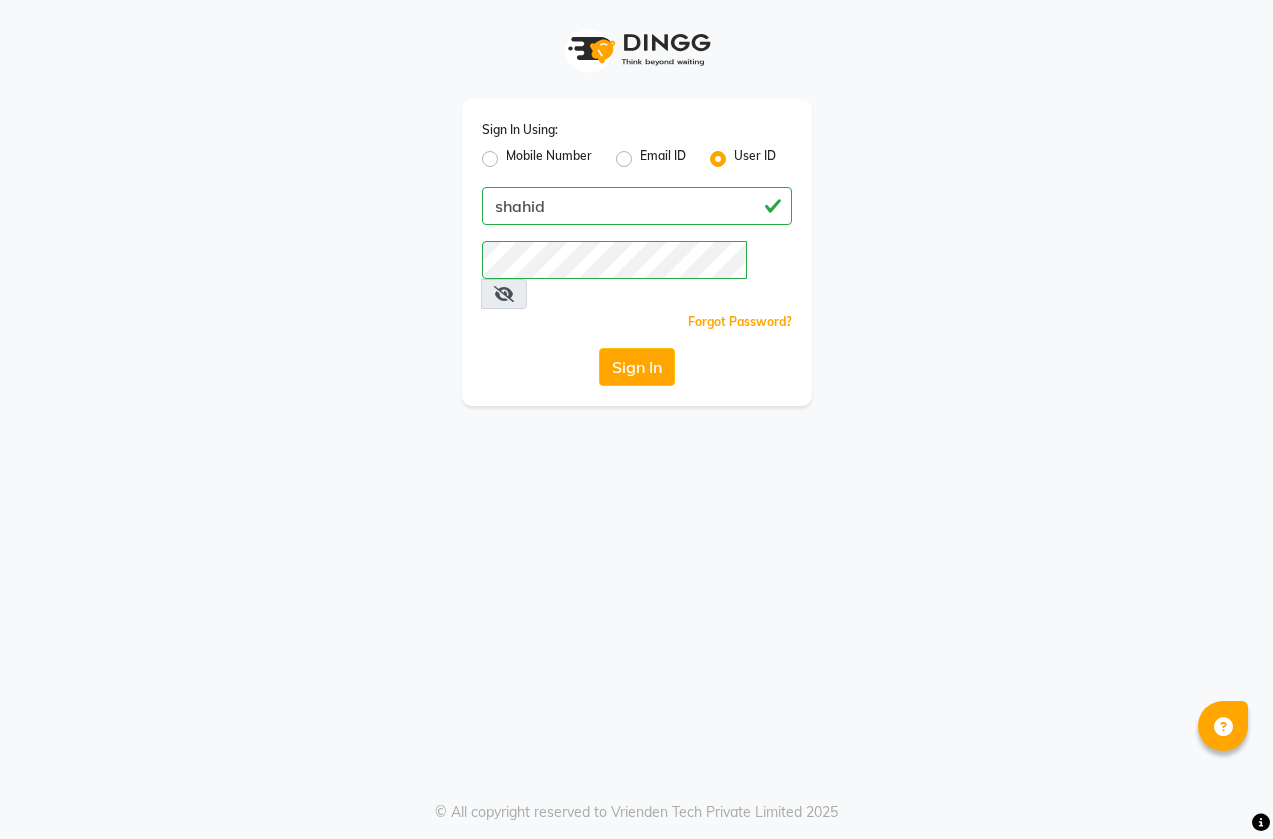 scroll, scrollTop: 0, scrollLeft: 0, axis: both 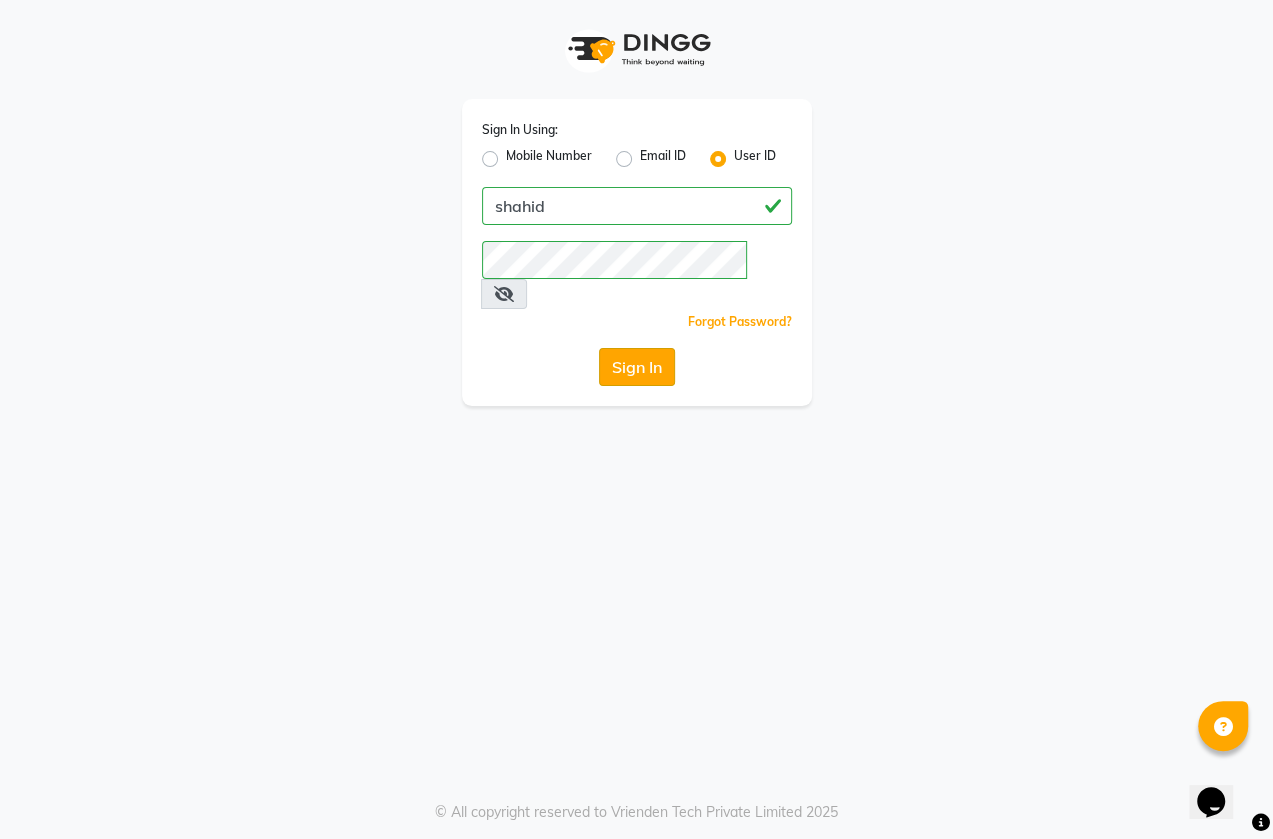 click on "Sign In" 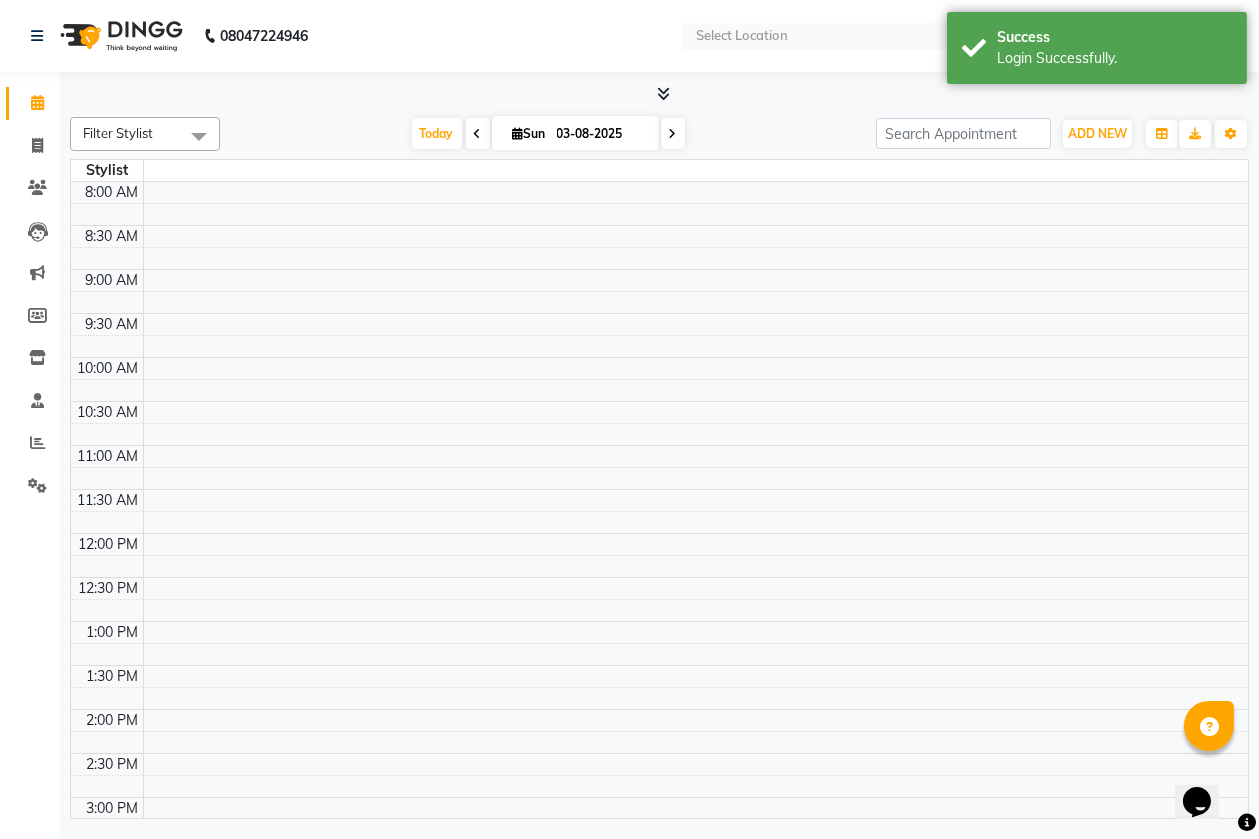 select on "en" 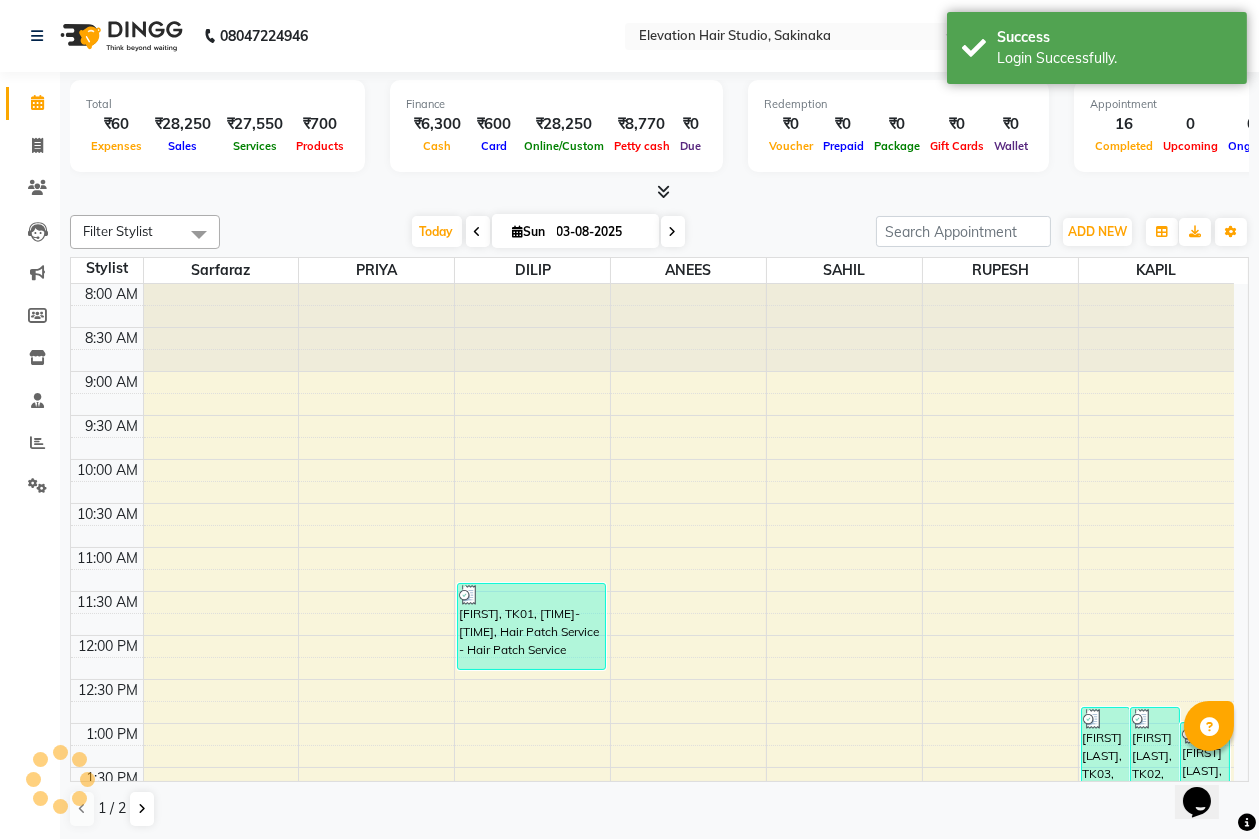 scroll, scrollTop: 603, scrollLeft: 0, axis: vertical 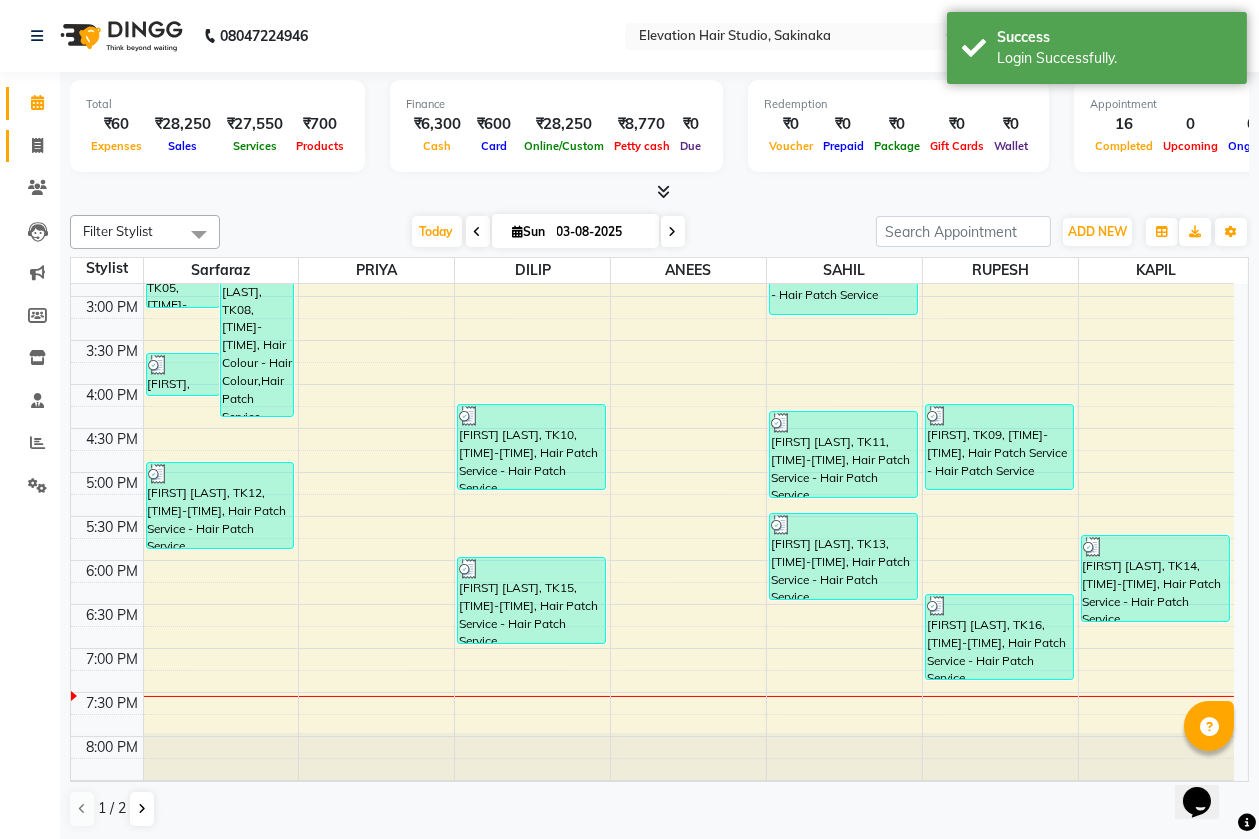 click on "Invoice" 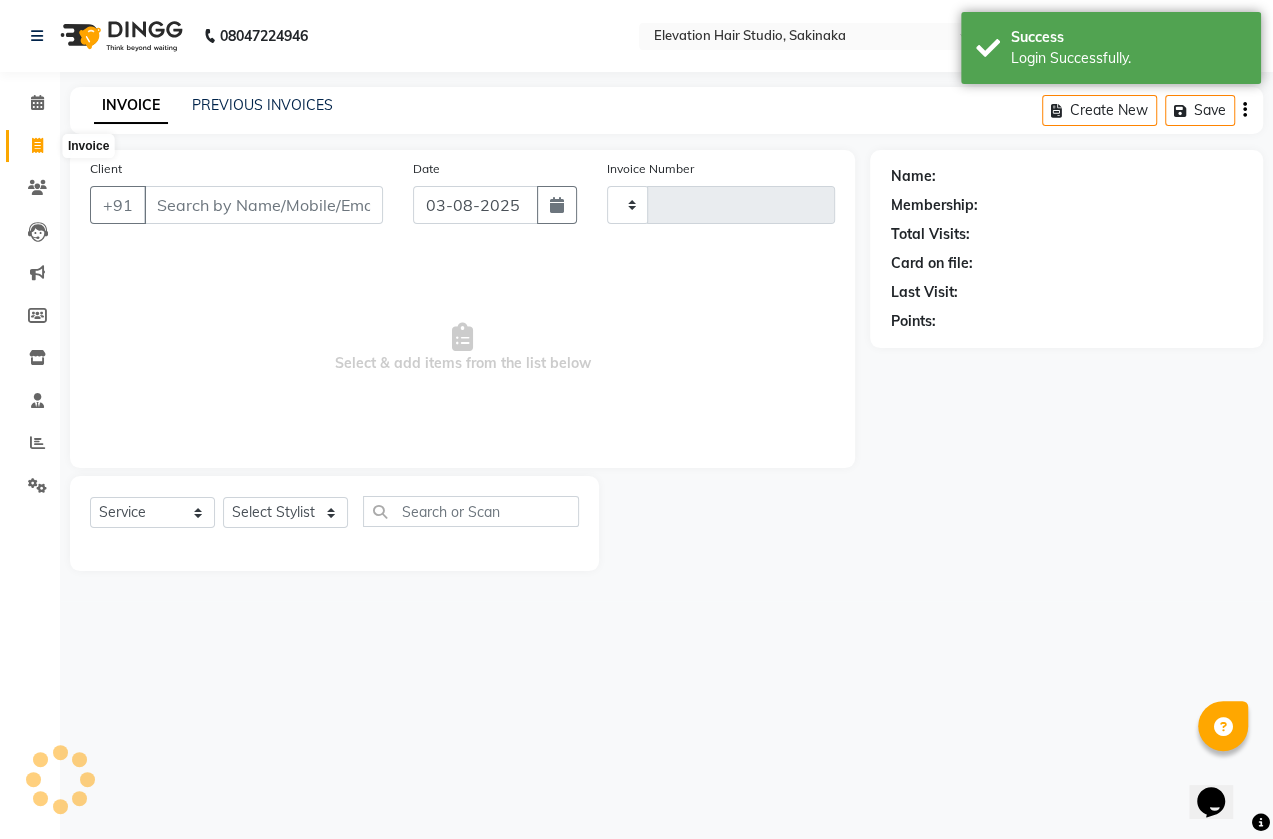 type on "1315" 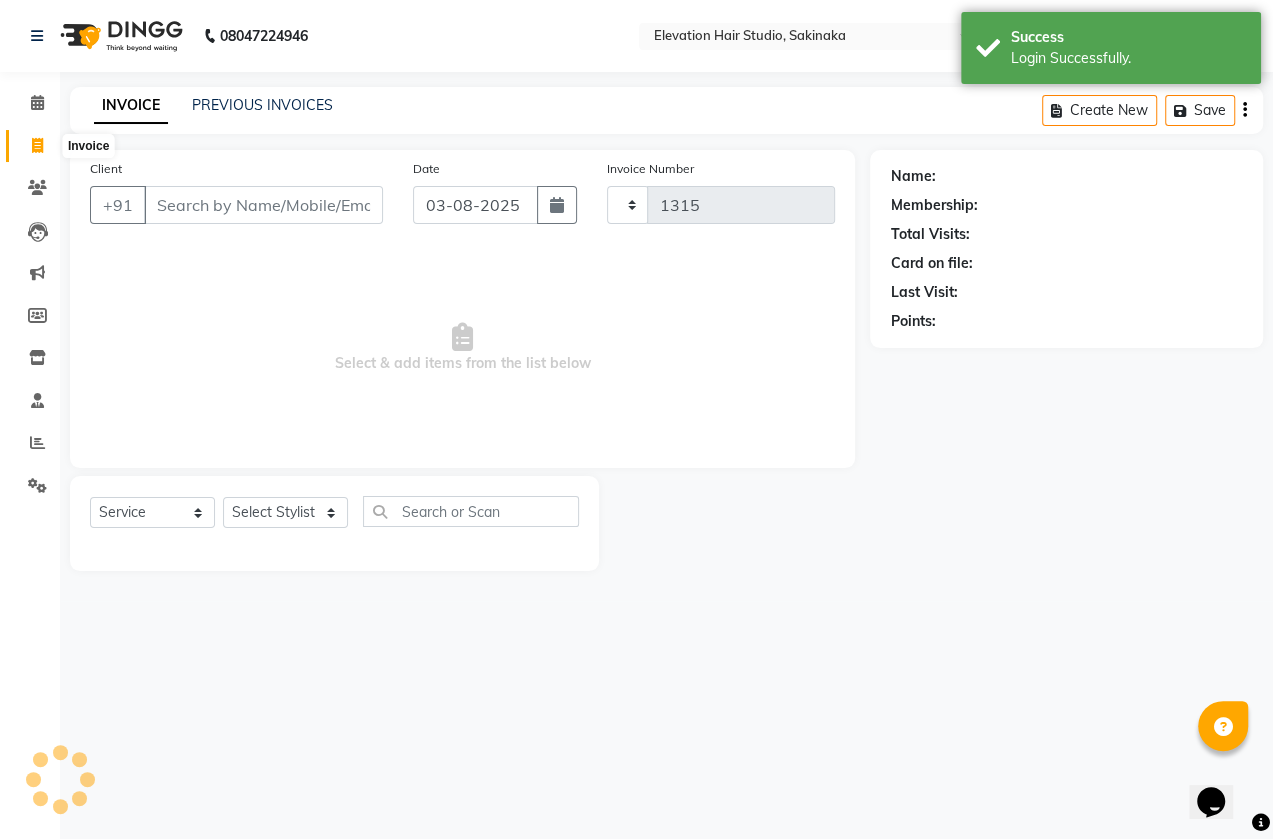 select on "4949" 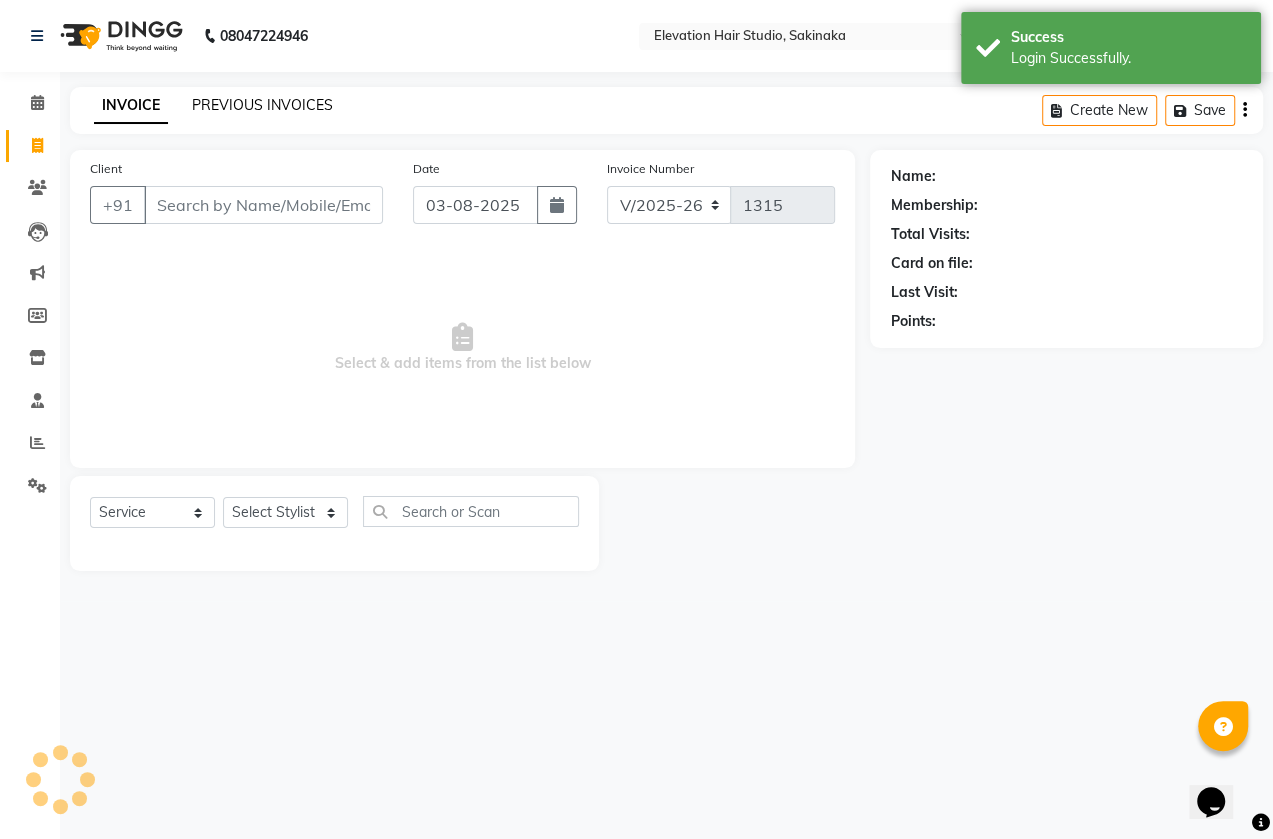 click on "PREVIOUS INVOICES" 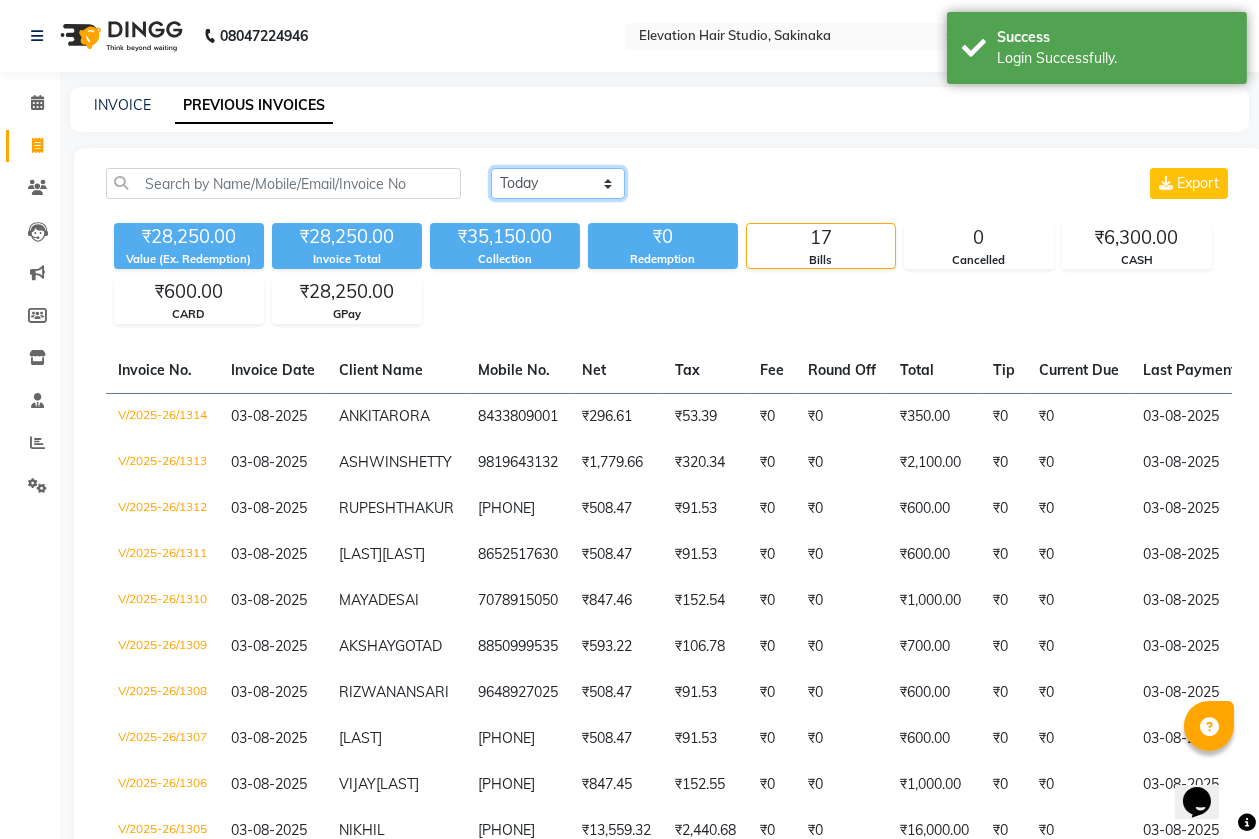 click on "Today Yesterday Custom Range" 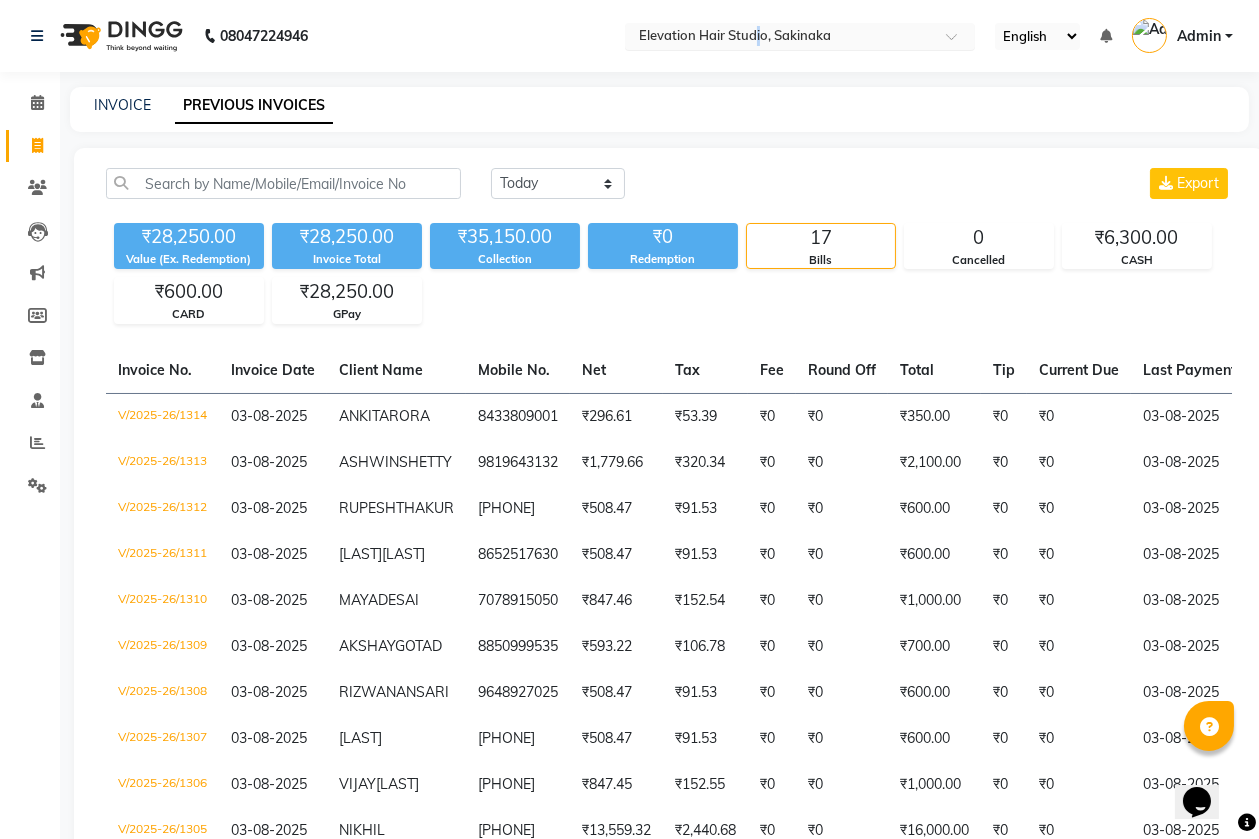 drag, startPoint x: 758, startPoint y: 8, endPoint x: 756, endPoint y: 24, distance: 16.124516 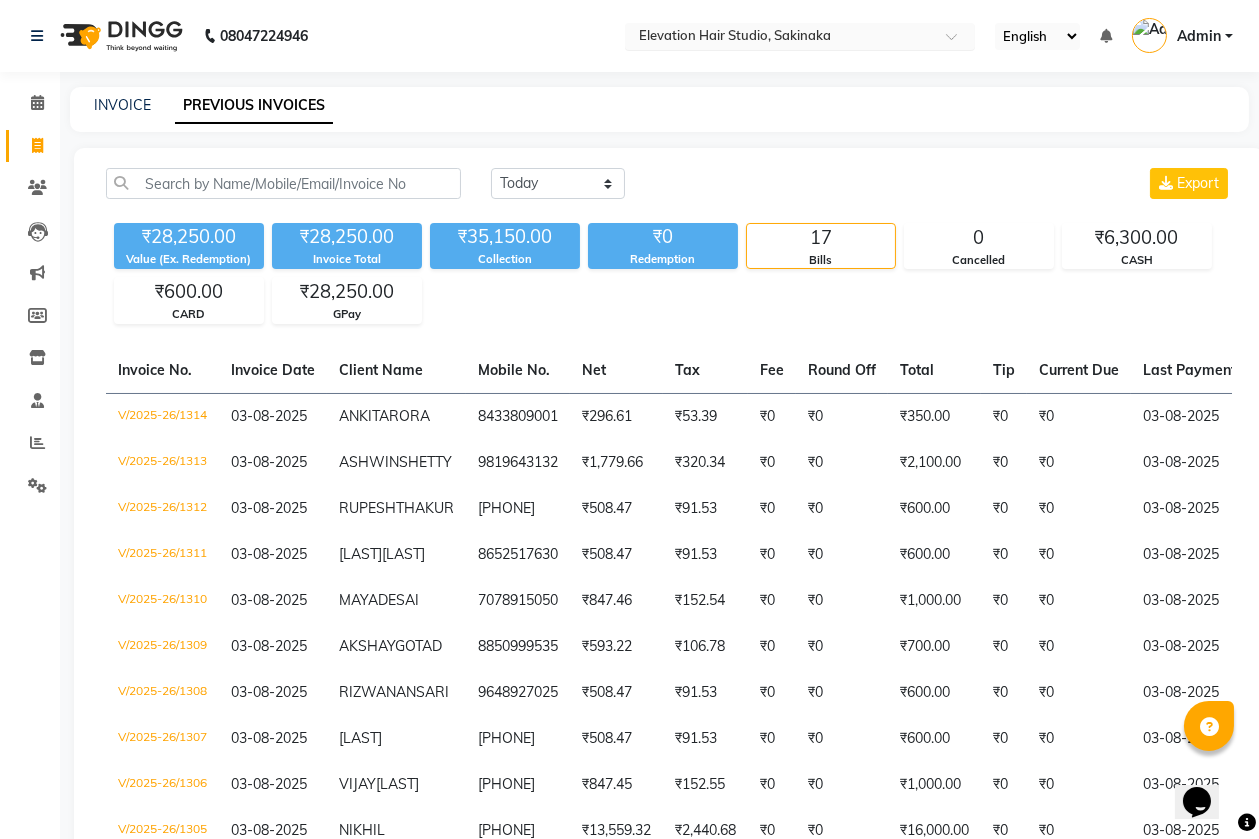 click on "Select Location × Elevation Hair Studio, Sakinaka" at bounding box center [800, 36] 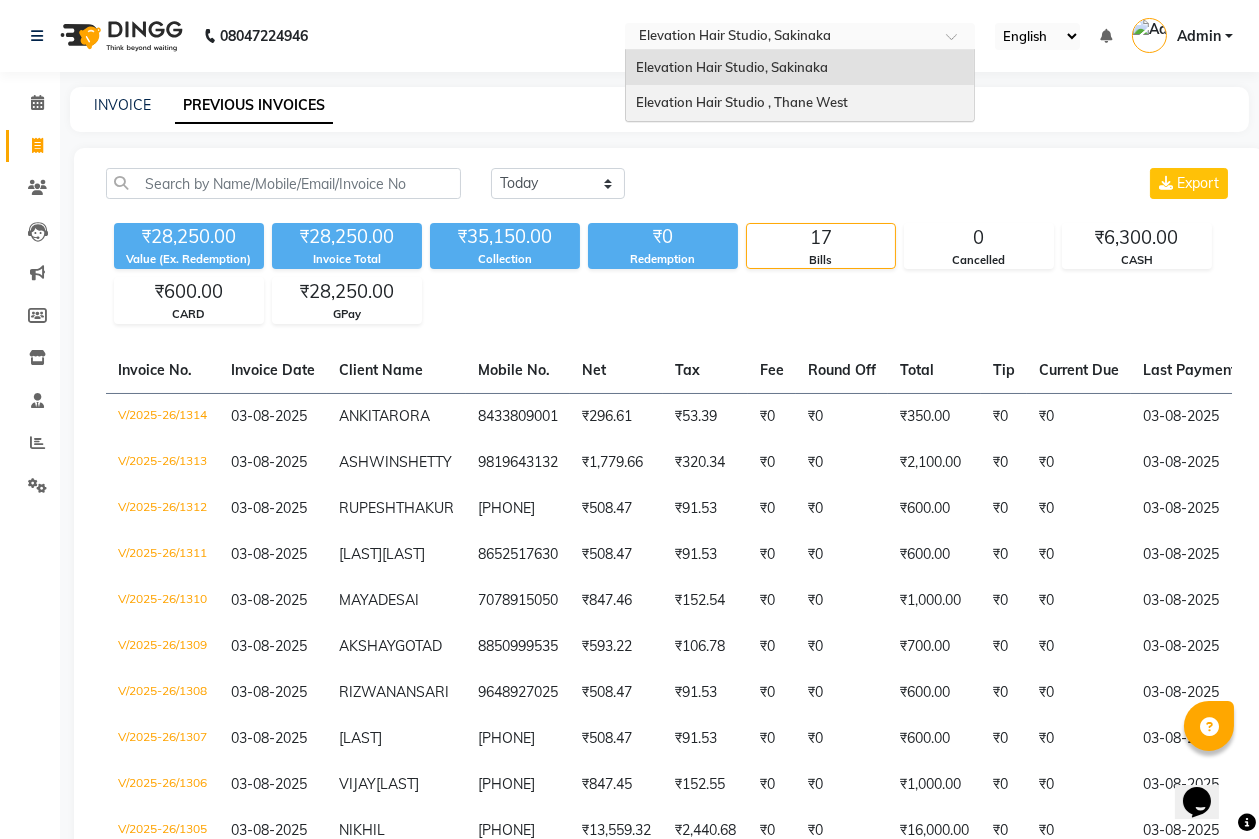 click on "Elevation Hair Studio , Thane West" at bounding box center (742, 102) 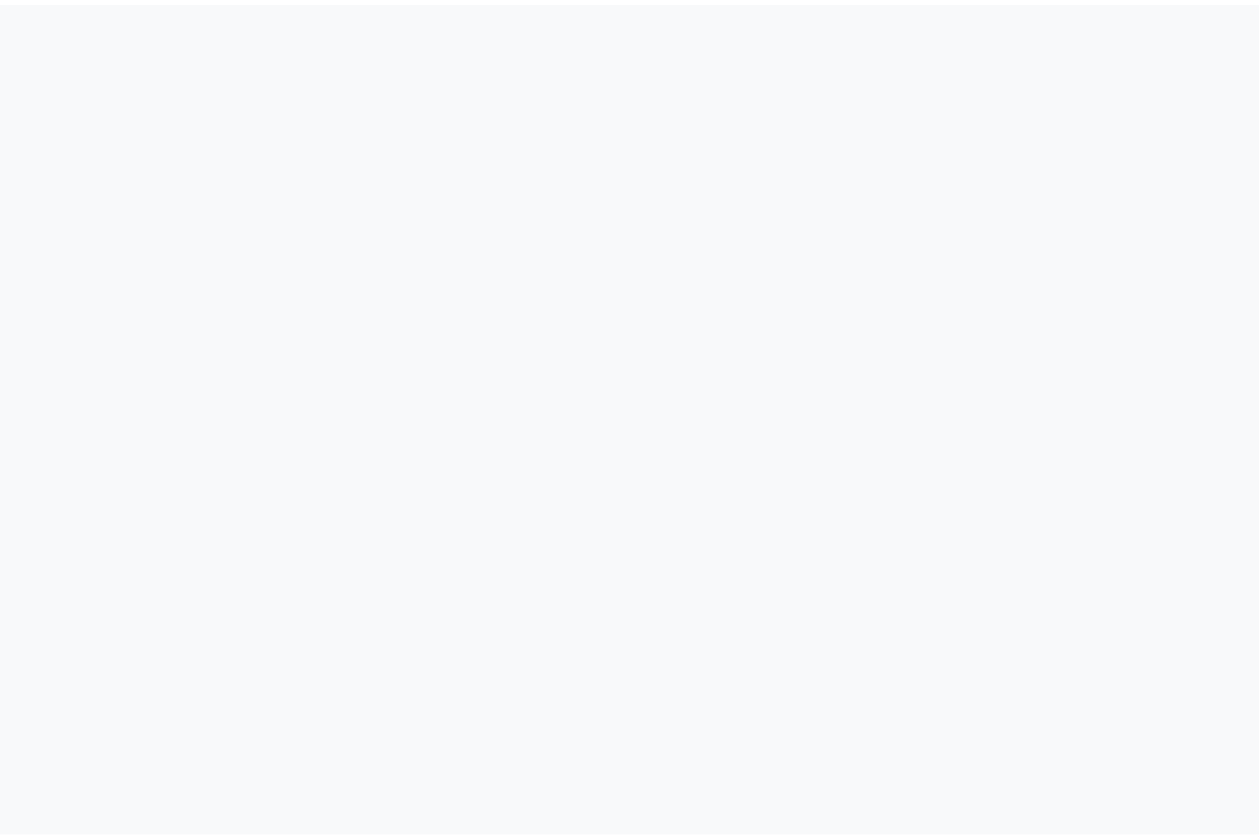 scroll, scrollTop: 0, scrollLeft: 0, axis: both 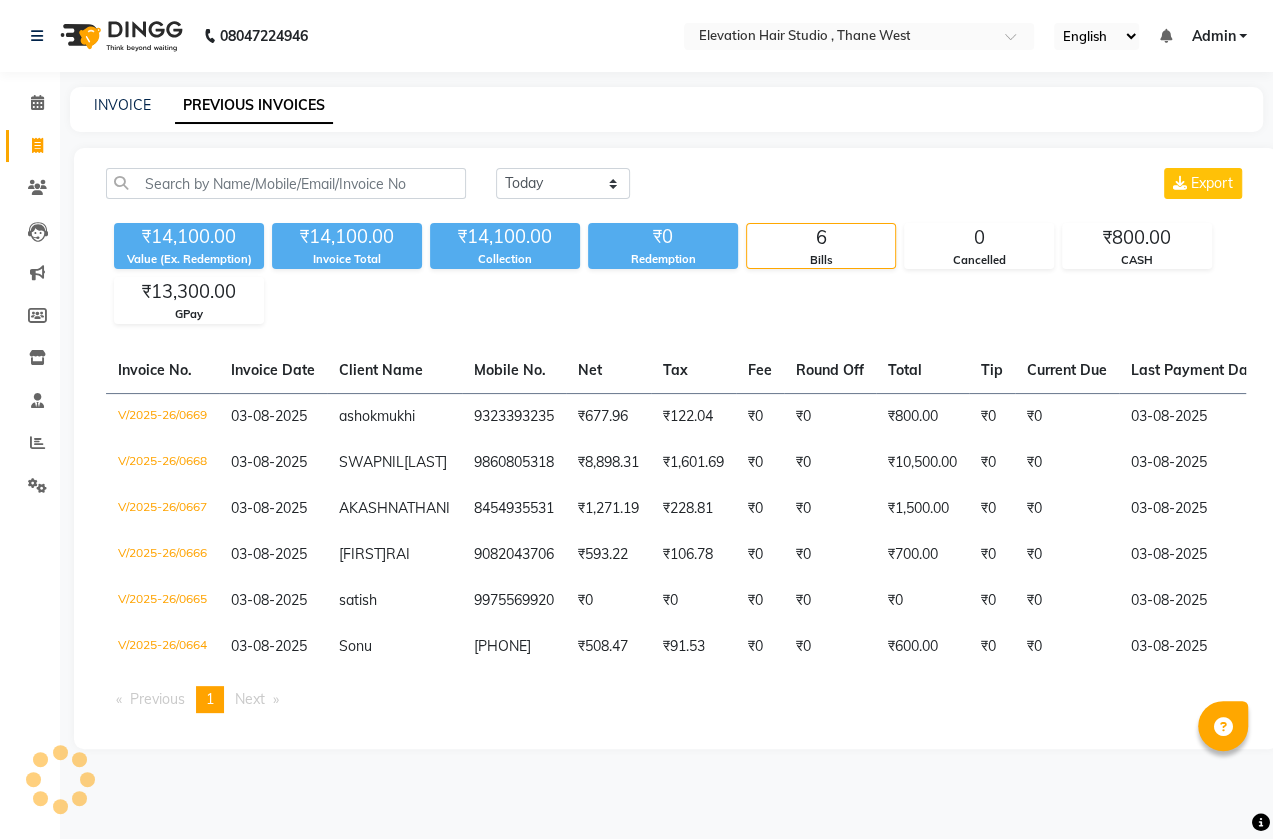 select on "en" 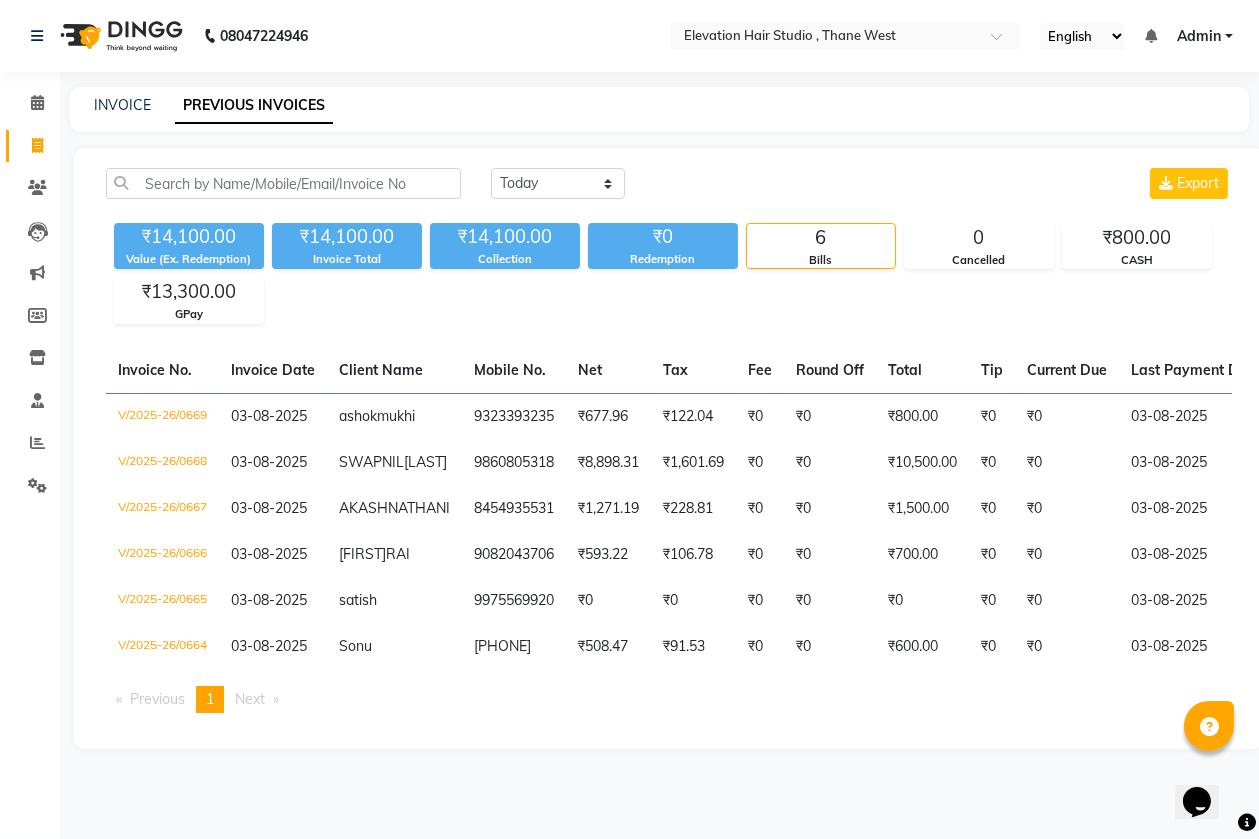 scroll, scrollTop: 0, scrollLeft: 0, axis: both 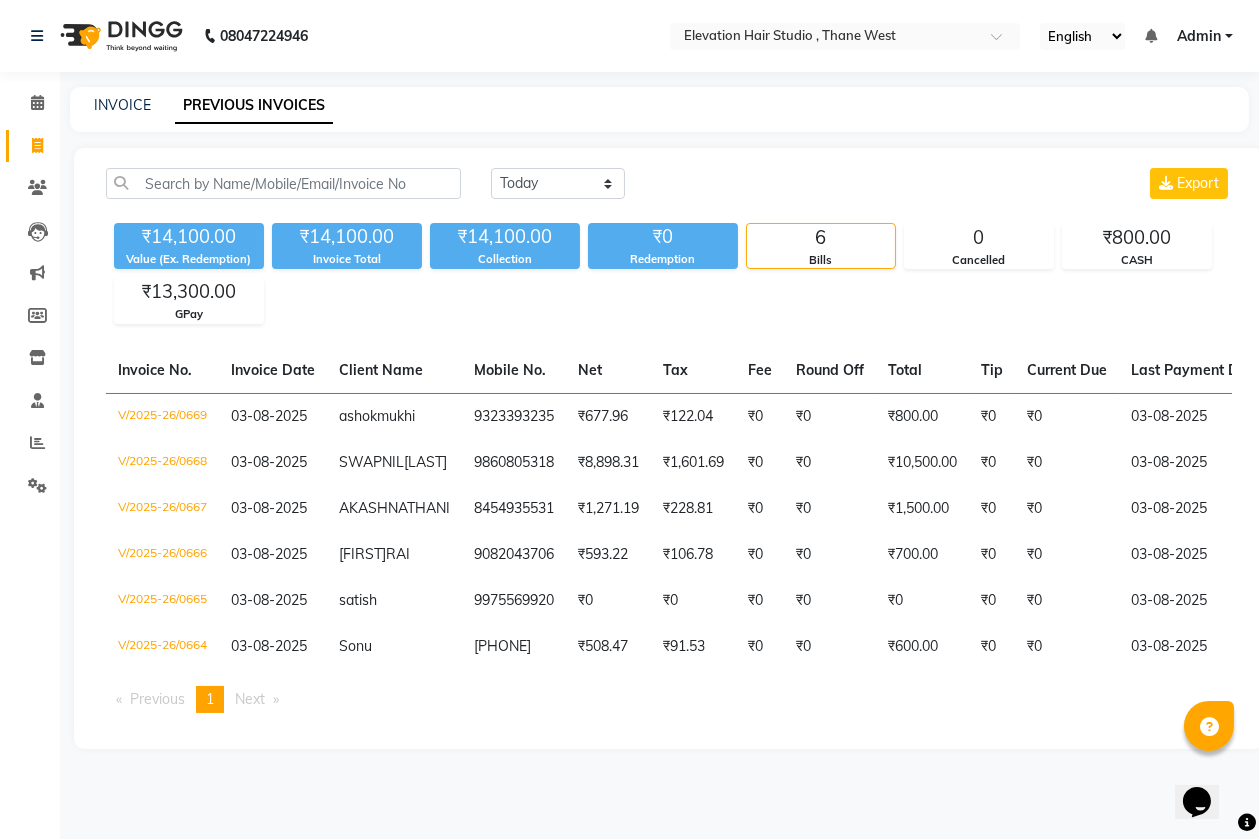 click on "Invoice No.   Invoice Date   Client Name   Mobile No.   Net   Tax   Fee   Round Off   Total   Tip   Current Due   Last Payment Date   Payment Amount   Payment Methods   Cancel Reason   Status   V/2025-26/0669  03-08-2025 ashok  mukhi 9323393235 ₹677.96 ₹122.04  ₹0  ₹0 ₹800.00 ₹0 ₹0 03-08-2025 ₹800.00  CASH - PAID  V/2025-26/0668  03-08-2025 SWAPNIL  BAVISKAR 9860805318 ₹8,898.31 ₹1,601.69  ₹0  ₹0 ₹10,500.00 ₹0 ₹0 03-08-2025 ₹10,500.00  GPay - PAID  V/2025-26/0667  03-08-2025 AKASH  NATHANI 8454935531 ₹1,271.19 ₹228.81  ₹0  ₹0 ₹1,500.00 ₹0 ₹0 03-08-2025 ₹1,500.00  GPay - PAID  V/2025-26/0666  03-08-2025 VIRENDRA  RAI 9082043706 ₹593.22 ₹106.78  ₹0  ₹0 ₹700.00 ₹0 ₹0 03-08-2025 ₹700.00  GPay - PAID  V/2025-26/0665  03-08-2025 satish   9975569920 ₹0 ₹0  ₹0  ₹0 ₹0 ₹0 ₹0 03-08-2025 ₹0  GPay - PAID  V/2025-26/0664  03-08-2025 Sonu   9322225222 ₹508.47 ₹91.53  ₹0  ₹0 ₹600.00 ₹0 ₹0 03-08-2025 ₹600.00  GPay - PAID page 1" 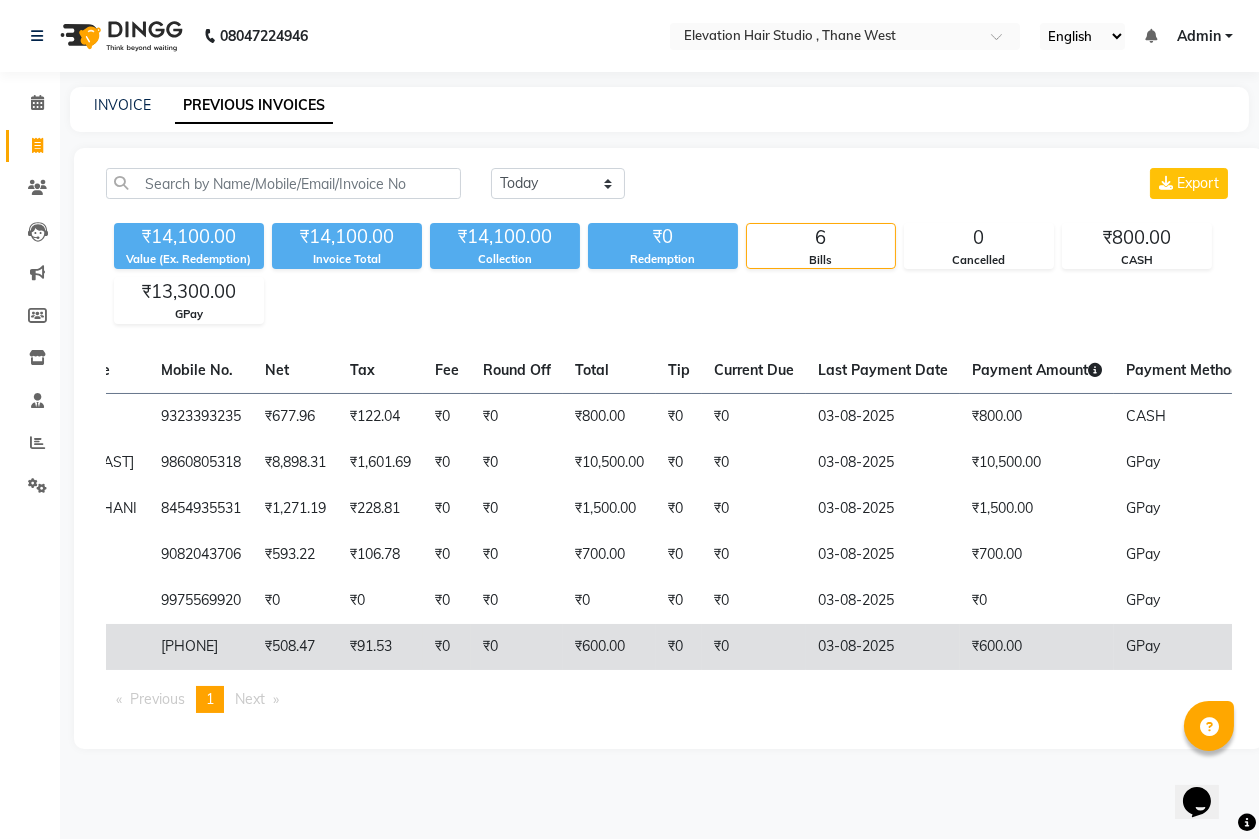 scroll, scrollTop: 0, scrollLeft: 238, axis: horizontal 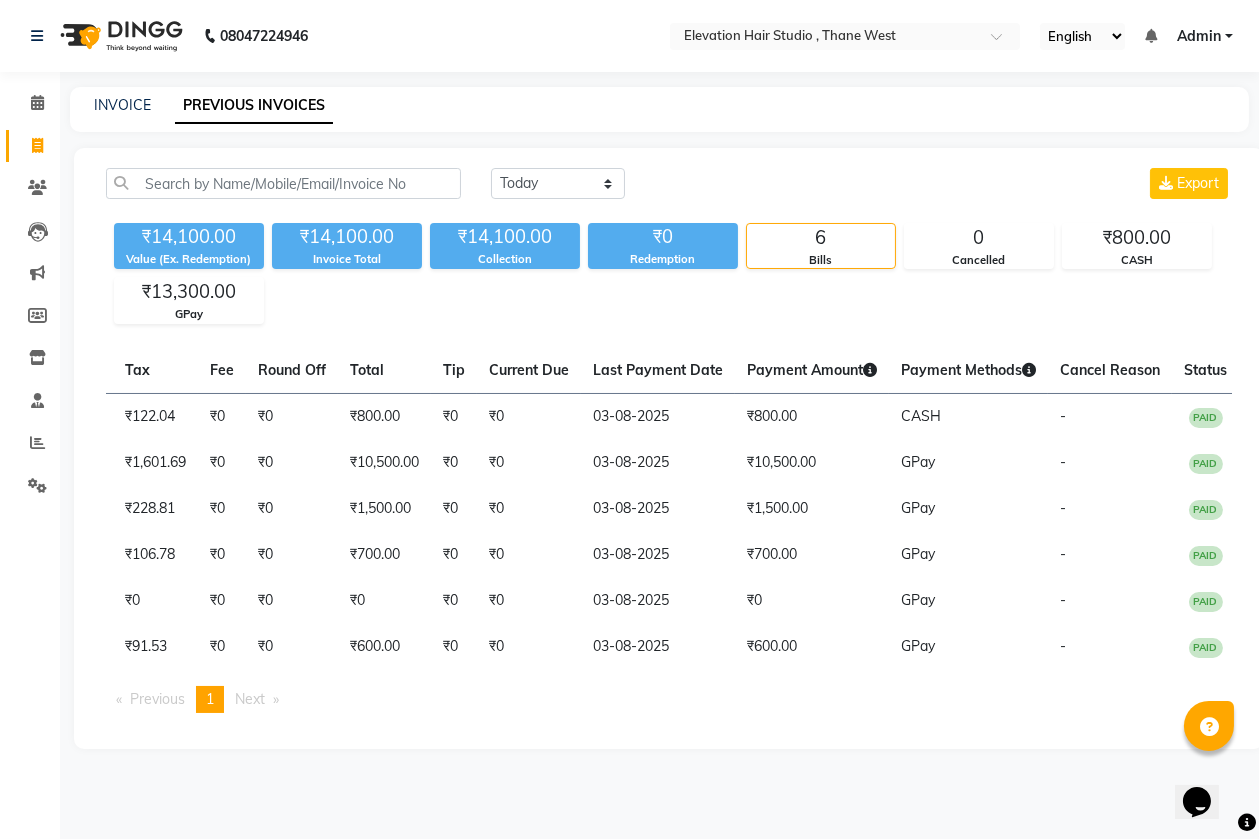 click on "Invoice No.   Invoice Date   Client Name   Mobile No.   Net   Tax   Fee   Round Off   Total   Tip   Current Due   Last Payment Date   Payment Amount   Payment Methods   Cancel Reason   Status   V/2025-26/0669  03-08-2025 ashok  mukhi 9323393235 ₹677.96 ₹122.04  ₹0  ₹0 ₹800.00 ₹0 ₹0 03-08-2025 ₹800.00  CASH - PAID  V/2025-26/0668  03-08-2025 SWAPNIL  BAVISKAR 9860805318 ₹8,898.31 ₹1,601.69  ₹0  ₹0 ₹10,500.00 ₹0 ₹0 03-08-2025 ₹10,500.00  GPay - PAID  V/2025-26/0667  03-08-2025 AKASH  NATHANI 8454935531 ₹1,271.19 ₹228.81  ₹0  ₹0 ₹1,500.00 ₹0 ₹0 03-08-2025 ₹1,500.00  GPay - PAID  V/2025-26/0666  03-08-2025 VIRENDRA  RAI 9082043706 ₹593.22 ₹106.78  ₹0  ₹0 ₹700.00 ₹0 ₹0 03-08-2025 ₹700.00  GPay - PAID  V/2025-26/0665  03-08-2025 satish   9975569920 ₹0 ₹0  ₹0  ₹0 ₹0 ₹0 ₹0 03-08-2025 ₹0  GPay - PAID  V/2025-26/0664  03-08-2025 Sonu   9322225222 ₹508.47 ₹91.53  ₹0  ₹0 ₹600.00 ₹0 ₹0 03-08-2025 ₹600.00  GPay - PAID page 1" 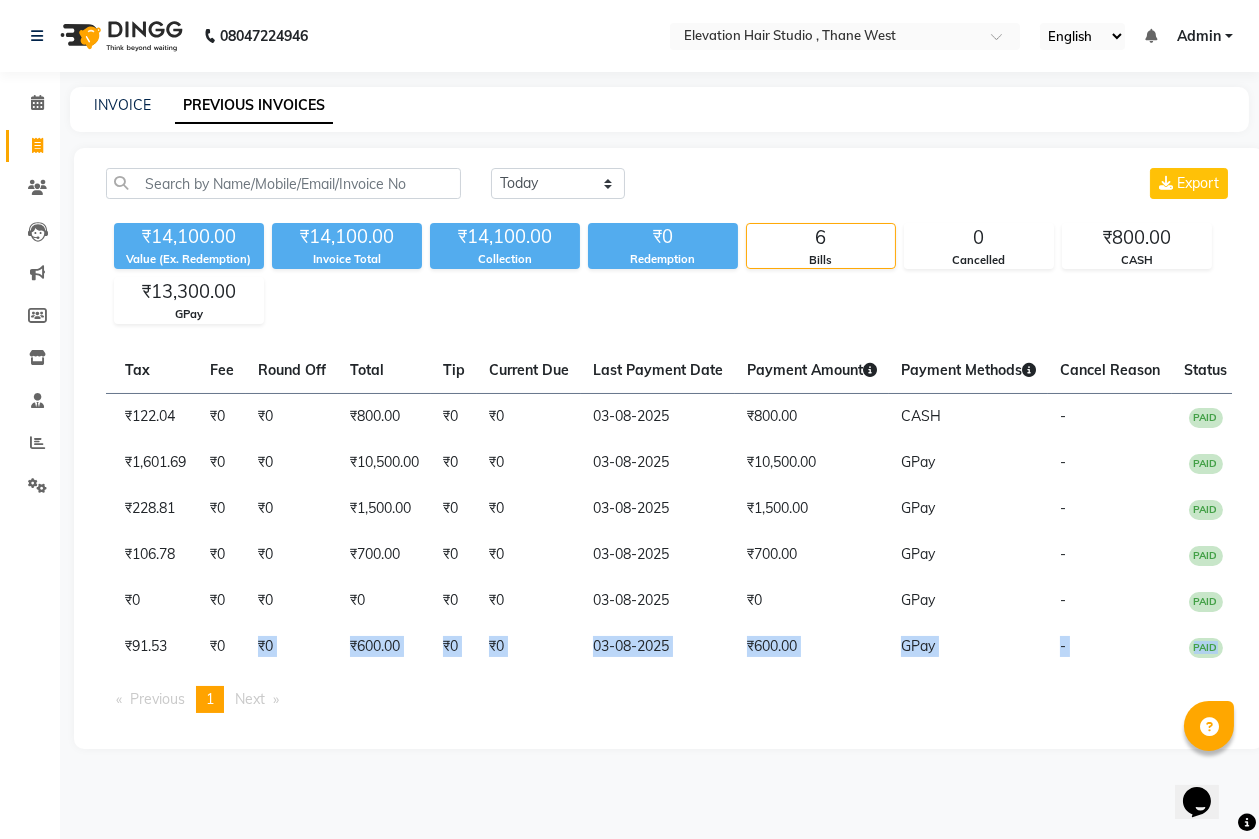 drag, startPoint x: 261, startPoint y: 743, endPoint x: 240, endPoint y: 739, distance: 21.377558 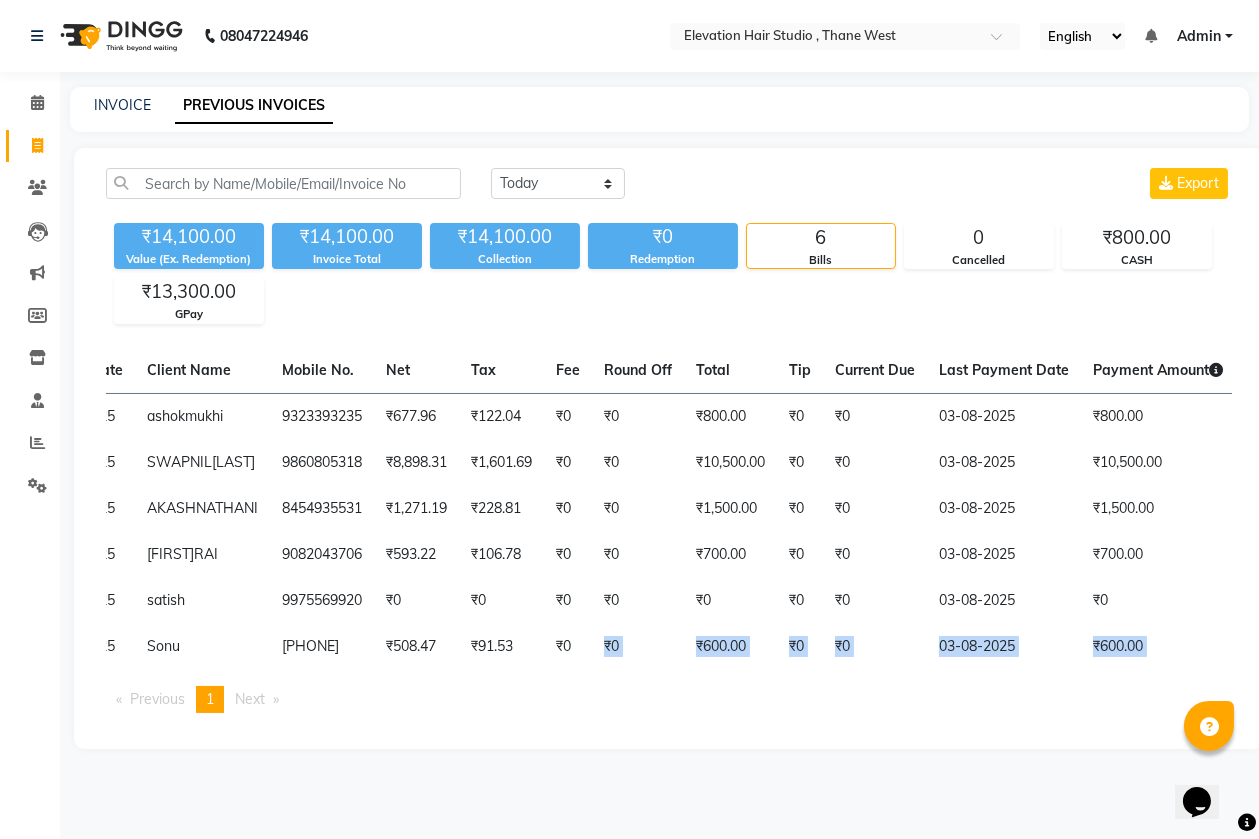 scroll, scrollTop: 0, scrollLeft: 0, axis: both 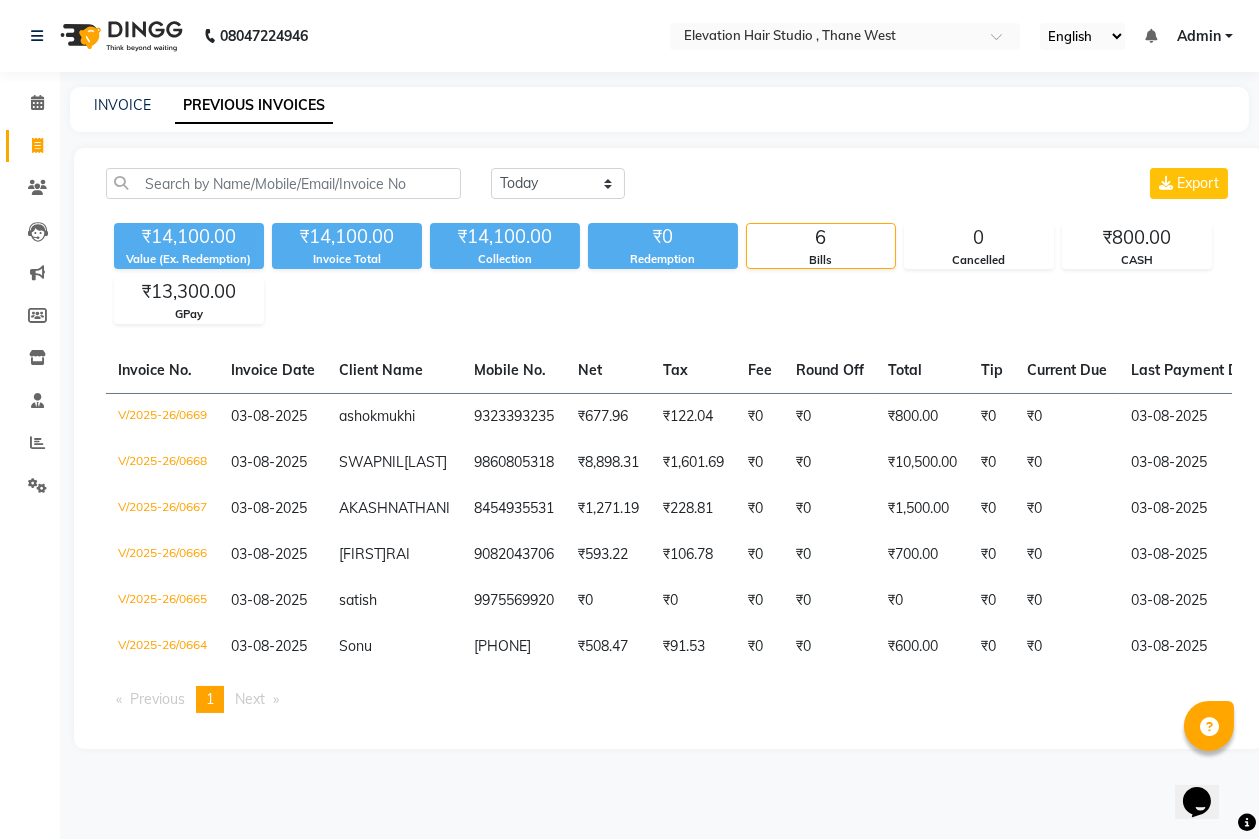 click on "Today Yesterday Custom Range Export ₹14,100.00 Value (Ex. Redemption) ₹14,100.00 Invoice Total  ₹14,100.00 Collection ₹0 Redemption 6 Bills 0 Cancelled ₹800.00 CASH ₹13,300.00 GPay  Invoice No.   Invoice Date   Client Name   Mobile No.   Net   Tax   Fee   Round Off   Total   Tip   Current Due   Last Payment Date   Payment Amount   Payment Methods   Cancel Reason   Status   V/2025-26/0669  03-08-2025 ashok  mukhi 9323393235 ₹677.96 ₹122.04  ₹0  ₹0 ₹800.00 ₹0 ₹0 03-08-2025 ₹800.00  CASH - PAID  V/2025-26/0668  03-08-2025 SWAPNIL  BAVISKAR 9860805318 ₹8,898.31 ₹1,601.69  ₹0  ₹0 ₹10,500.00 ₹0 ₹0 03-08-2025 ₹10,500.00  GPay - PAID  V/2025-26/0667  03-08-2025 AKASH  NATHANI 8454935531 ₹1,271.19 ₹228.81  ₹0  ₹0 ₹1,500.00 ₹0 ₹0 03-08-2025 ₹1,500.00  GPay - PAID  V/2025-26/0666  03-08-2025 VIRENDRA  RAI 9082043706 ₹593.22 ₹106.78  ₹0  ₹0 ₹700.00 ₹0 ₹0 03-08-2025 ₹700.00  GPay - PAID  V/2025-26/0665  03-08-2025 satish   9975569920 ₹0 ₹0 -" 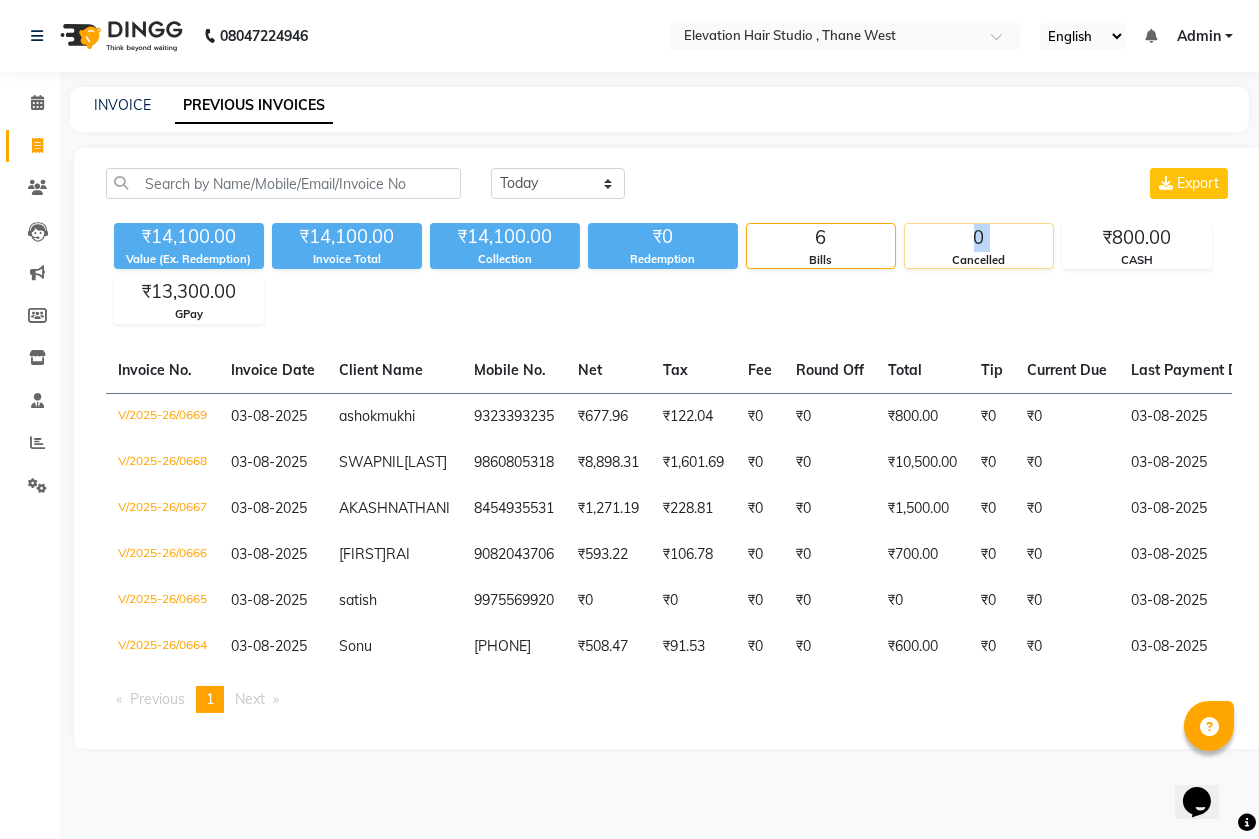 drag, startPoint x: 930, startPoint y: 244, endPoint x: 936, endPoint y: 264, distance: 20.880613 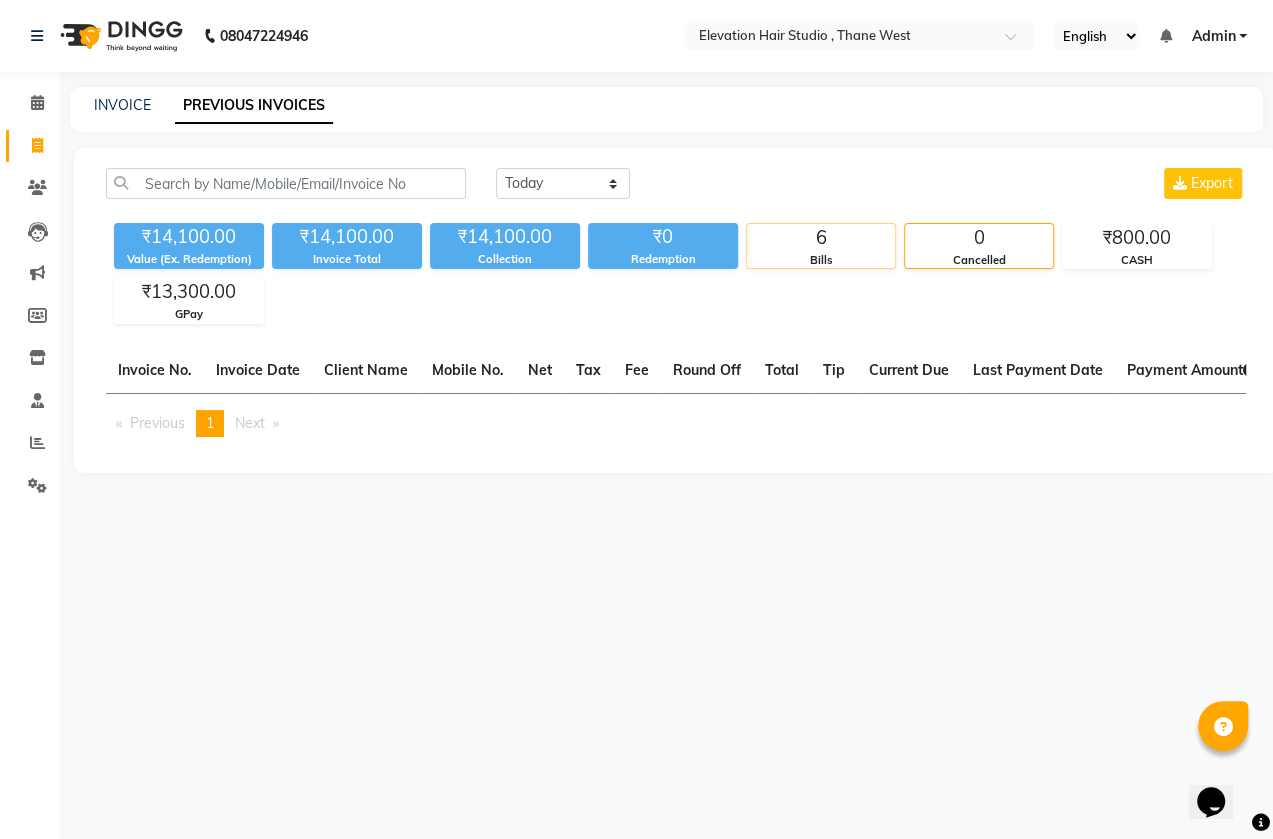 click on "6" 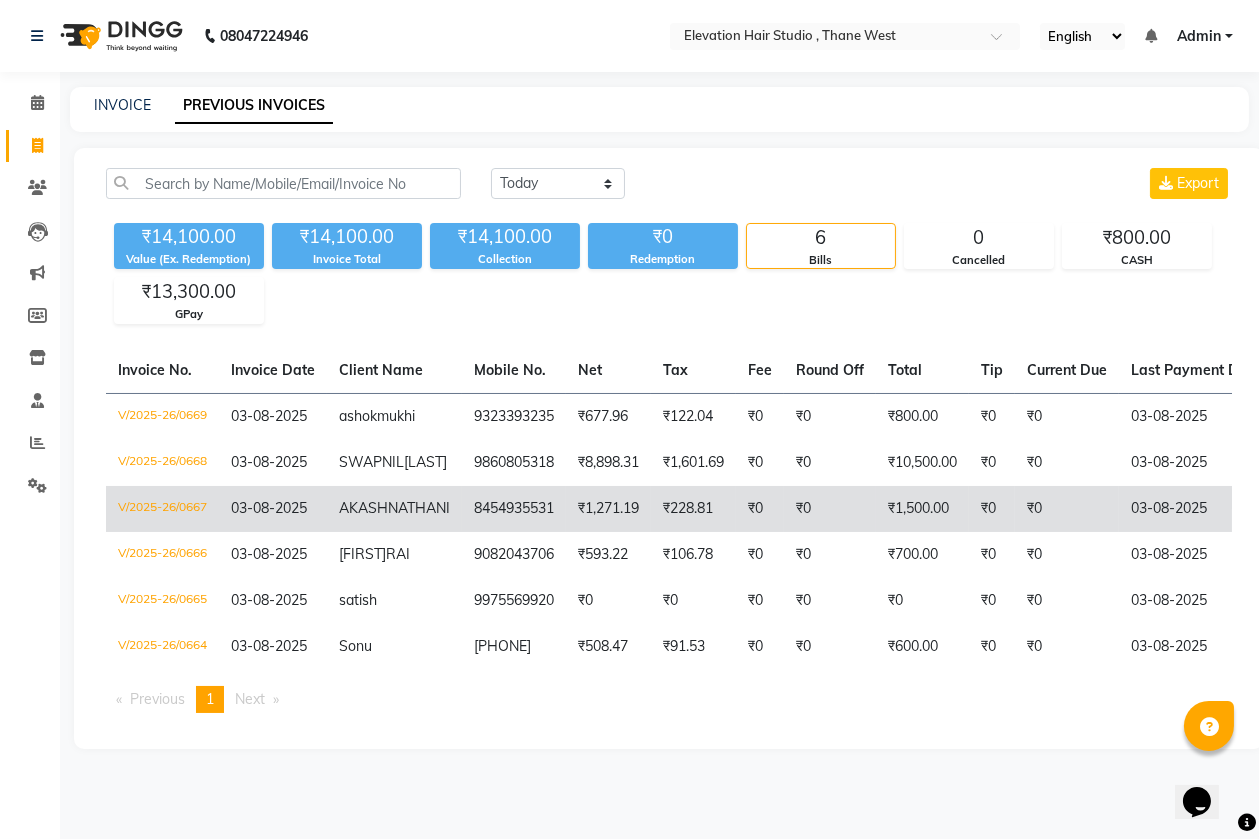 scroll, scrollTop: 0, scrollLeft: 0, axis: both 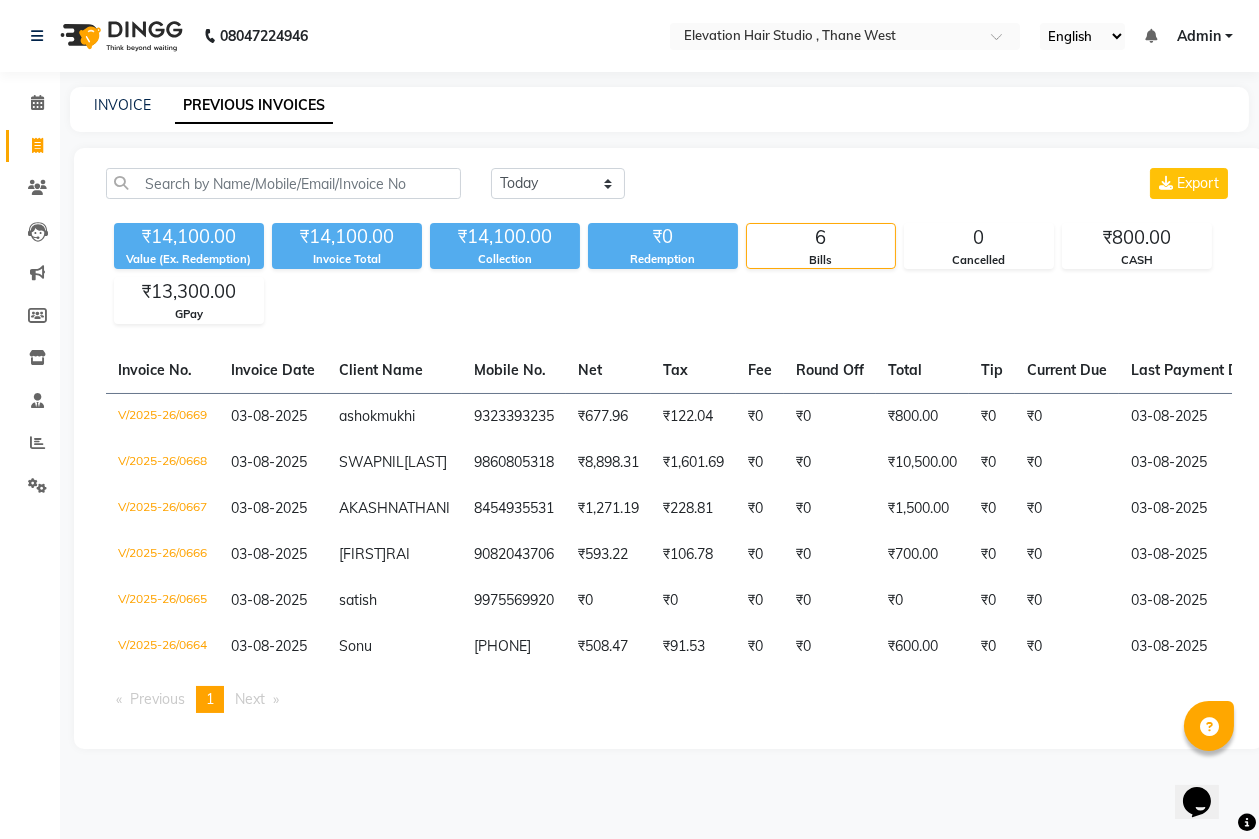 click on "₹14,100.00 Value (Ex. Redemption) ₹14,100.00 Invoice Total  ₹14,100.00 Collection ₹0 Redemption 6 Bills 0 Cancelled ₹800.00 CASH ₹13,300.00 GPay" 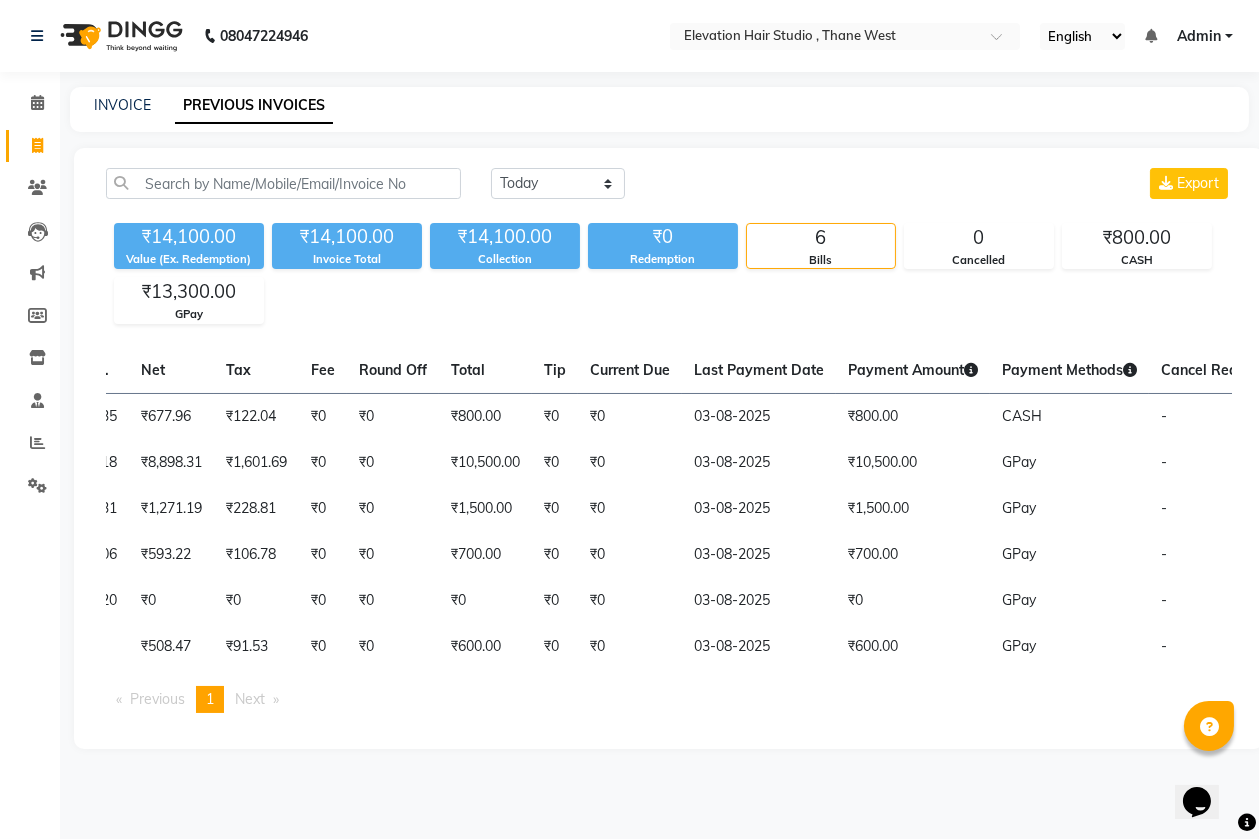 scroll, scrollTop: 0, scrollLeft: 0, axis: both 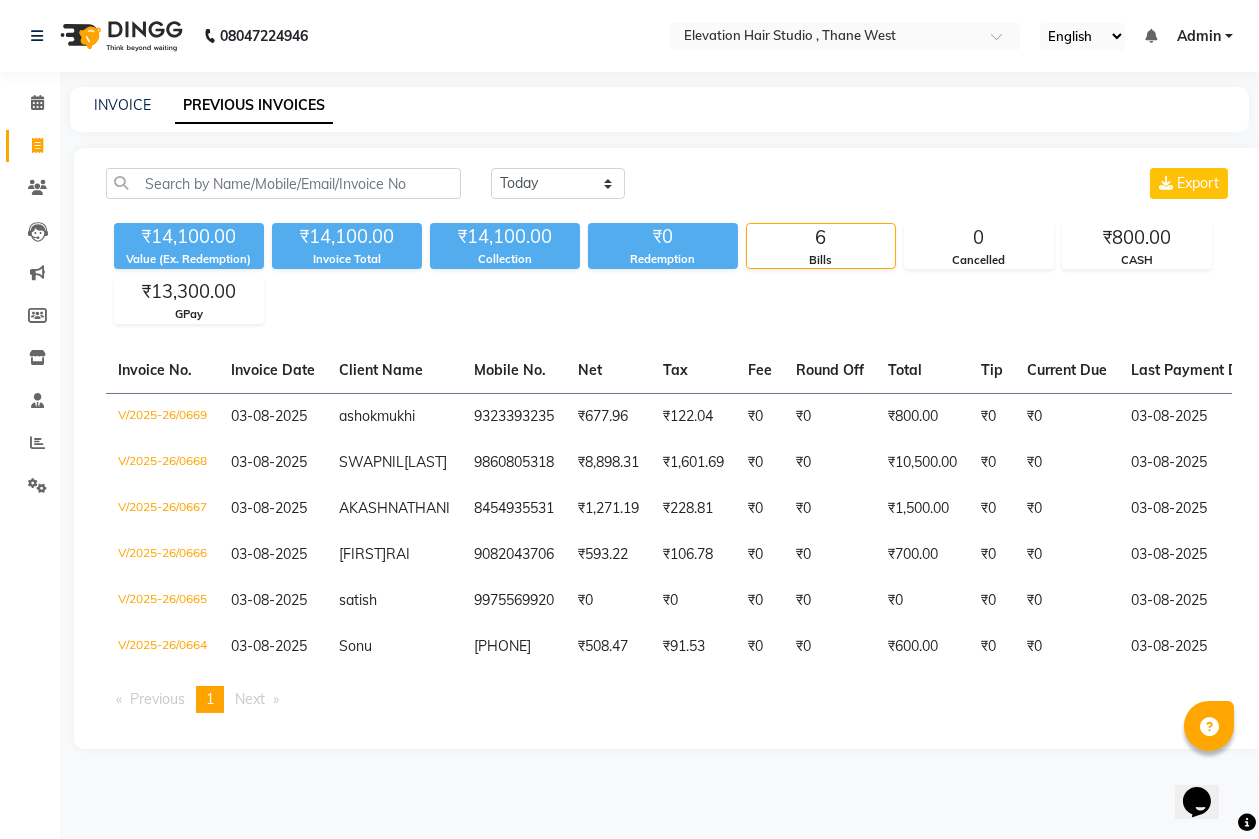 drag, startPoint x: 575, startPoint y: 368, endPoint x: 0, endPoint y: 421, distance: 577.43744 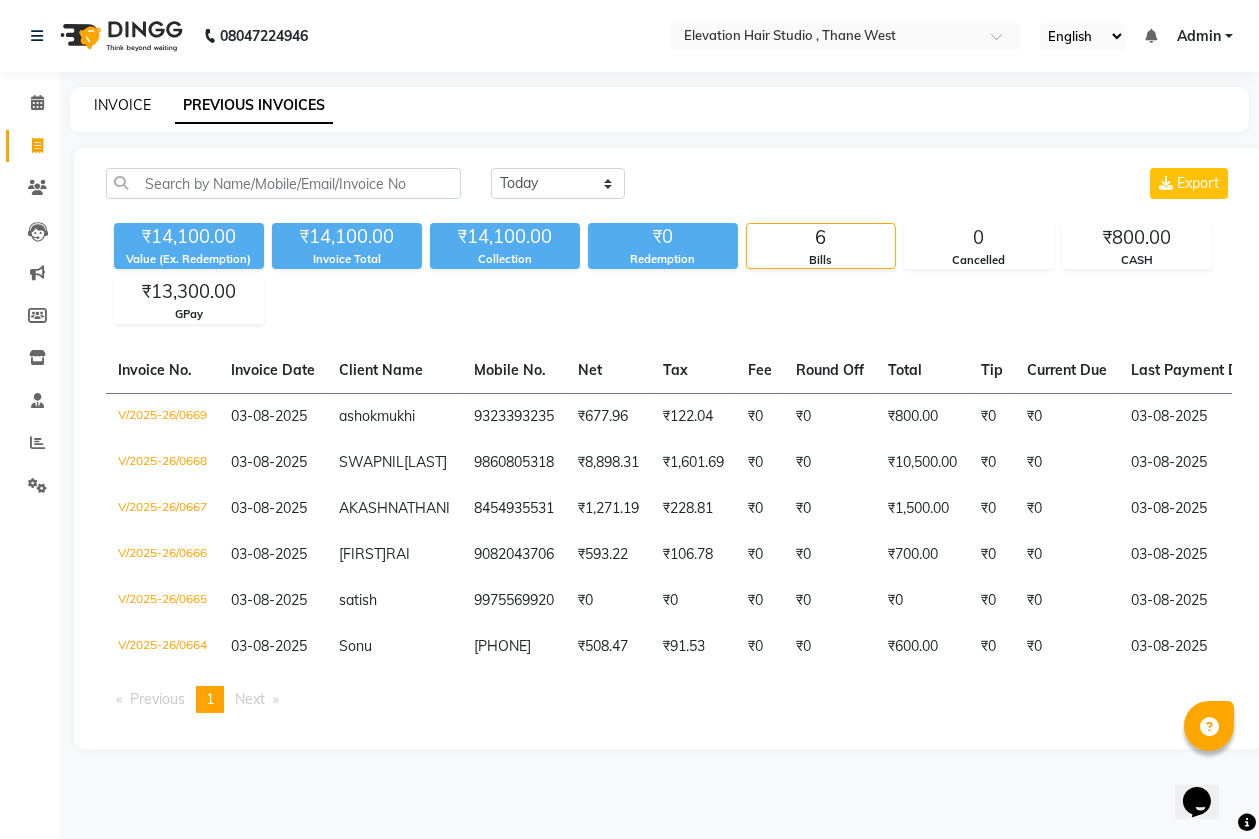 click on "INVOICE" 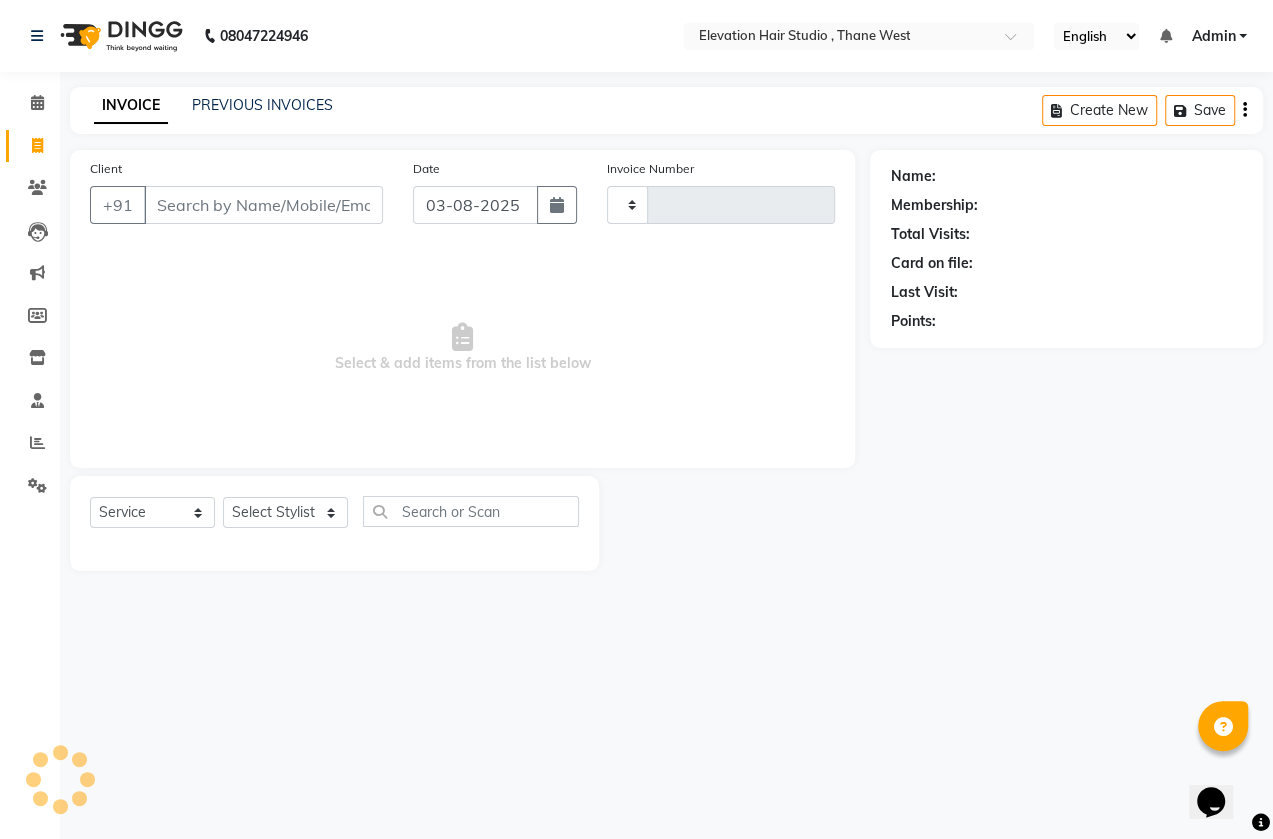 type on "0670" 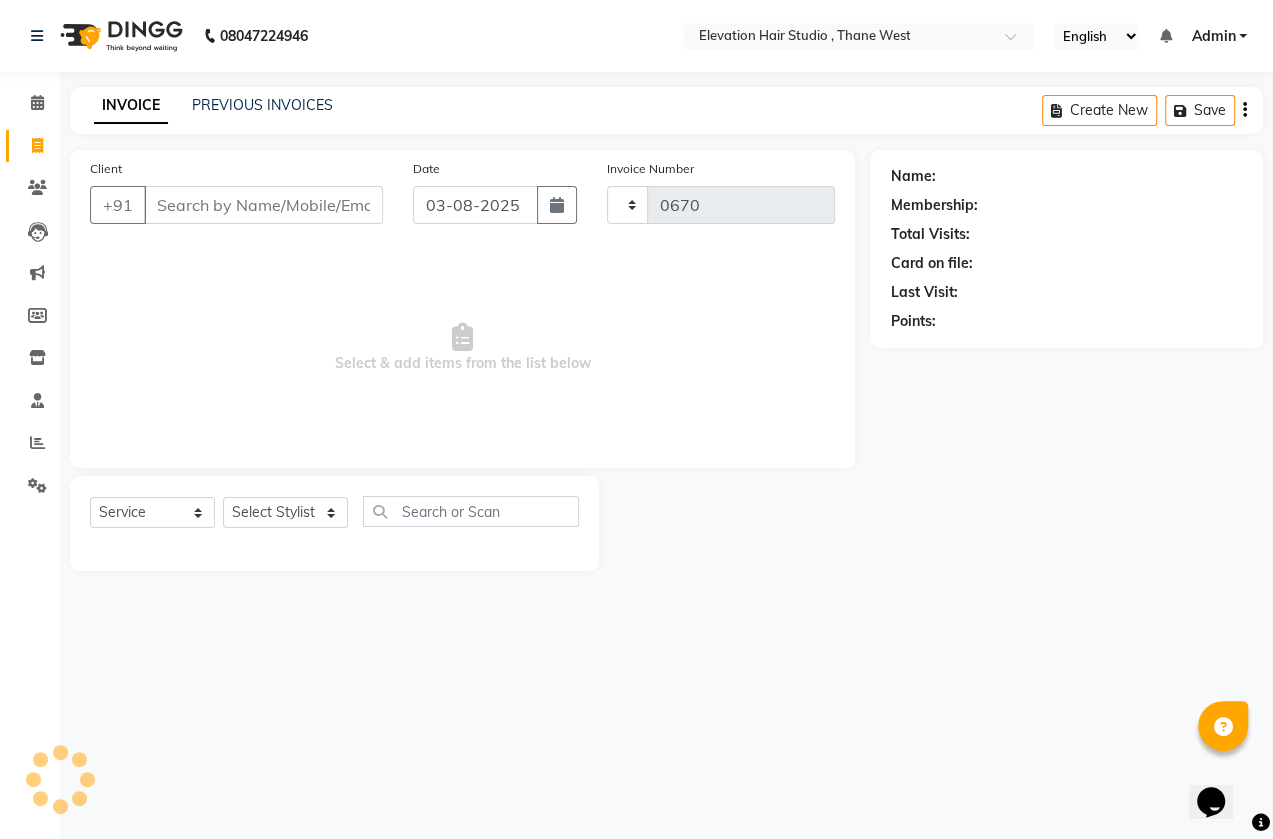 select on "6886" 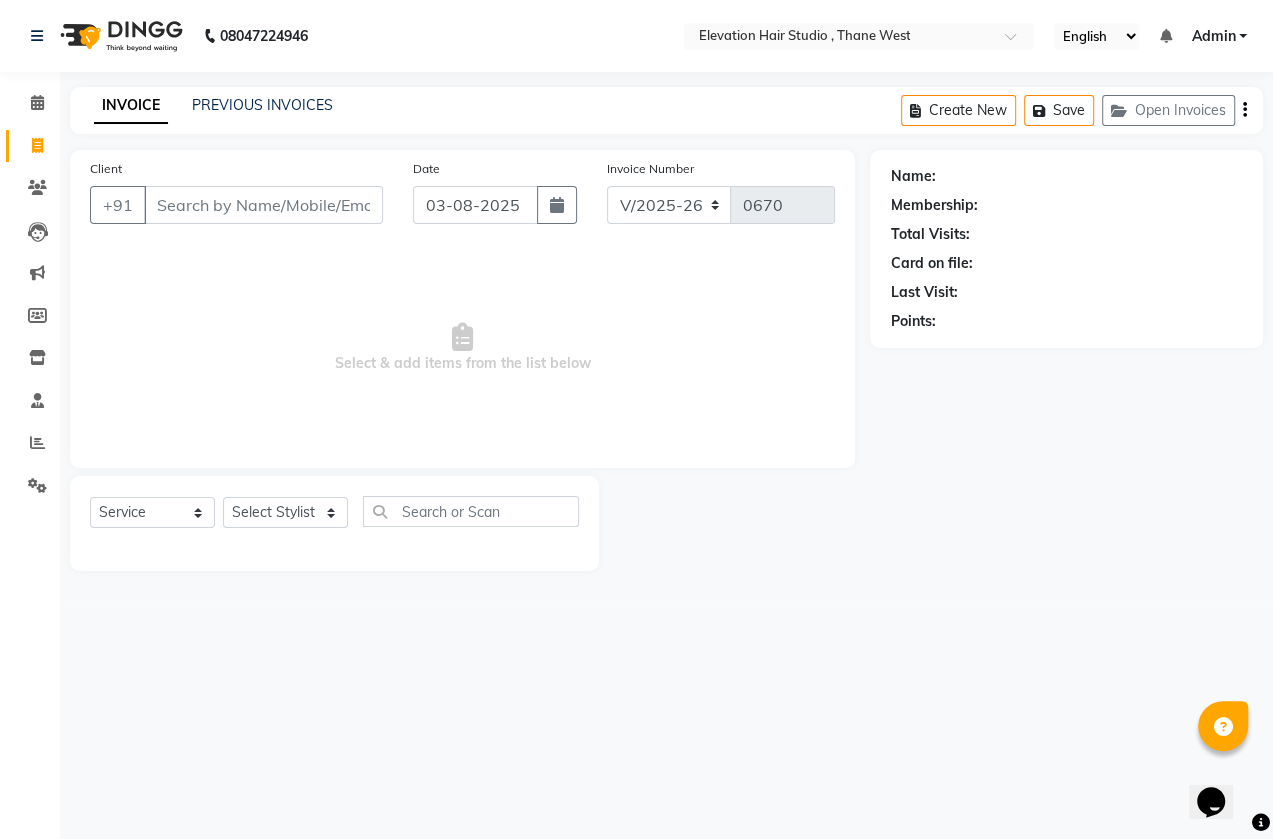 drag, startPoint x: 341, startPoint y: 361, endPoint x: 667, endPoint y: 363, distance: 326.00613 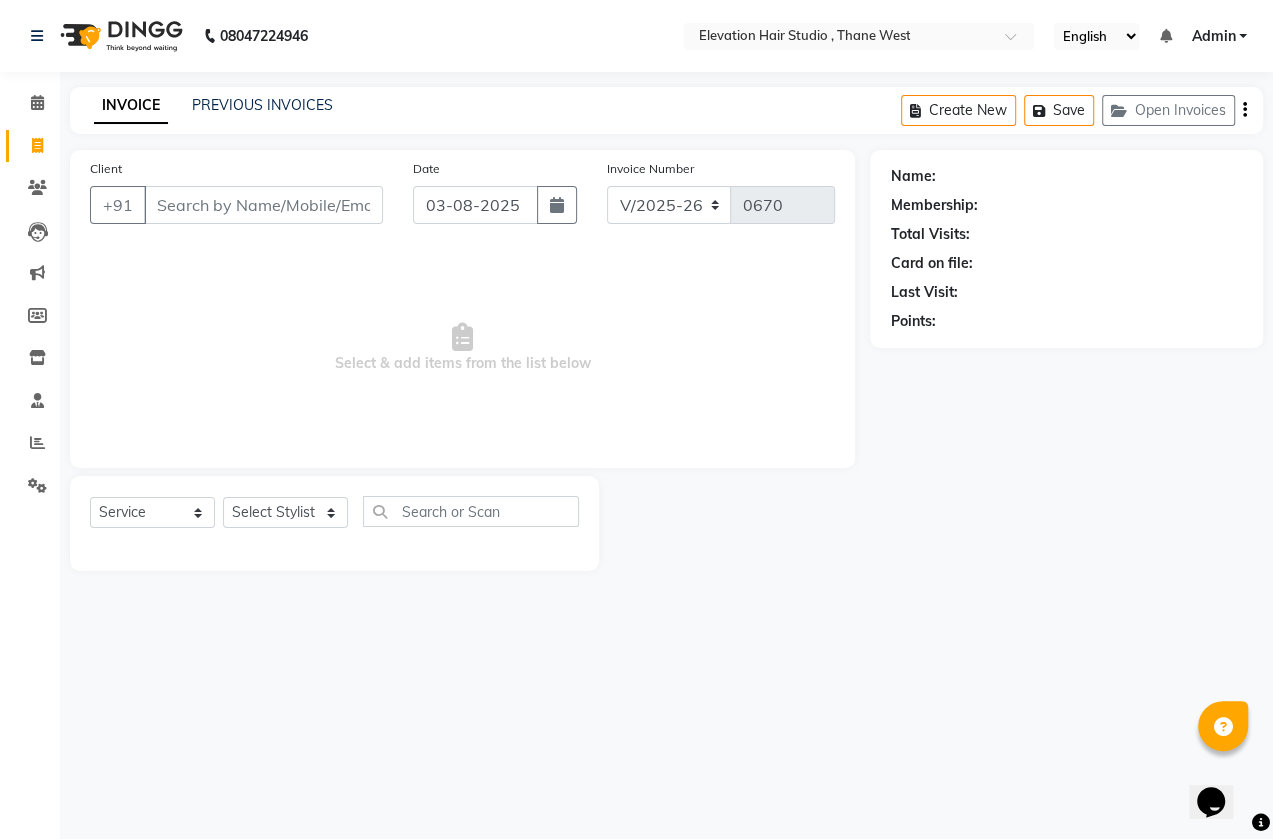 click on "Select & add items from the list below" at bounding box center (462, 348) 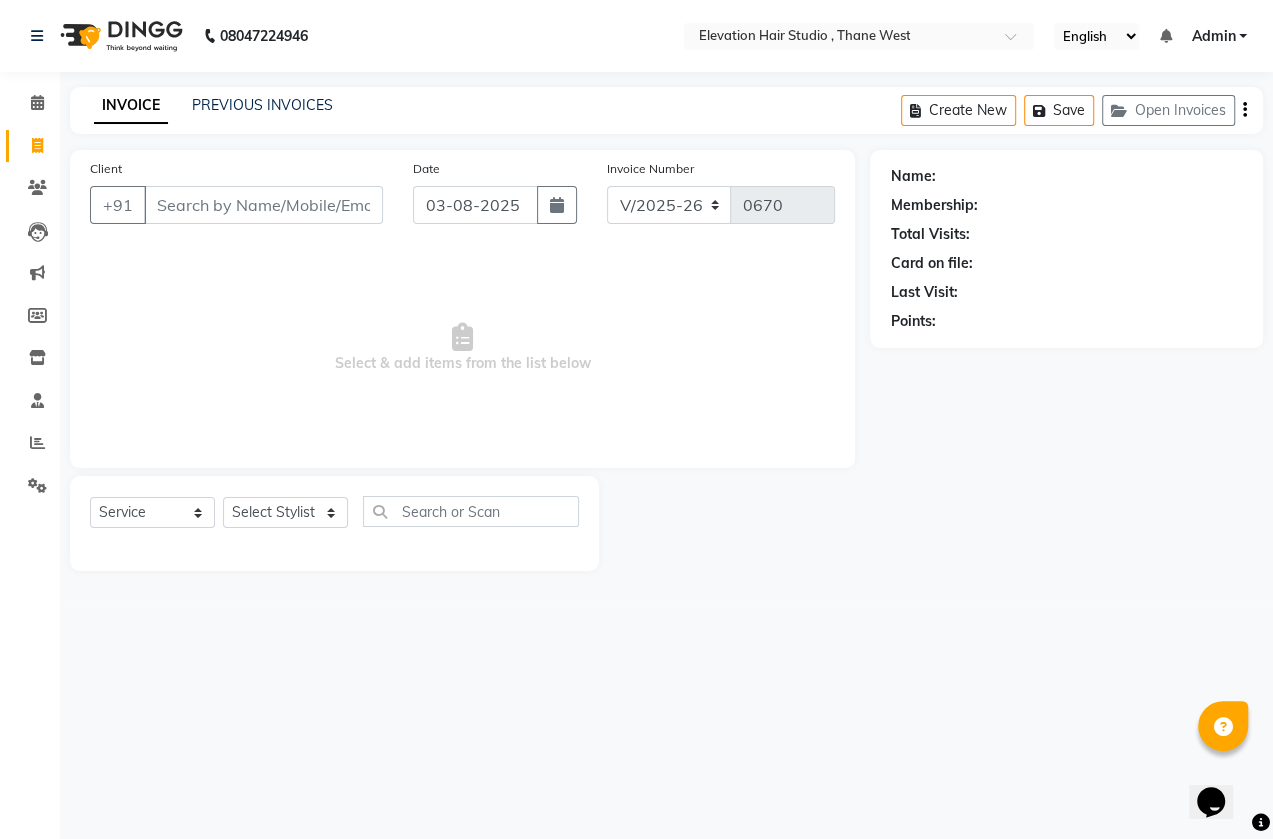 drag, startPoint x: 668, startPoint y: 360, endPoint x: 303, endPoint y: 439, distance: 373.45148 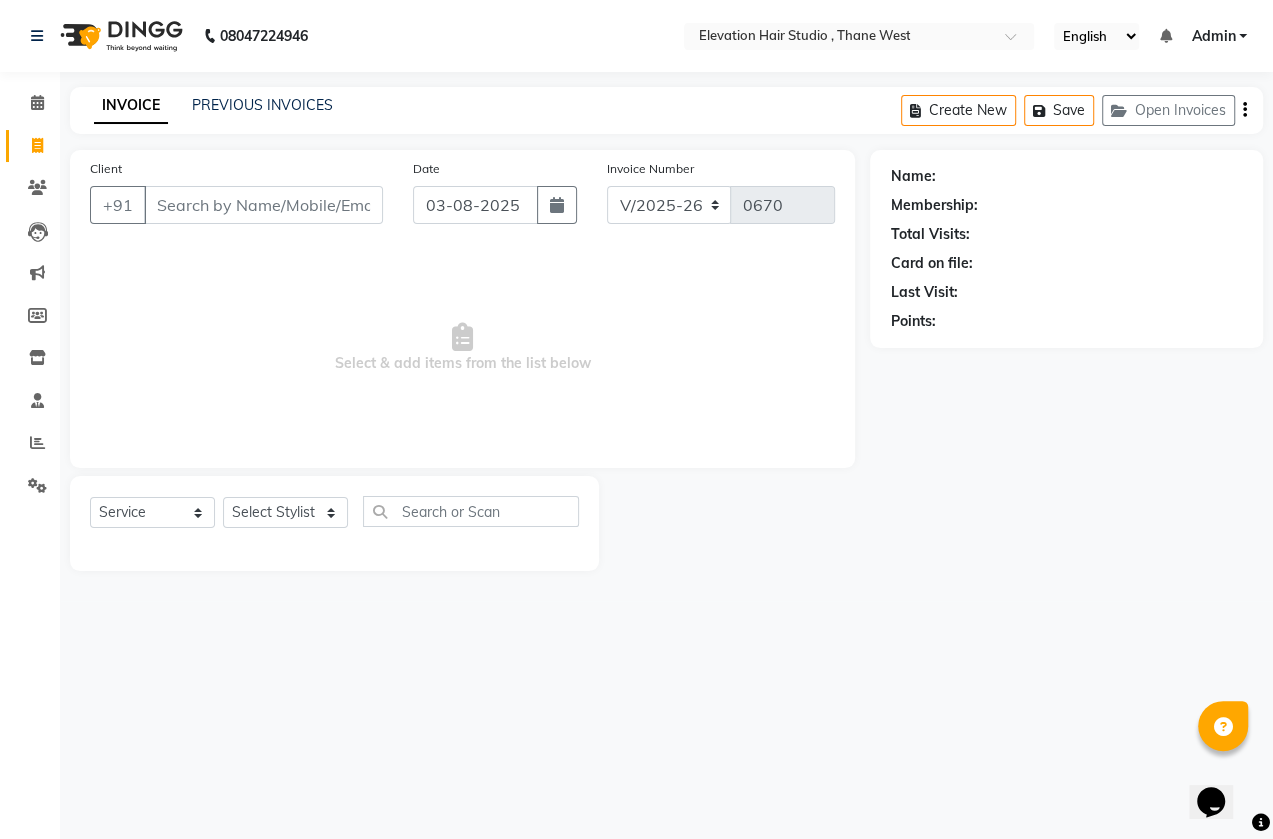 click on "Select & add items from the list below" at bounding box center (462, 348) 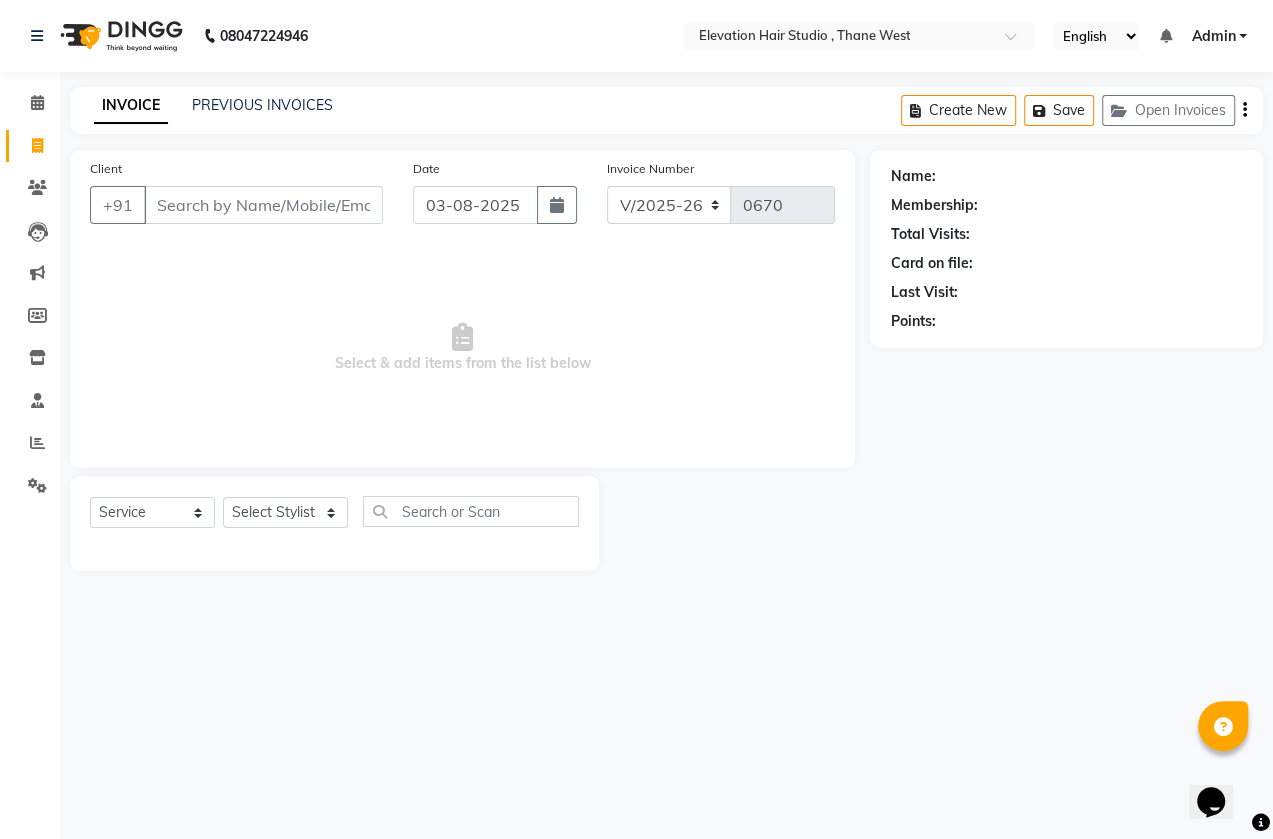 click on "Client +91" 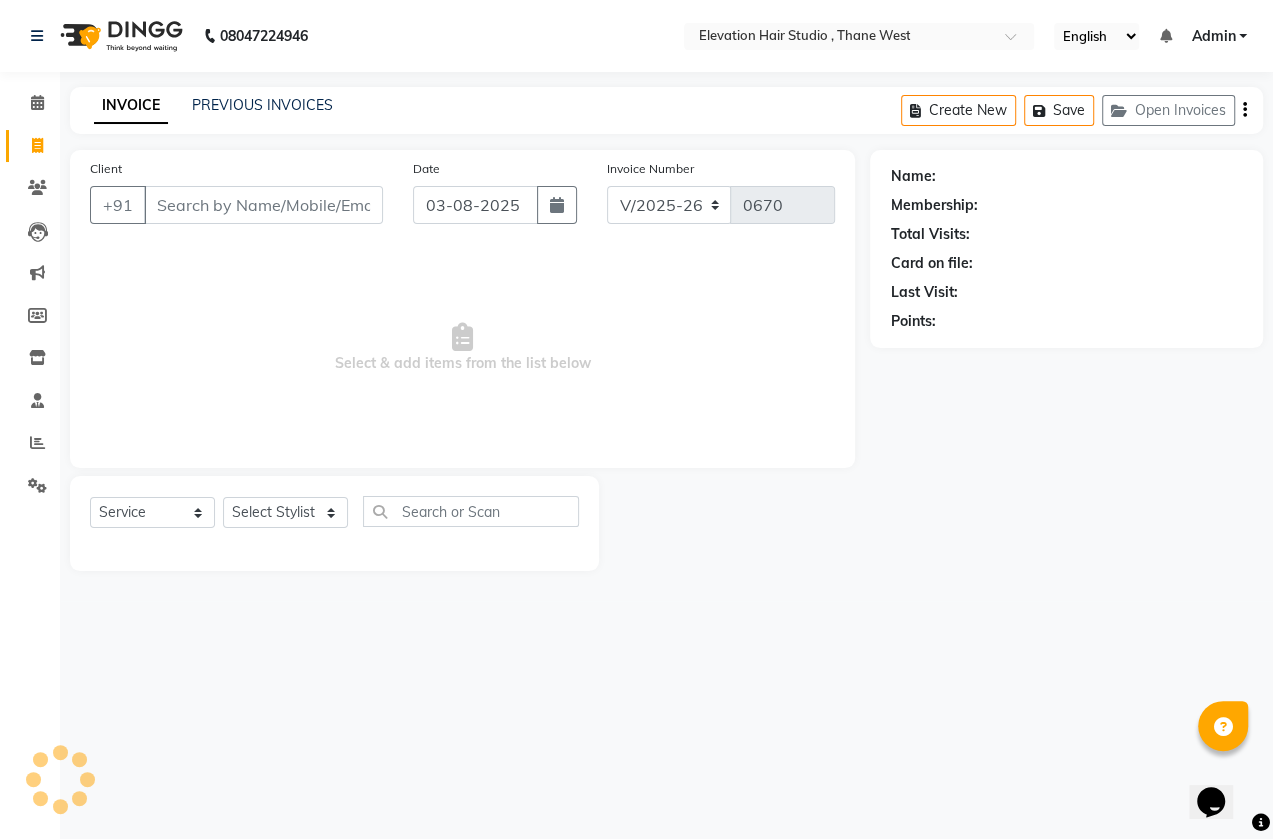 drag, startPoint x: 320, startPoint y: 414, endPoint x: 643, endPoint y: 402, distance: 323.22284 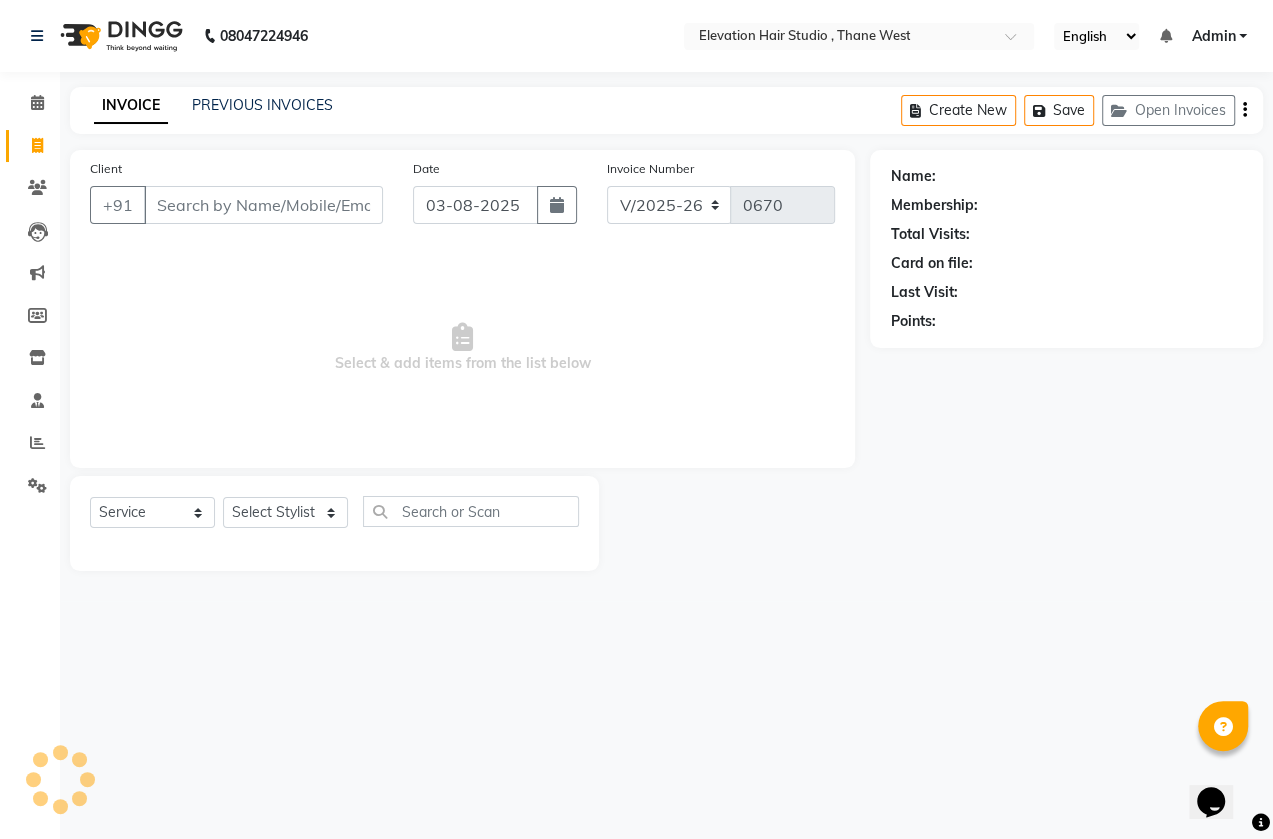 click on "Select & add items from the list below" at bounding box center [462, 348] 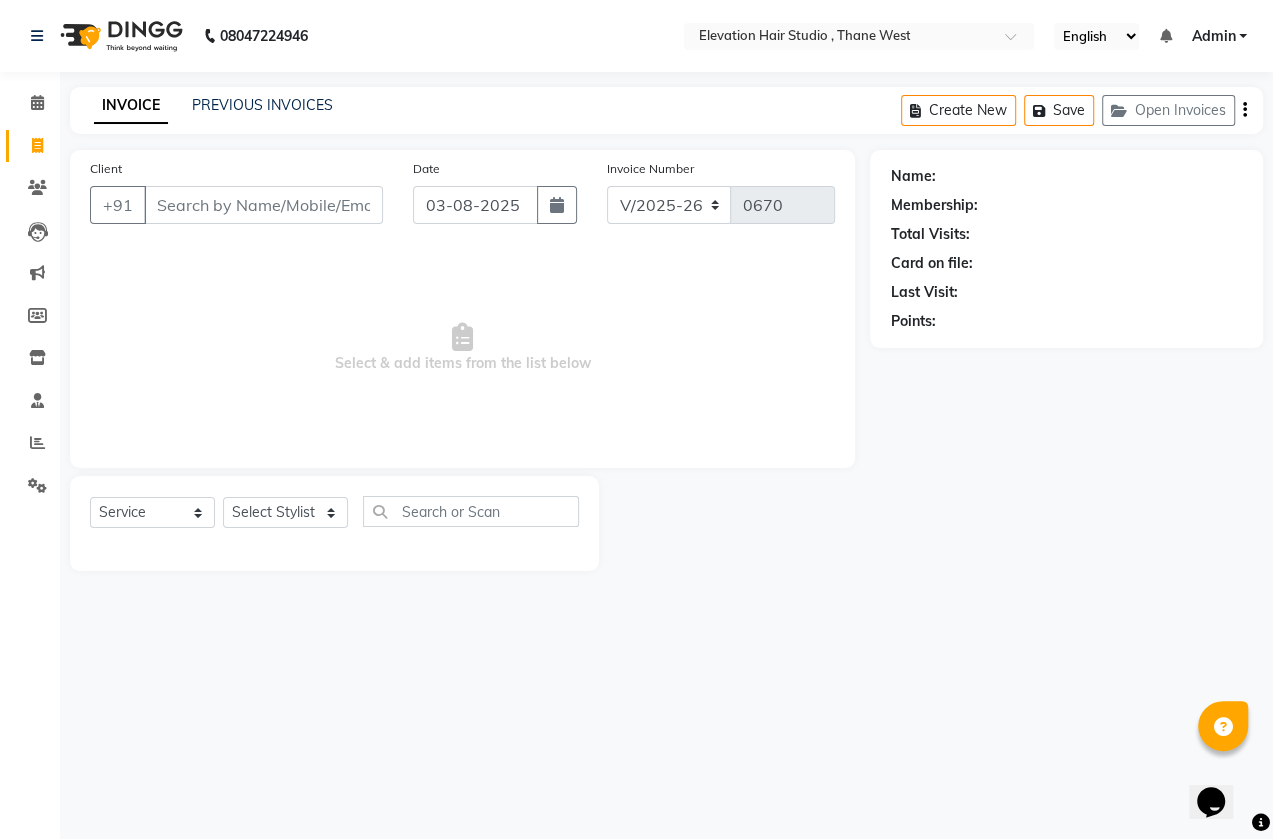 click on "Select & add items from the list below" at bounding box center (462, 348) 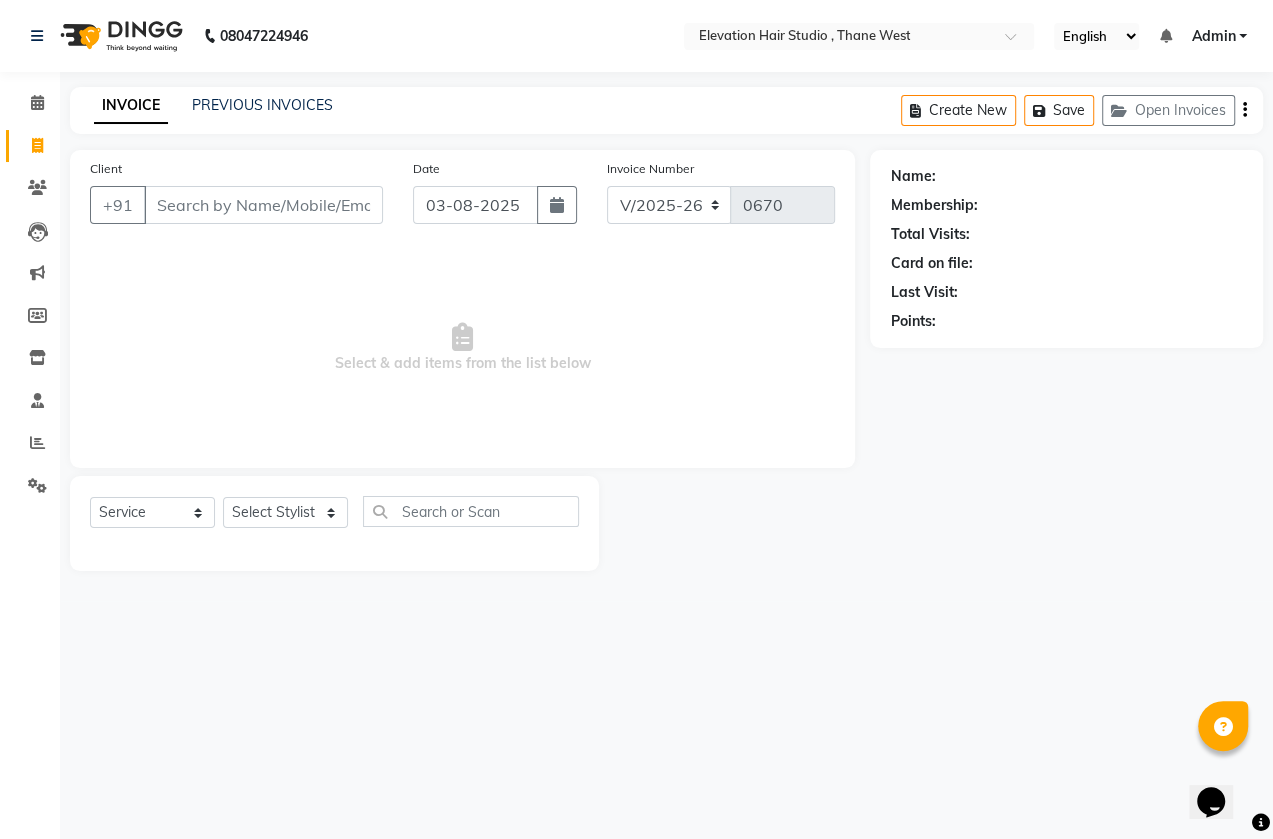 drag, startPoint x: 590, startPoint y: 386, endPoint x: 560, endPoint y: 340, distance: 54.91812 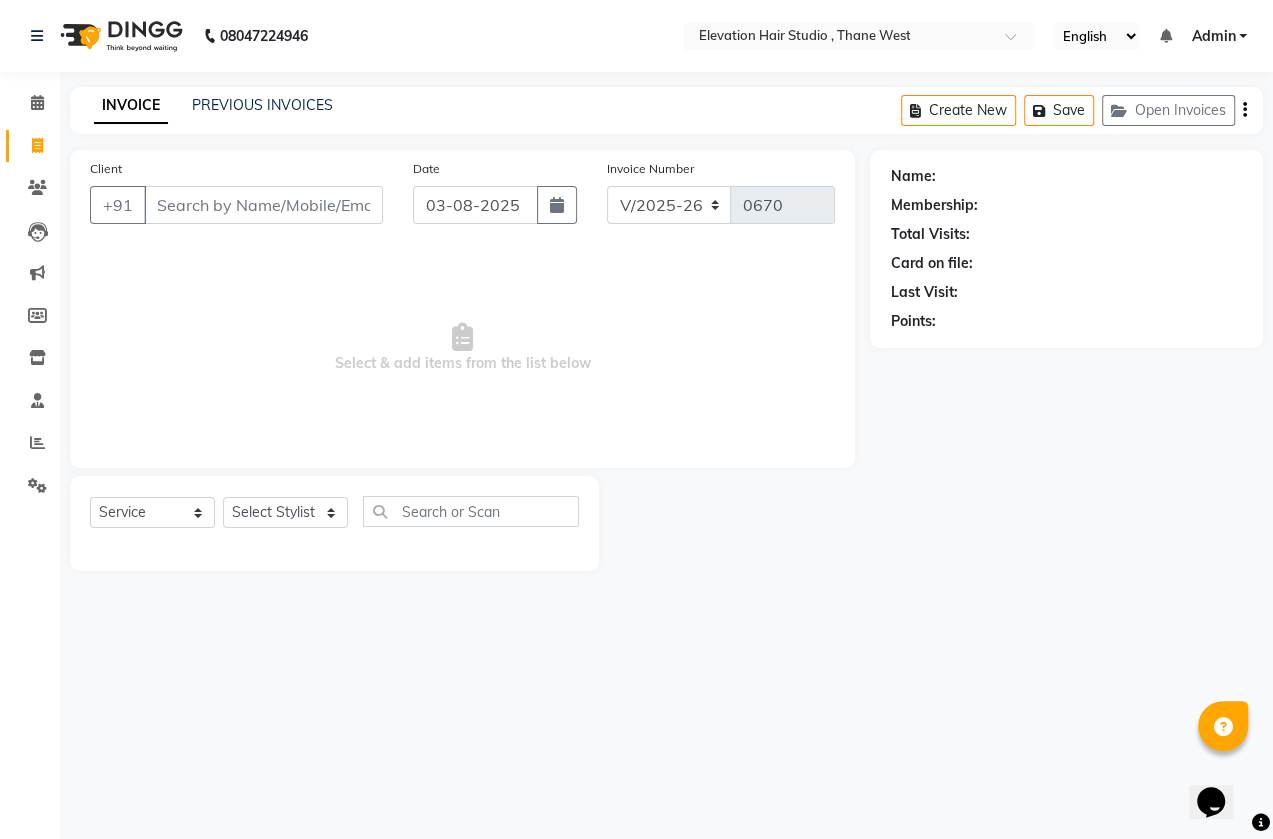 click on "Select & add items from the list below" at bounding box center (462, 348) 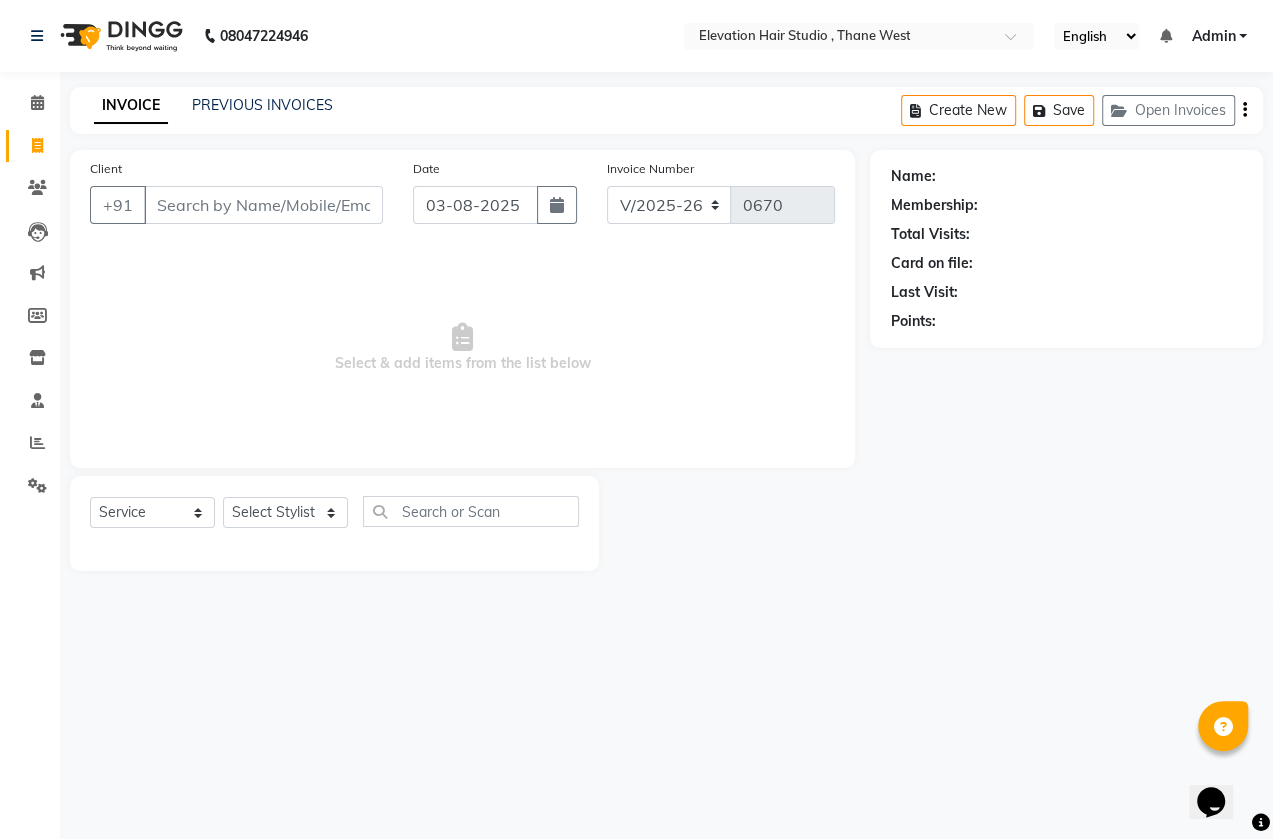 drag, startPoint x: 311, startPoint y: 388, endPoint x: 313, endPoint y: 376, distance: 12.165525 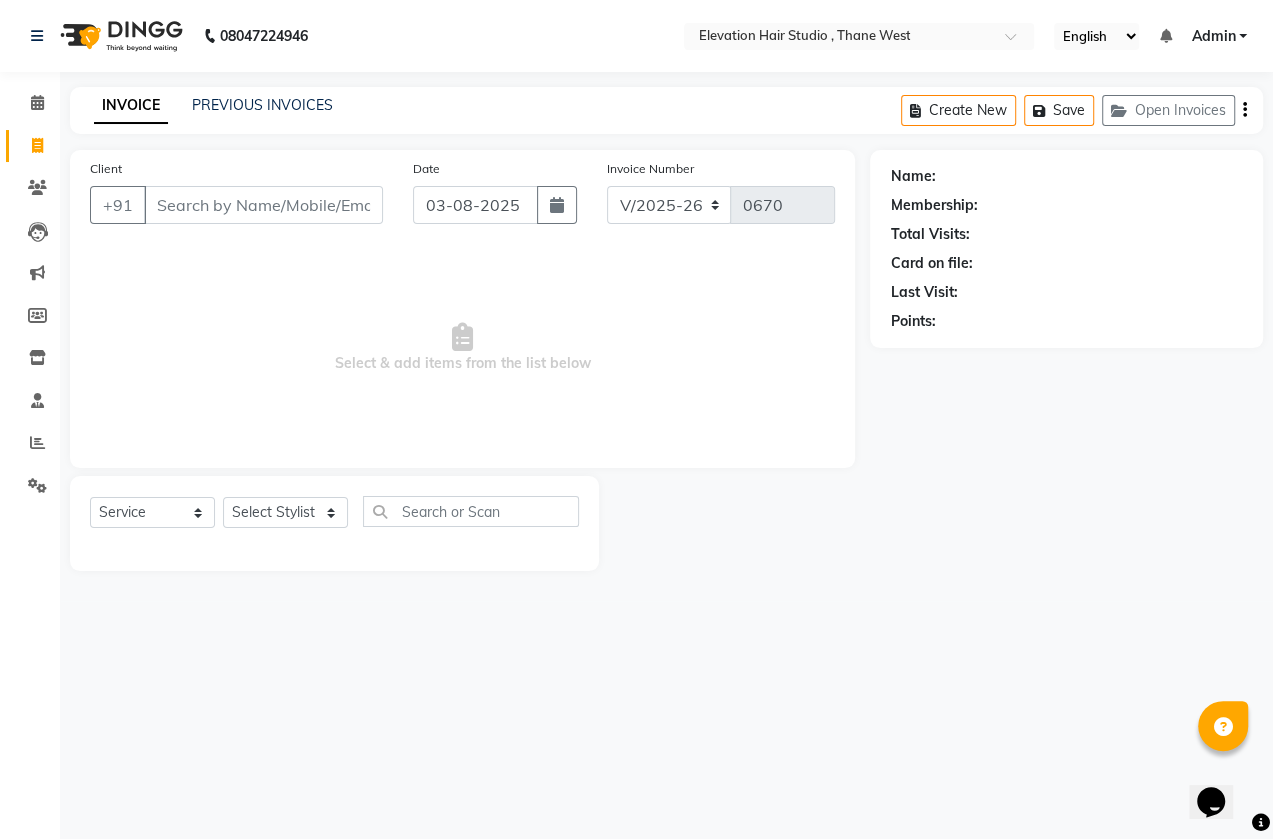click on "Select & add items from the list below" at bounding box center [462, 348] 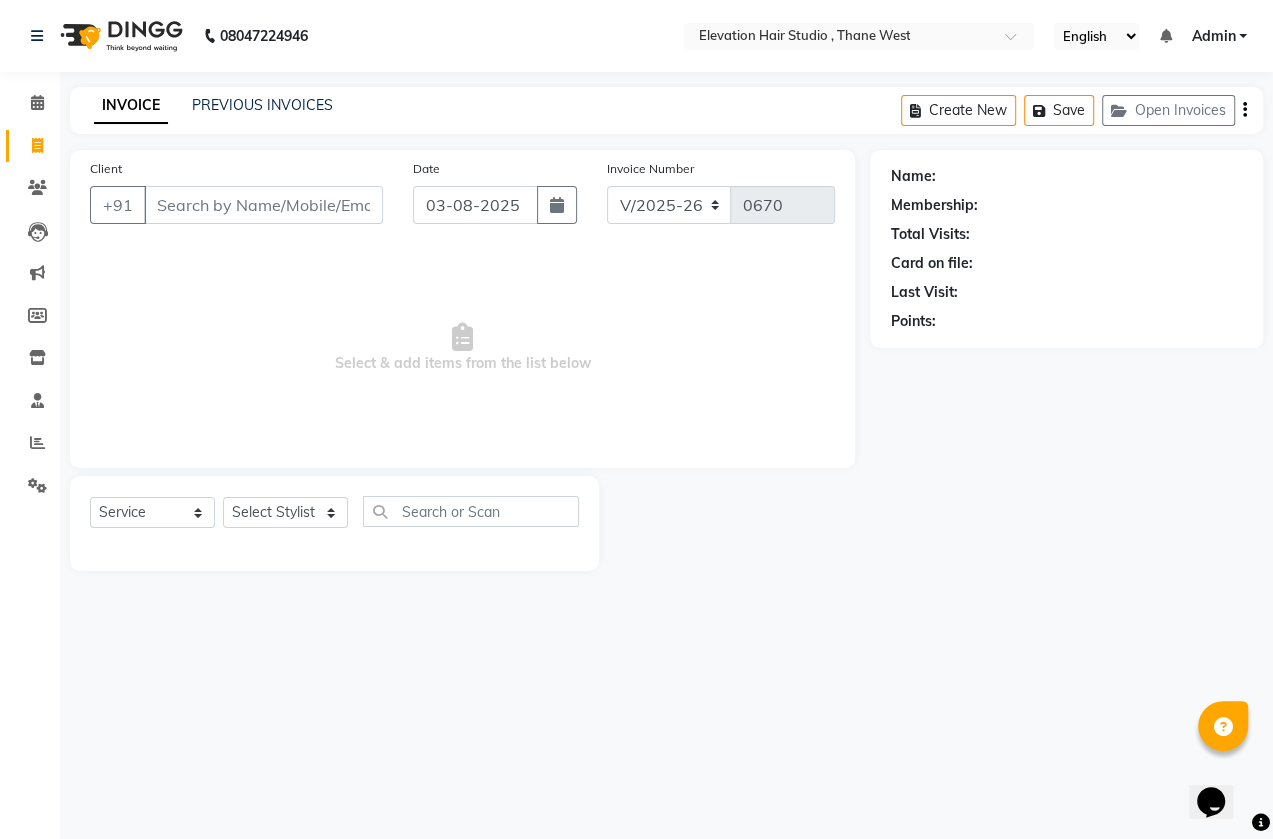 drag, startPoint x: 311, startPoint y: 341, endPoint x: 271, endPoint y: 406, distance: 76.321686 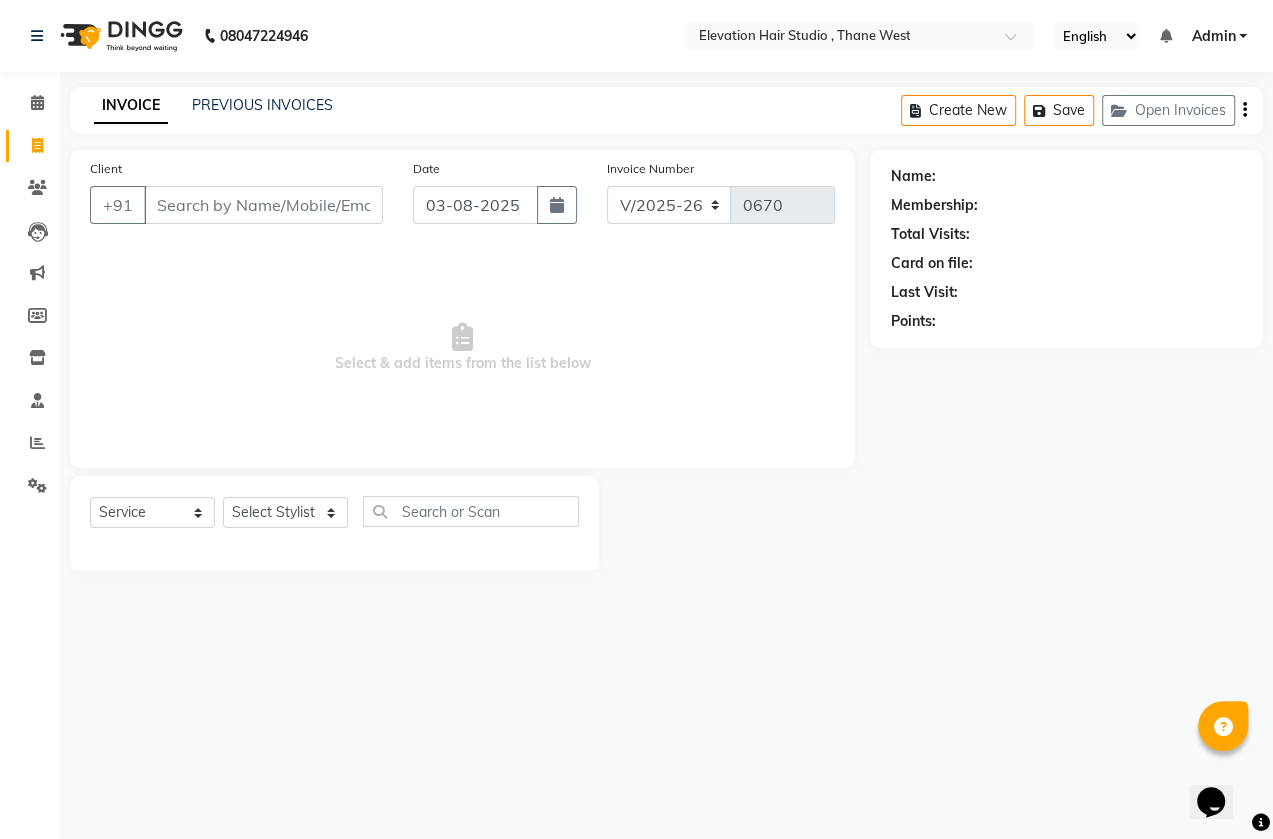 click on "Select & add items from the list below" at bounding box center (462, 348) 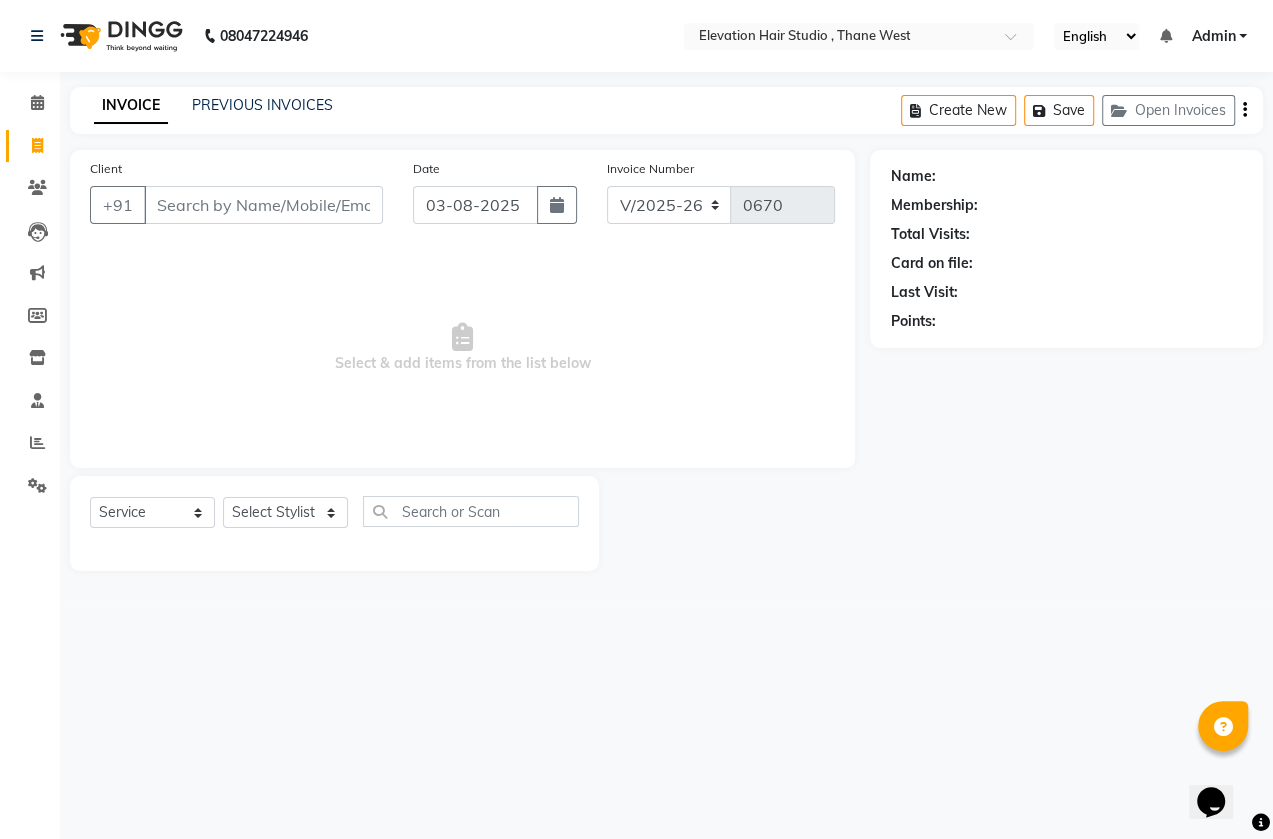 click on "Select & add items from the list below" at bounding box center (462, 348) 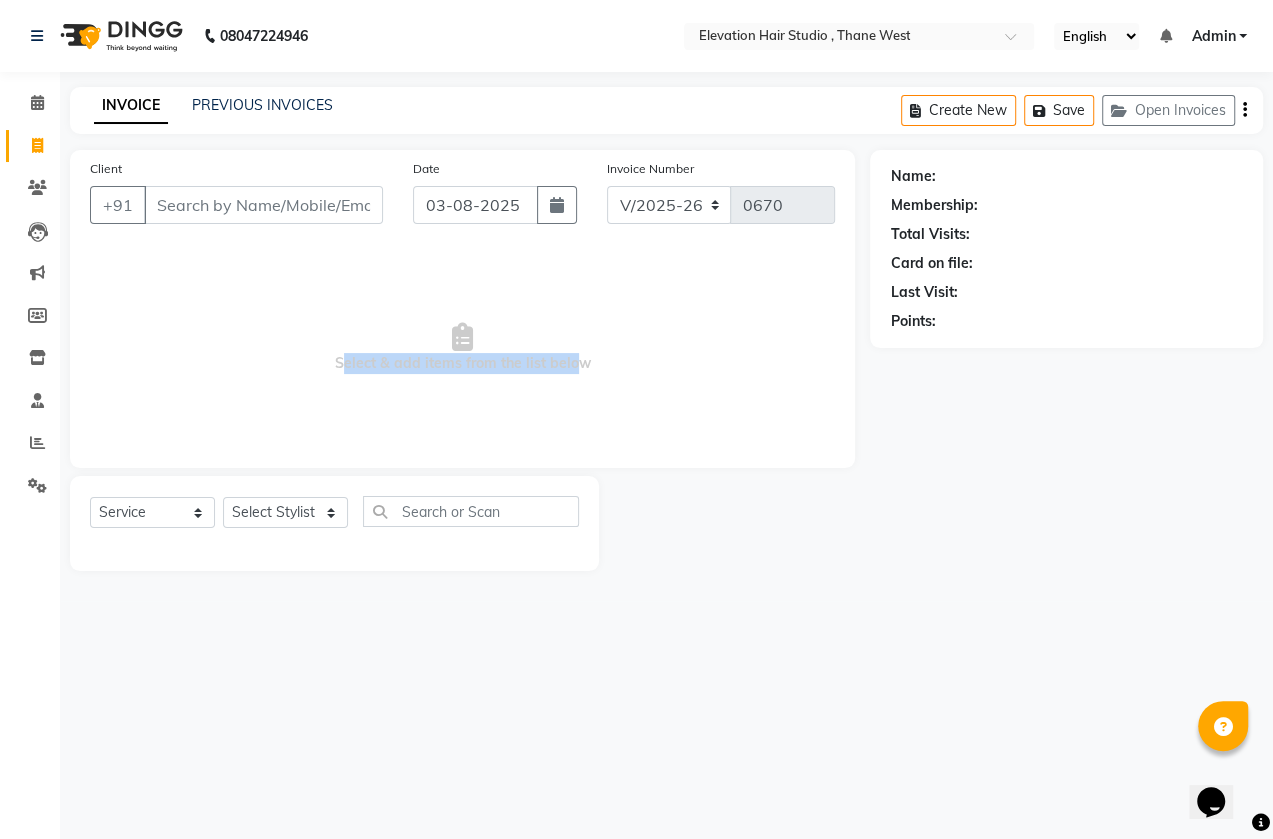 drag, startPoint x: 571, startPoint y: 361, endPoint x: 227, endPoint y: 449, distance: 355.07745 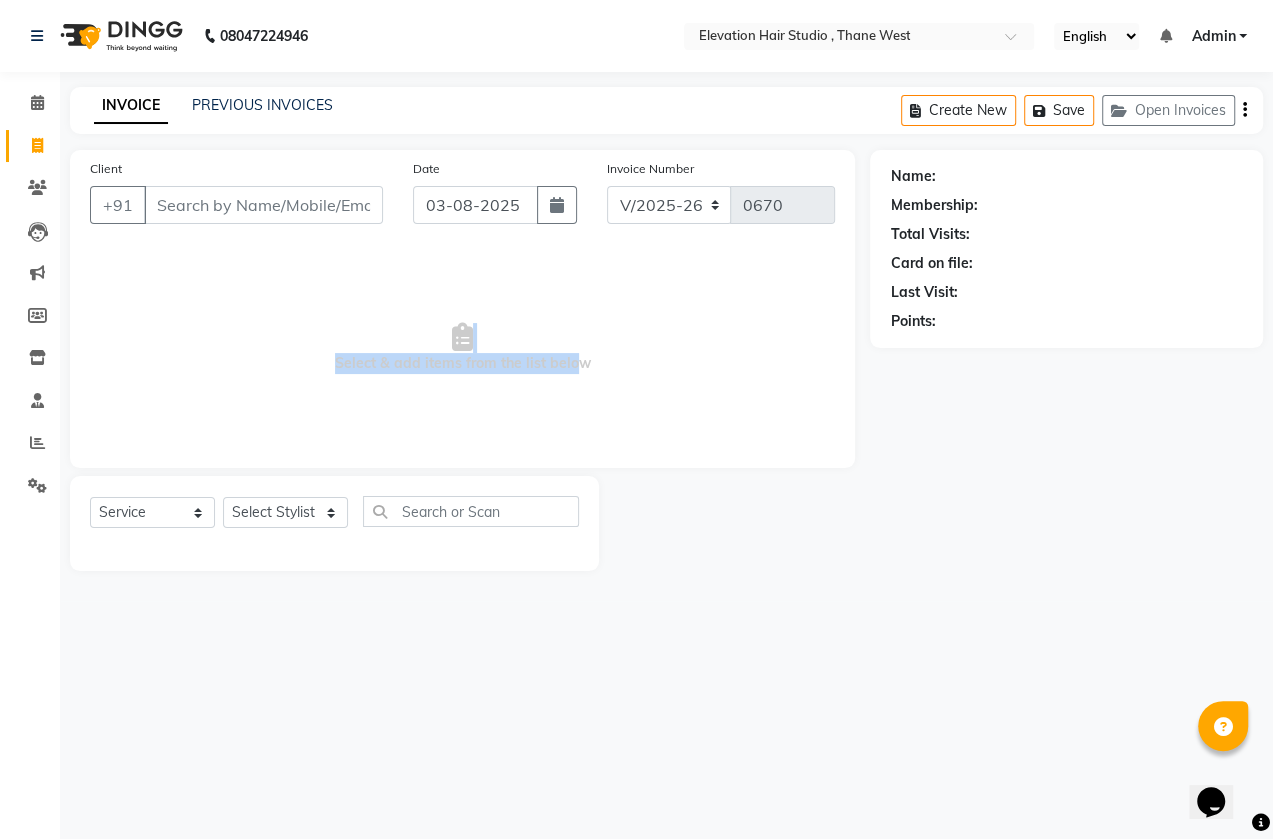 click on "Select & add items from the list below" at bounding box center (462, 348) 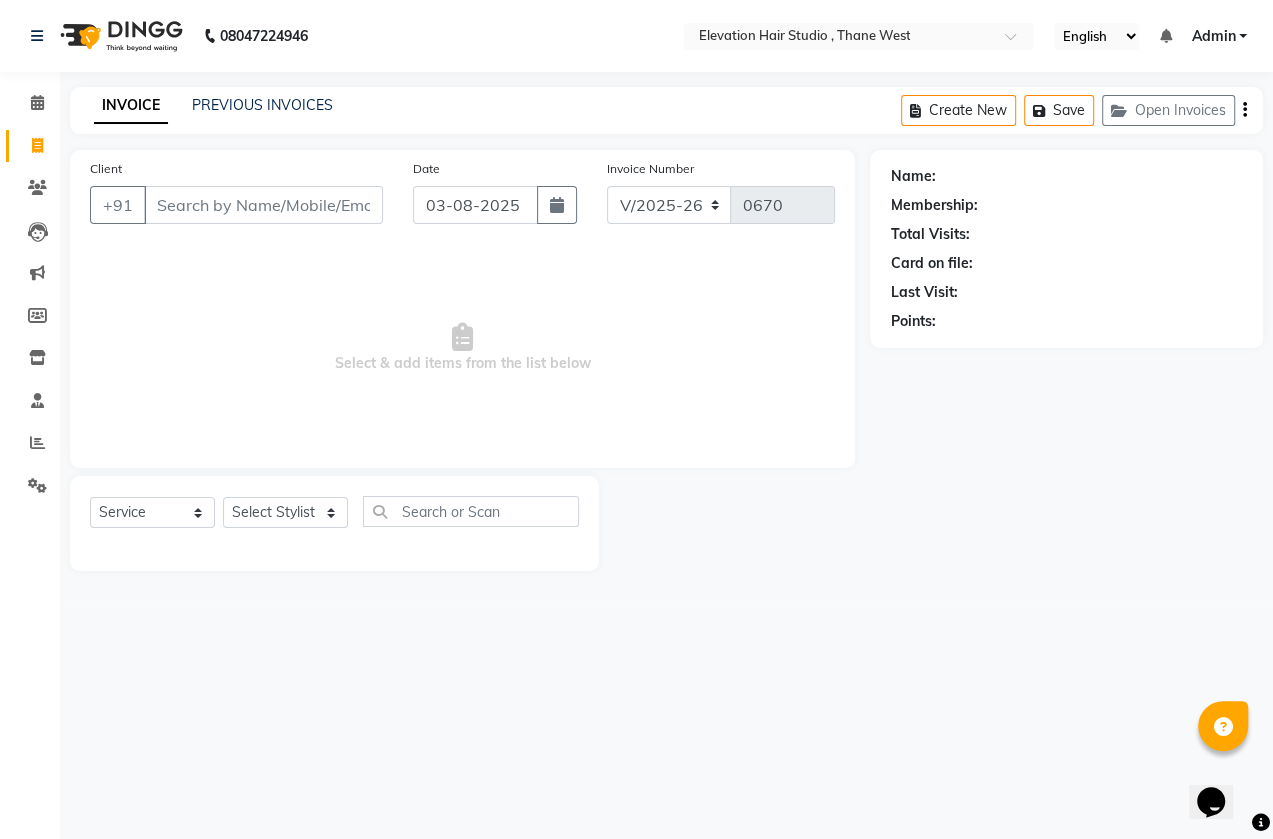 drag, startPoint x: 340, startPoint y: 319, endPoint x: 758, endPoint y: 328, distance: 418.0969 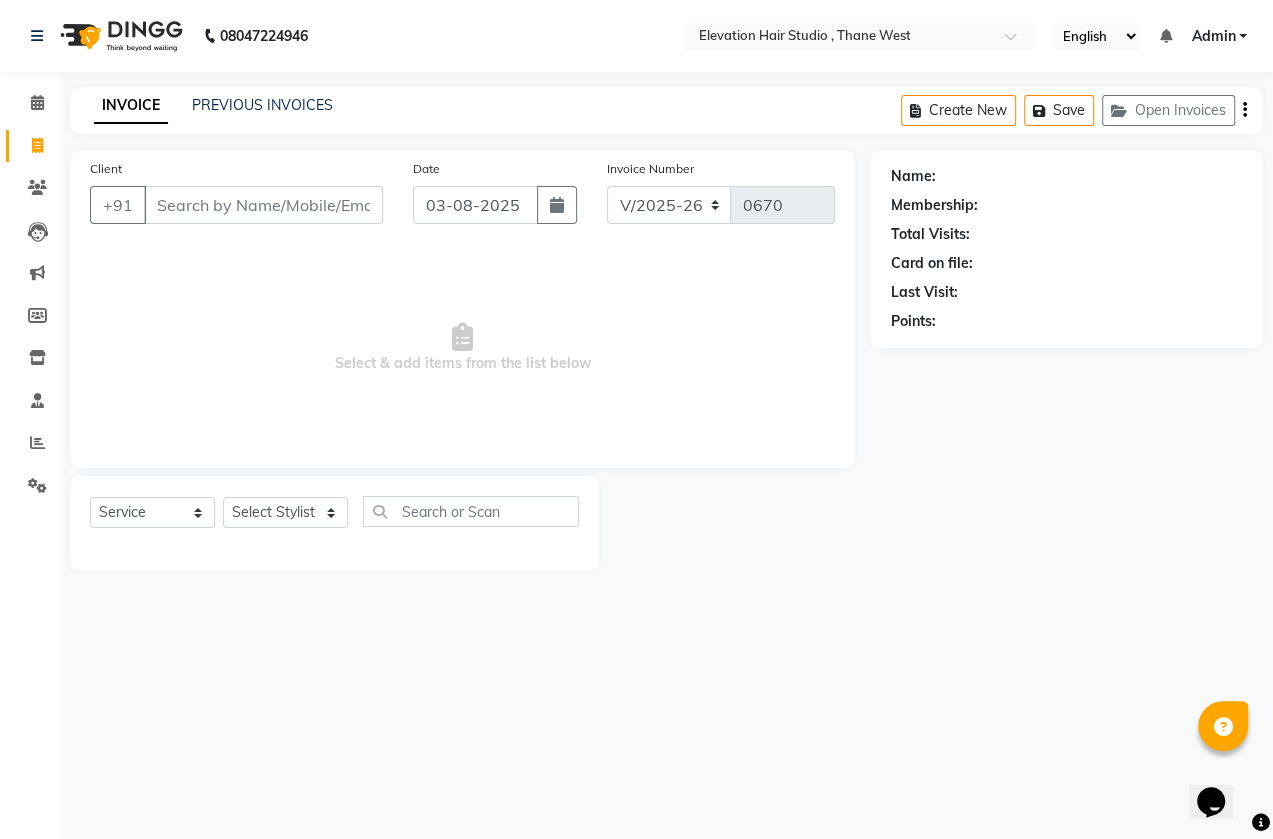 drag, startPoint x: 332, startPoint y: 380, endPoint x: 600, endPoint y: 414, distance: 270.1481 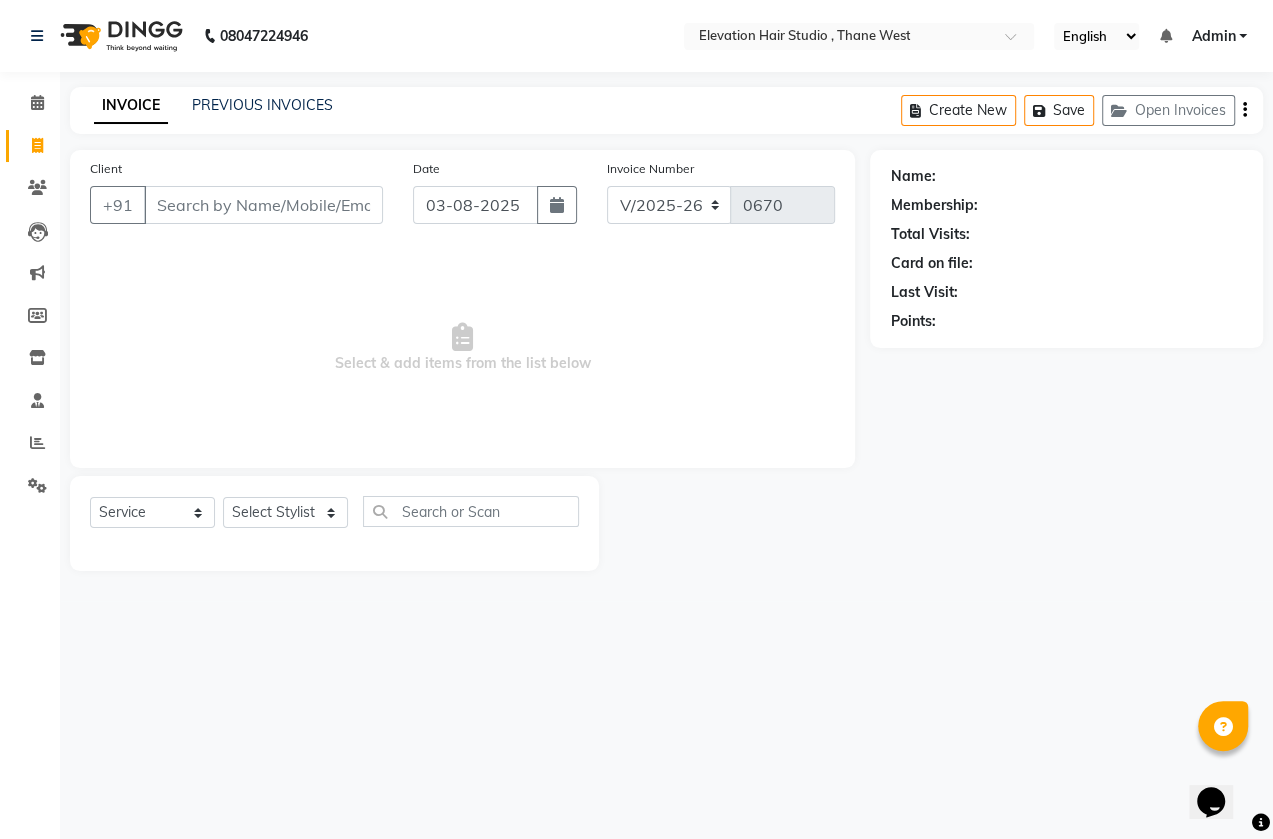 click on "Select & add items from the list below" at bounding box center [462, 348] 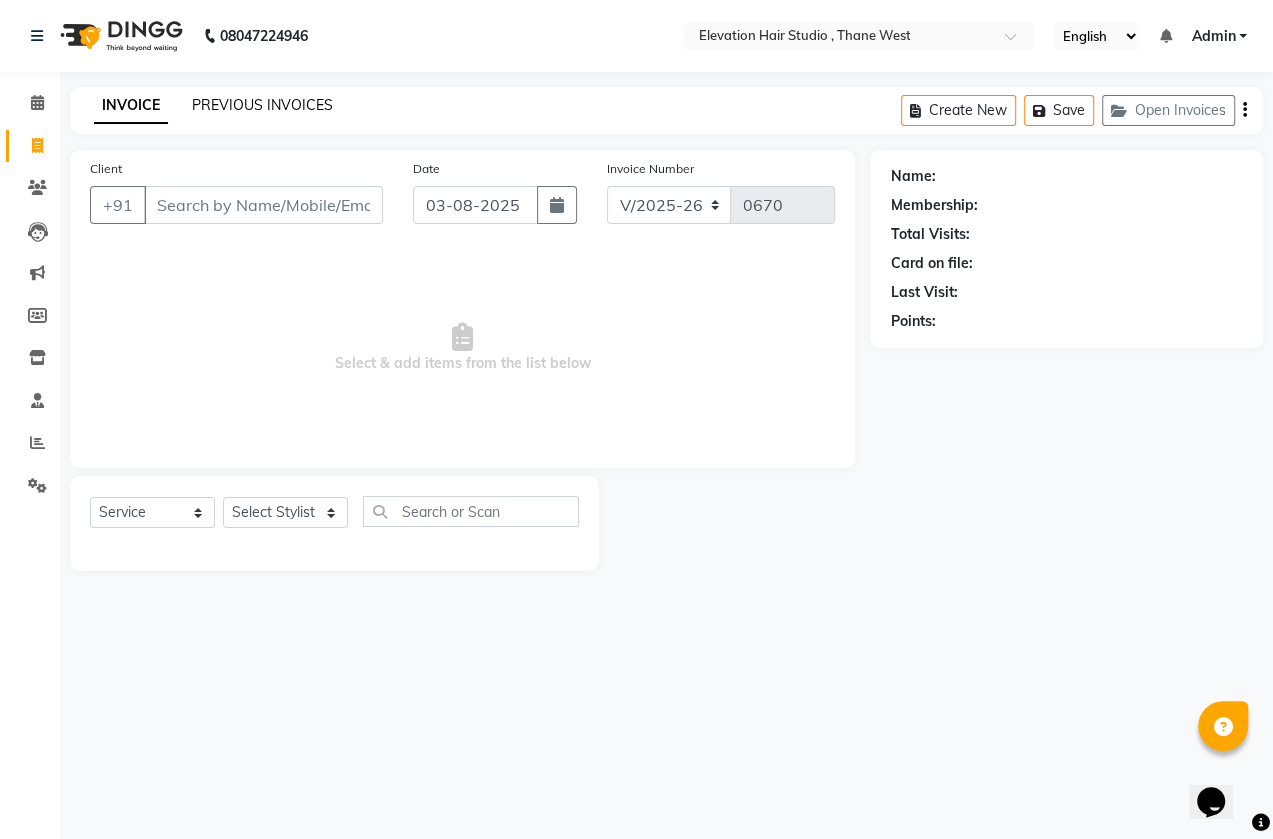 click on "PREVIOUS INVOICES" 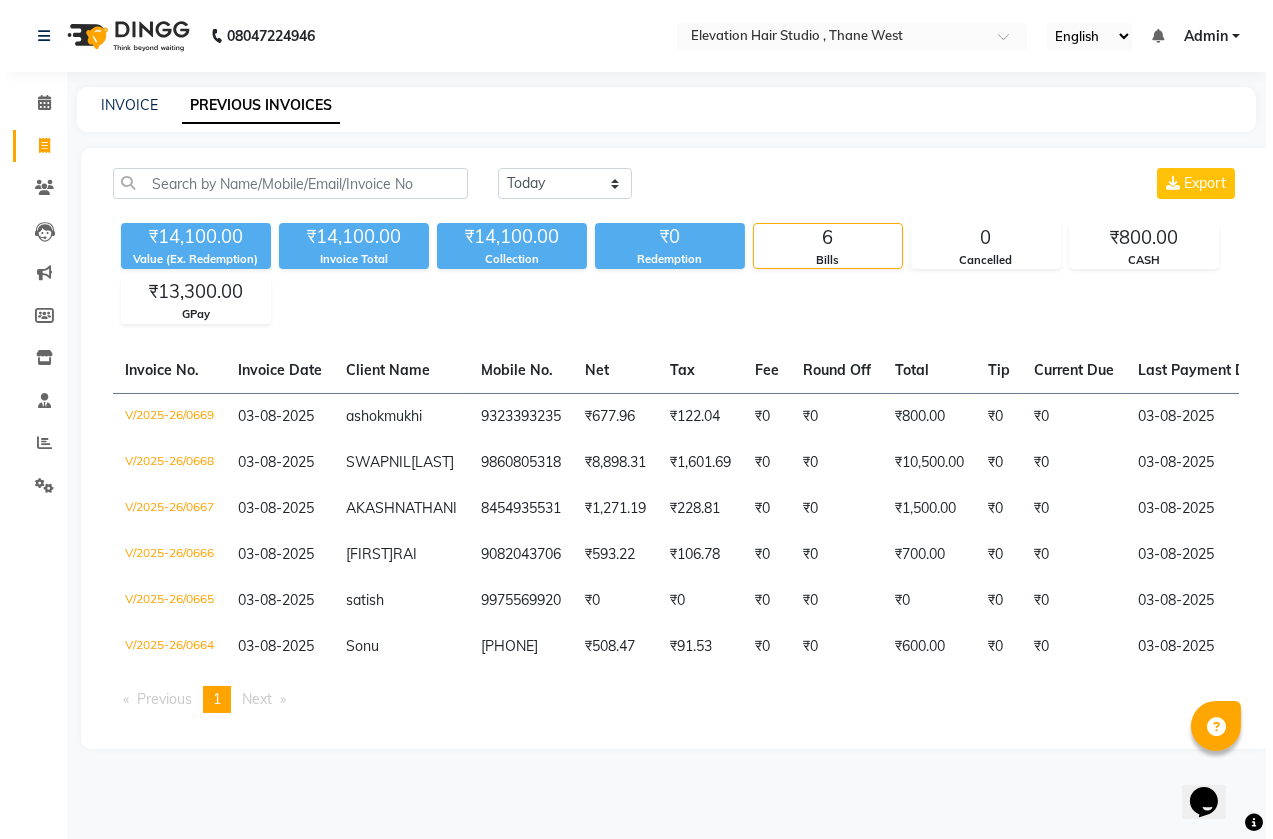 scroll, scrollTop: 0, scrollLeft: 0, axis: both 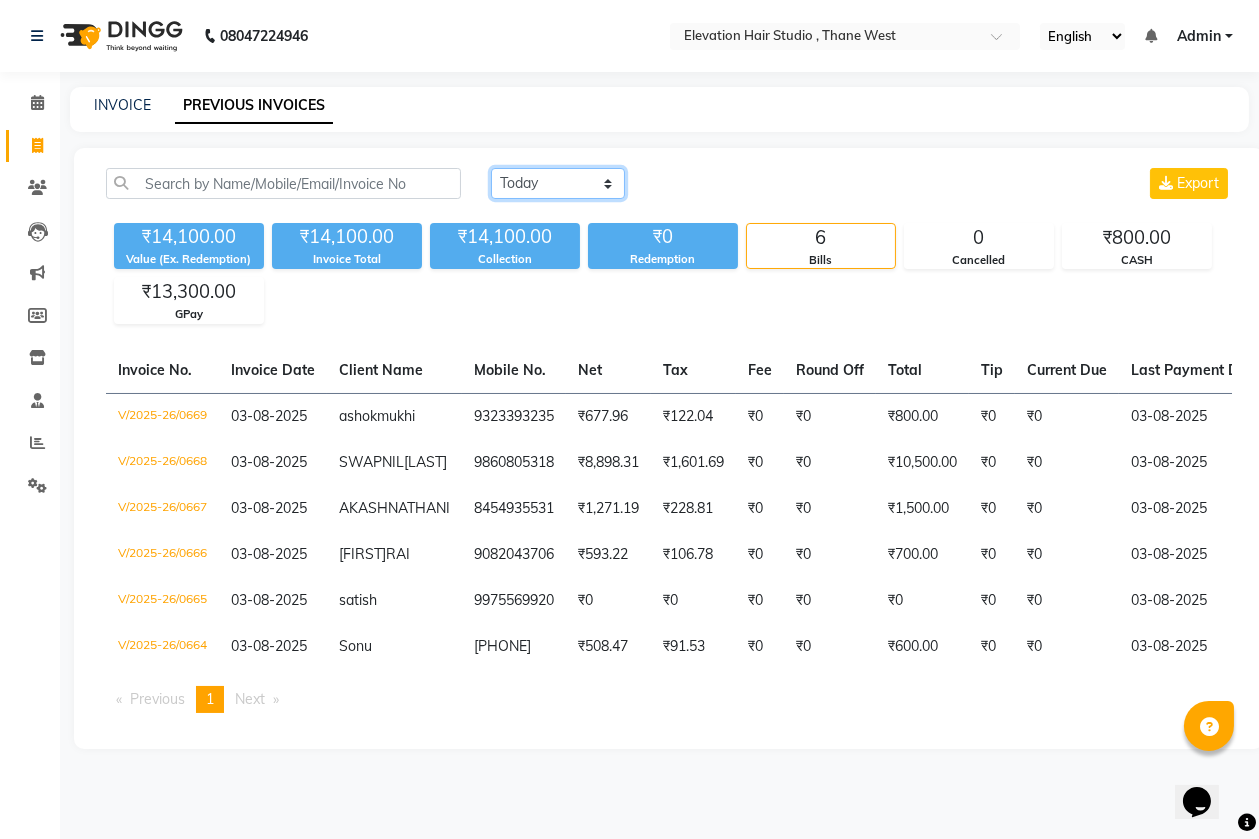 drag, startPoint x: 514, startPoint y: 188, endPoint x: 522, endPoint y: 200, distance: 14.422205 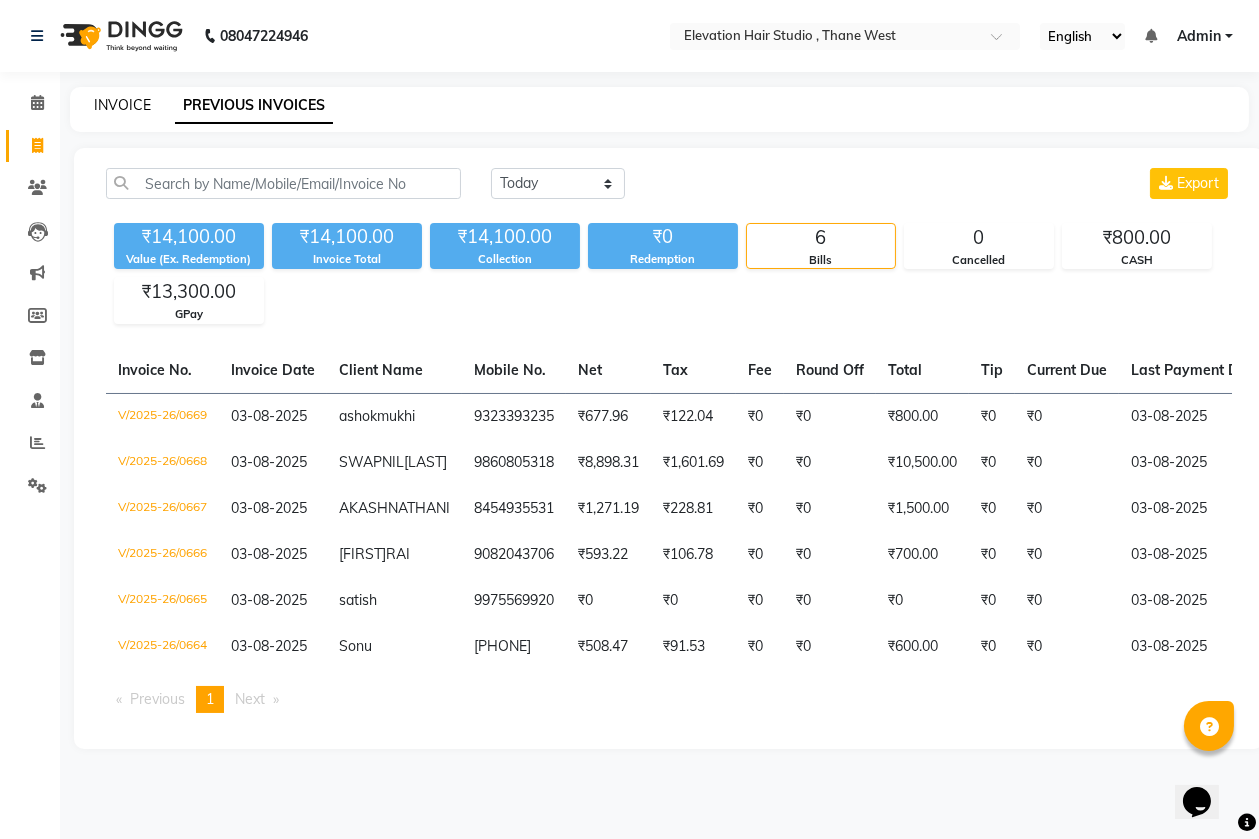 click on "INVOICE" 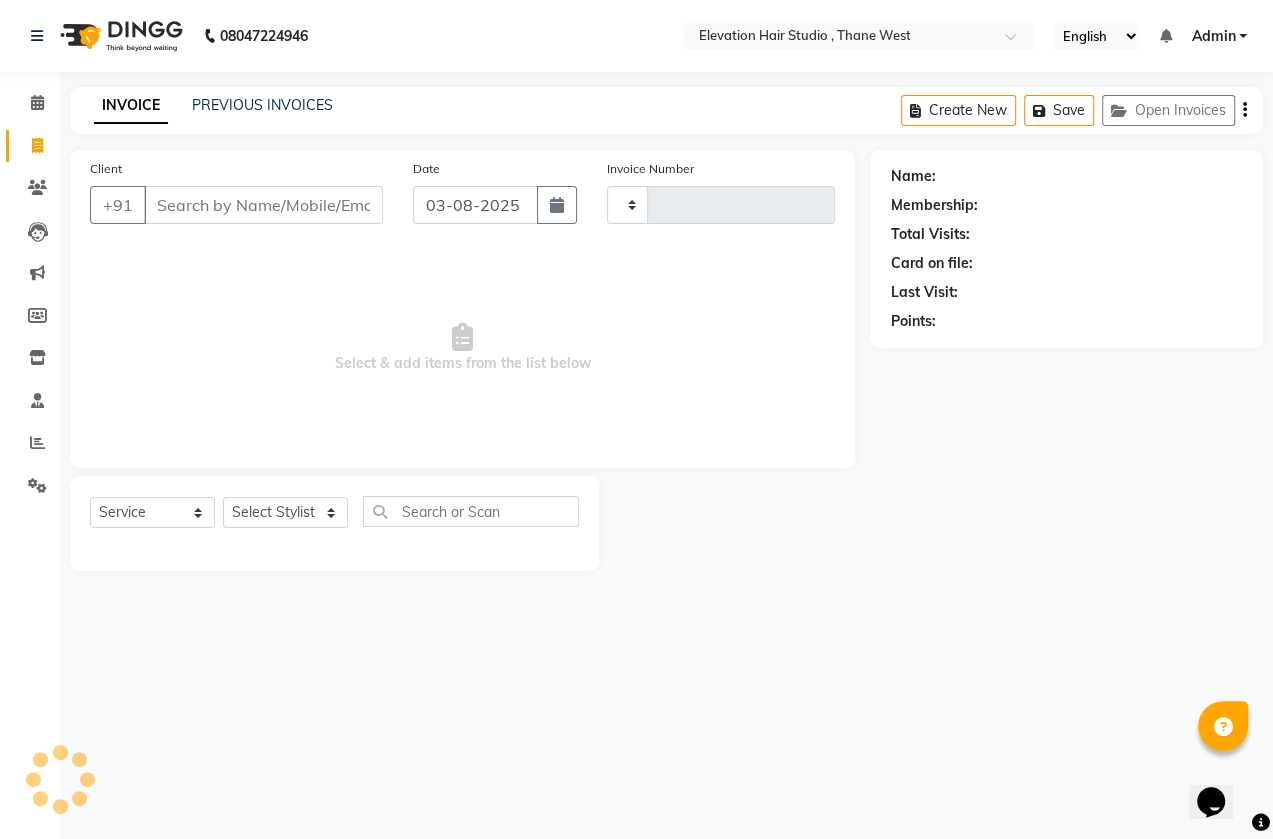 type on "0670" 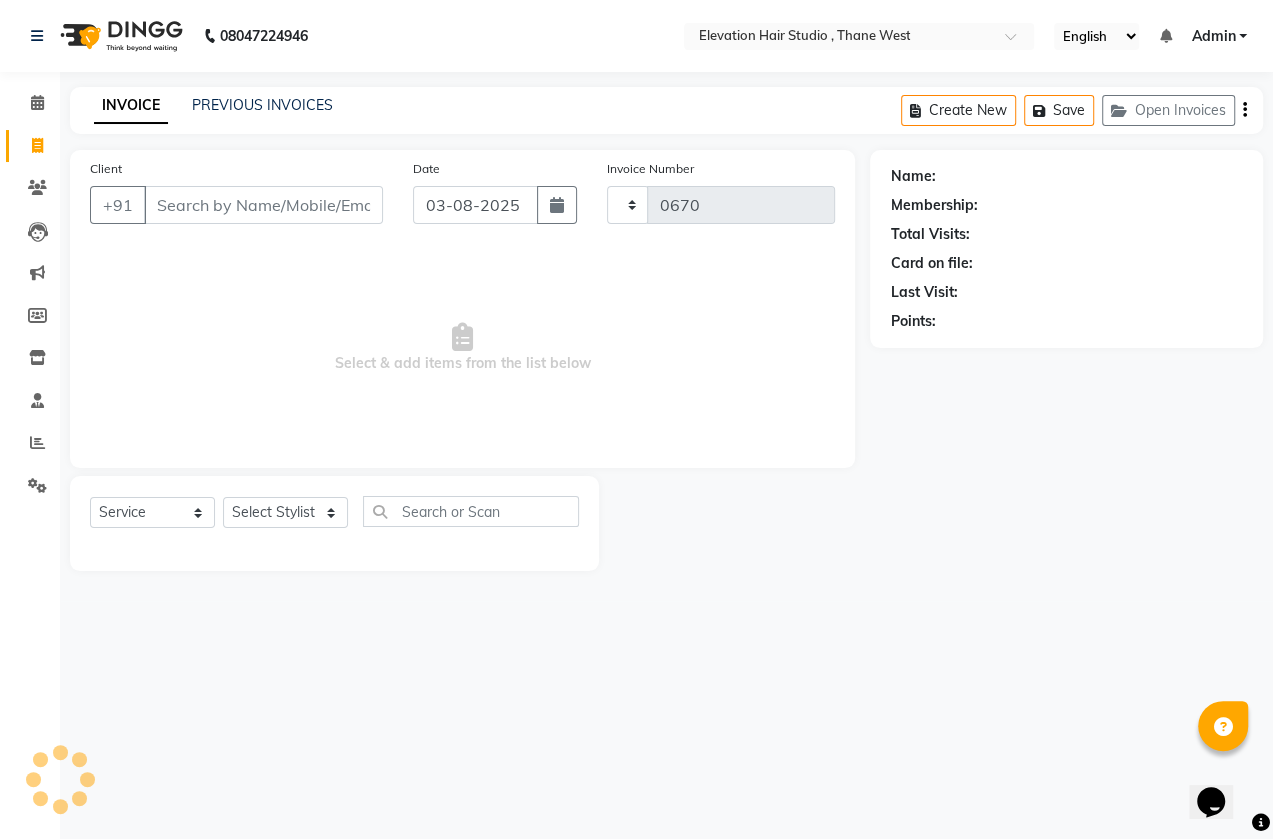 select on "6886" 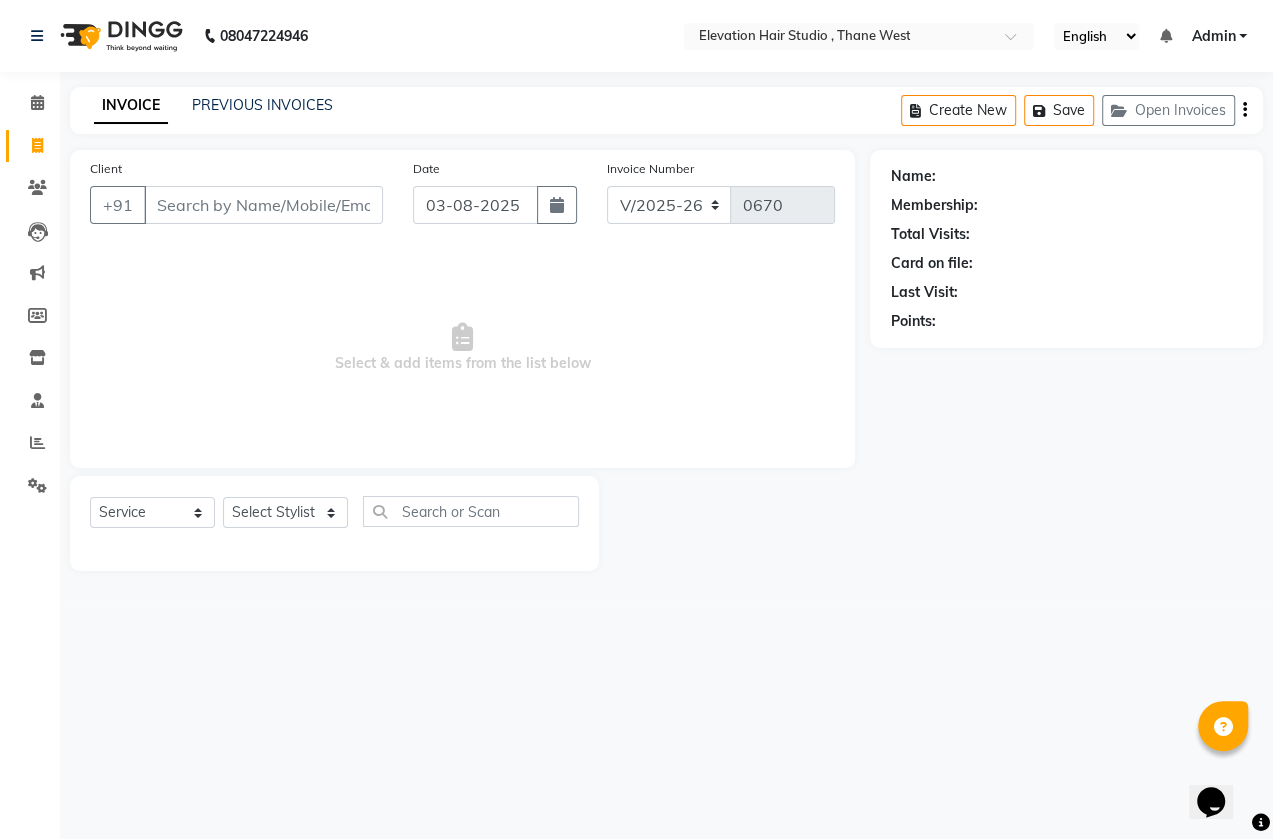 click on "Client" at bounding box center [263, 205] 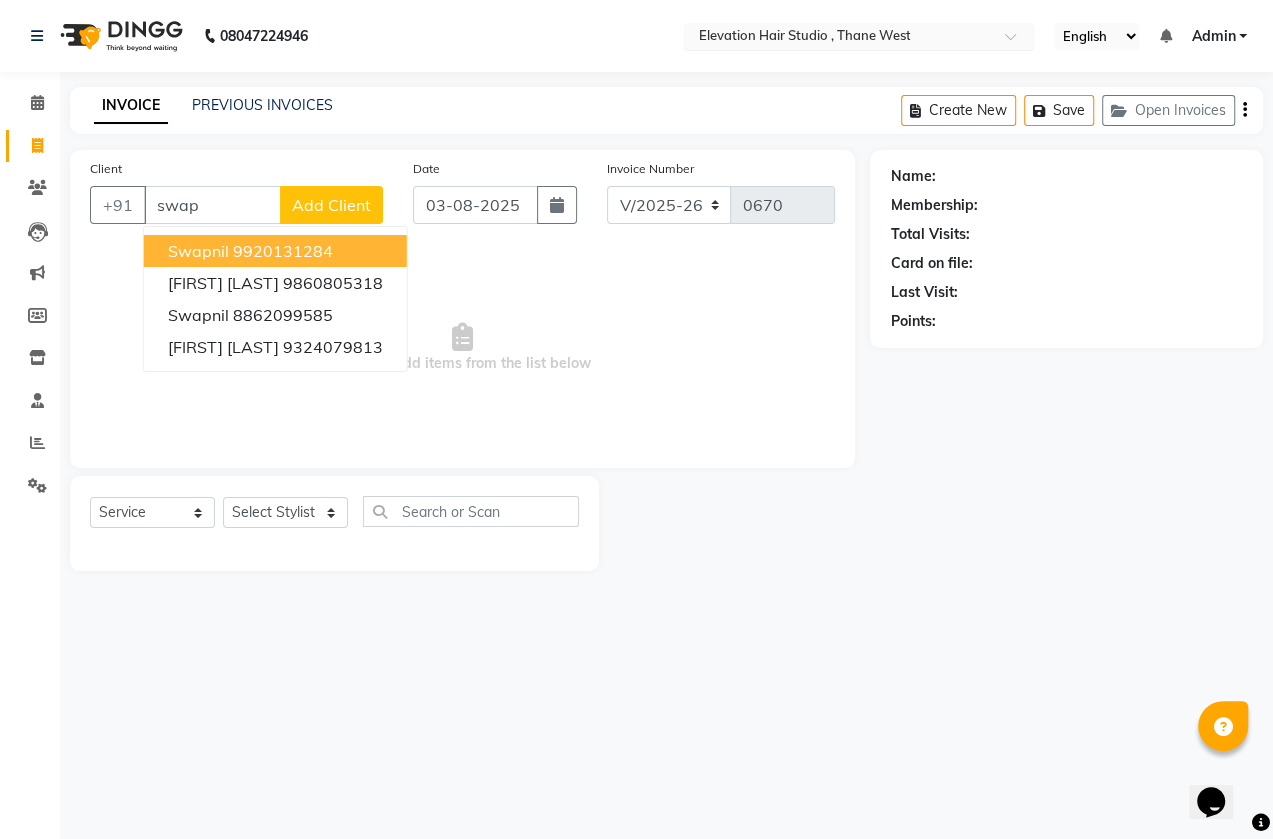 type on "swap" 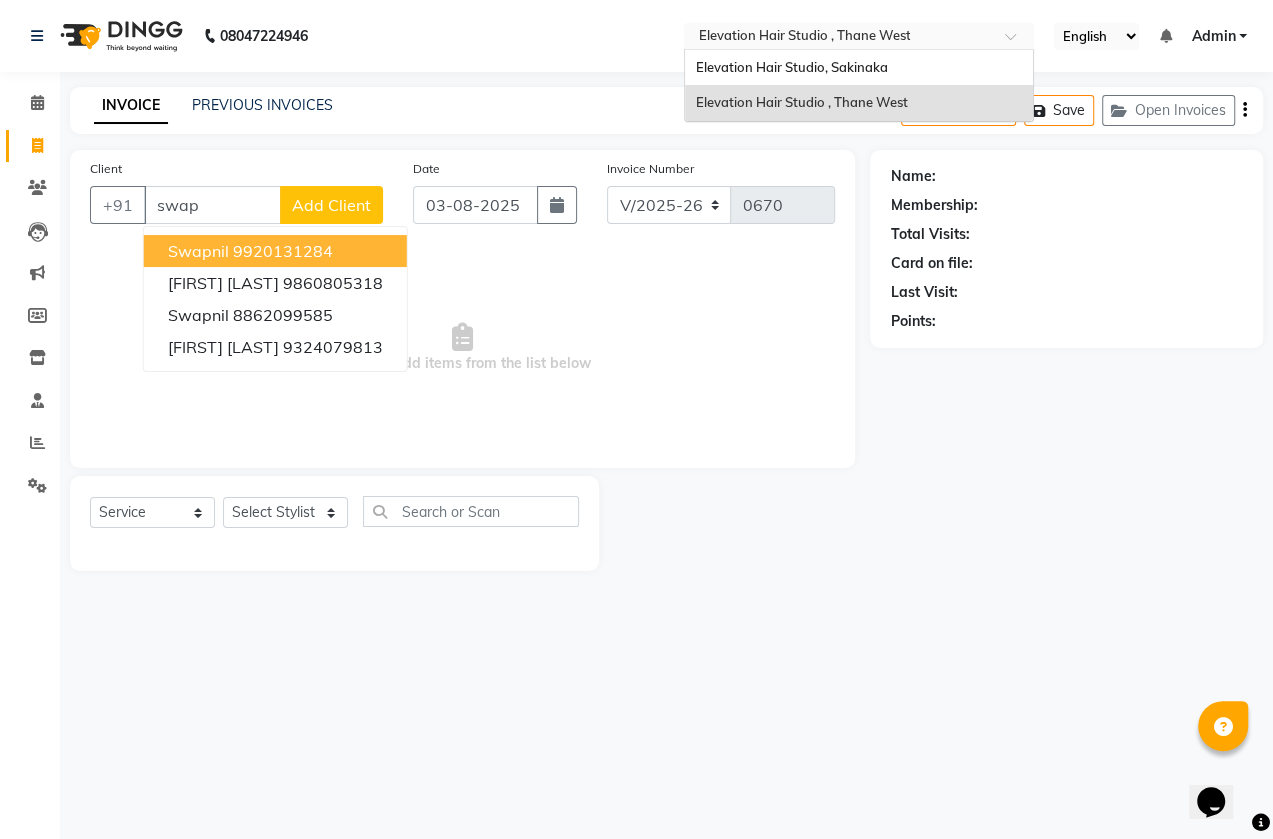 click at bounding box center [839, 38] 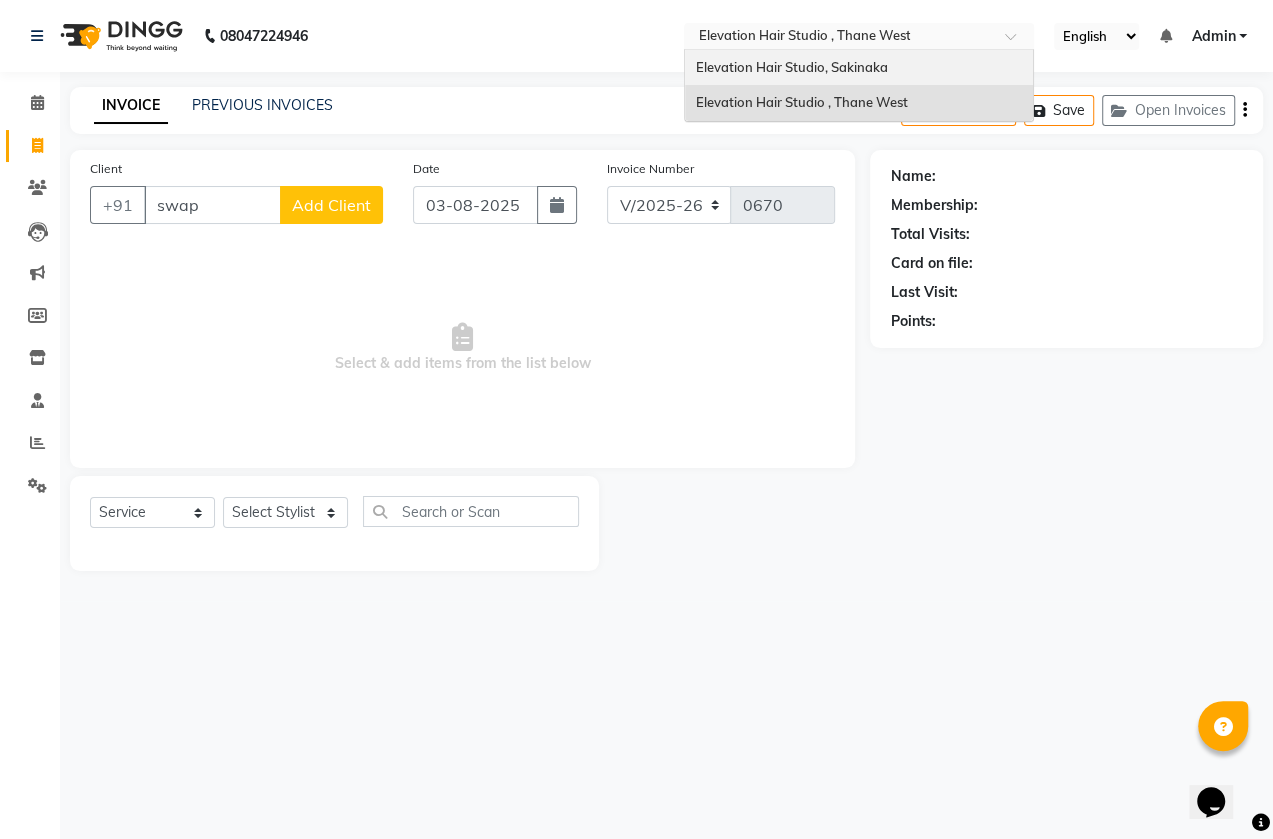 click on "Elevation Hair Studio, Sakinaka" at bounding box center (791, 67) 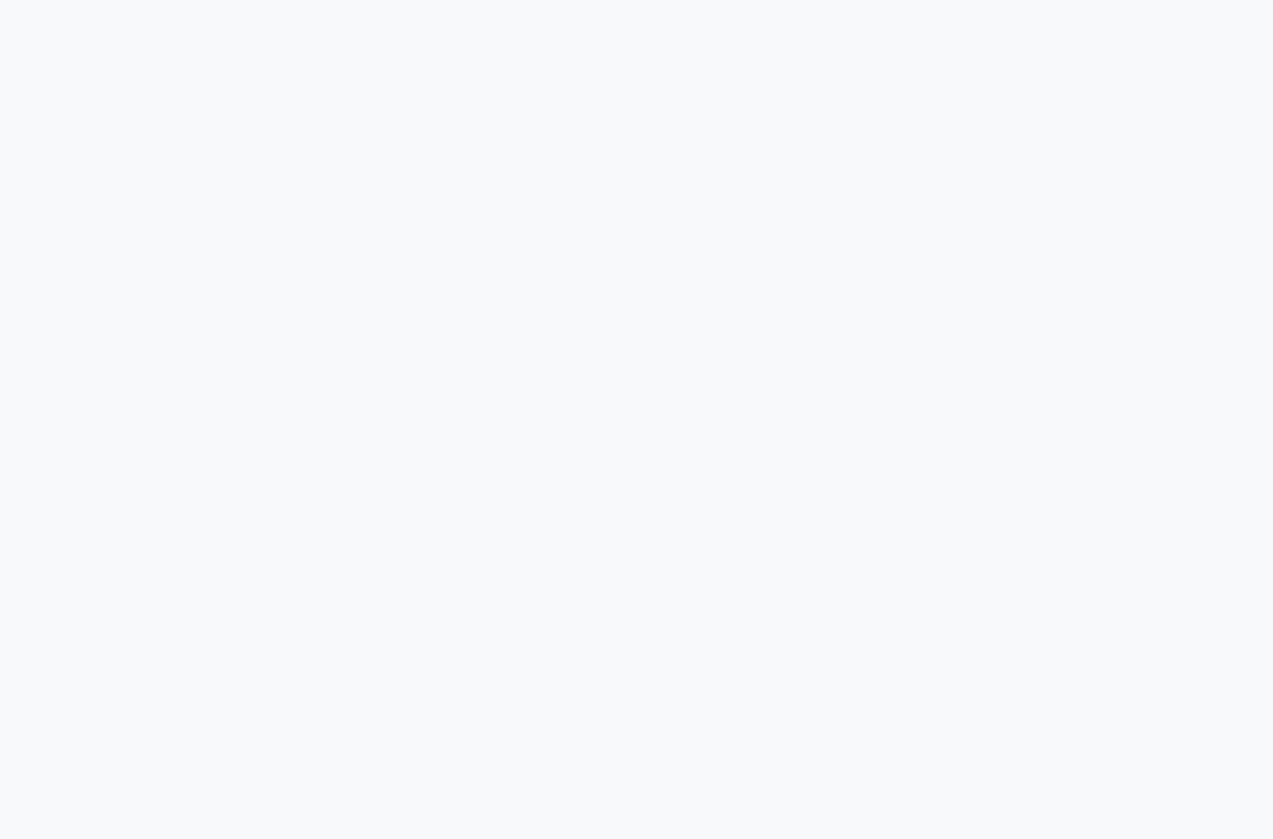 scroll, scrollTop: 0, scrollLeft: 0, axis: both 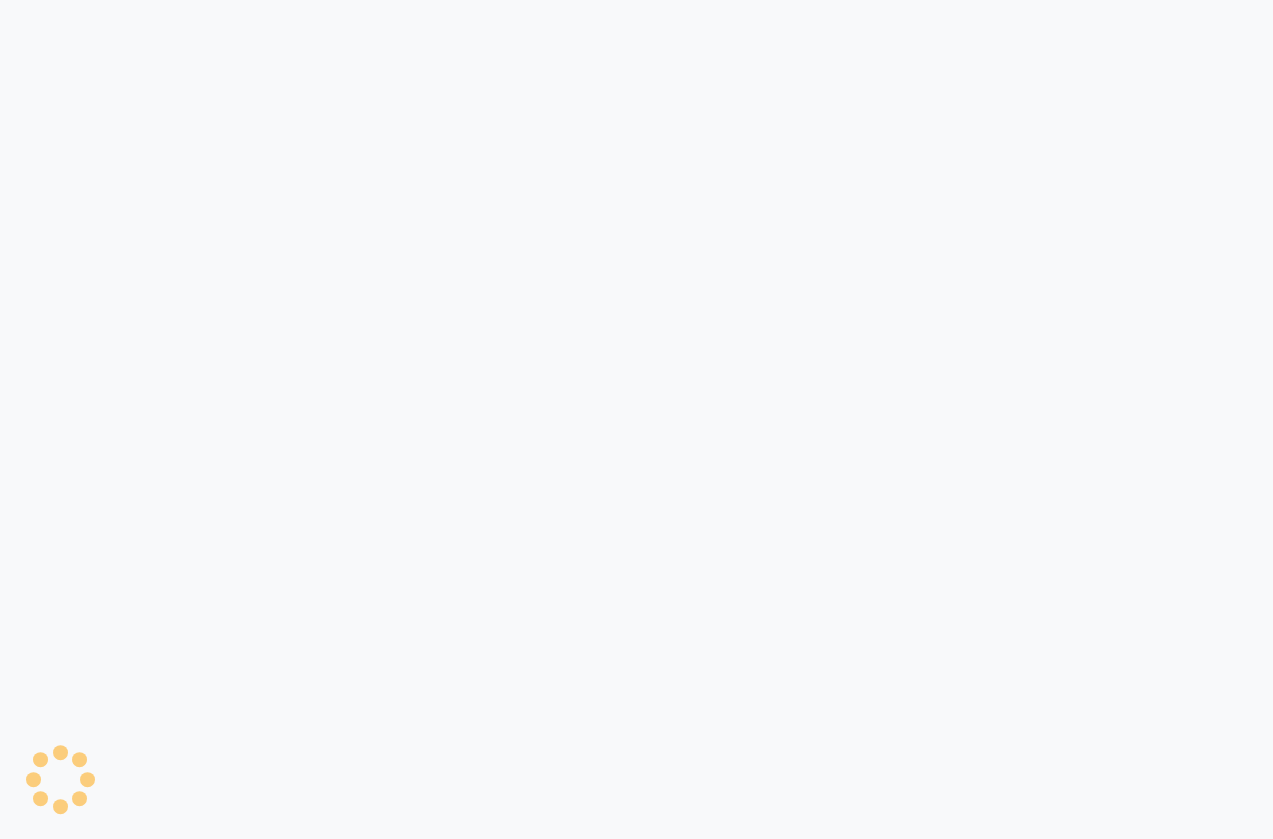 select on "service" 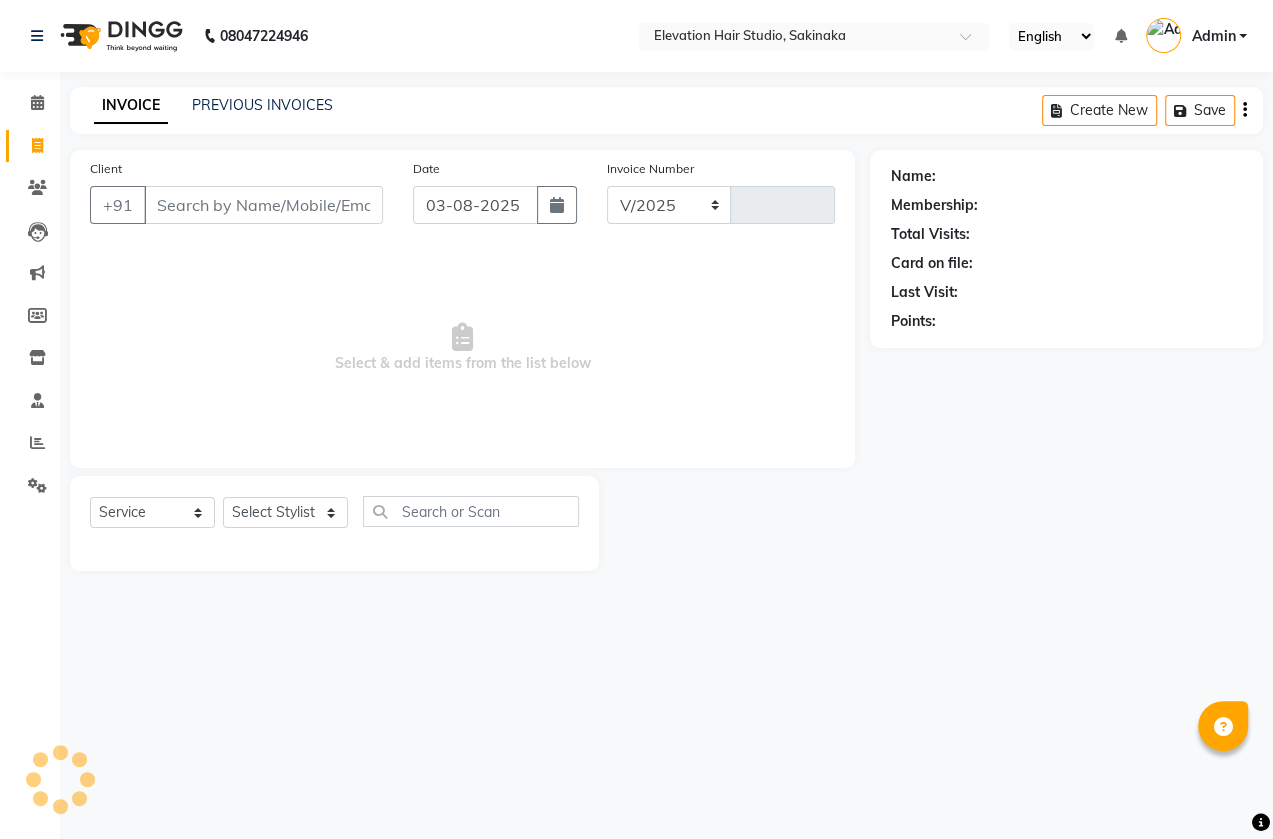 select on "4949" 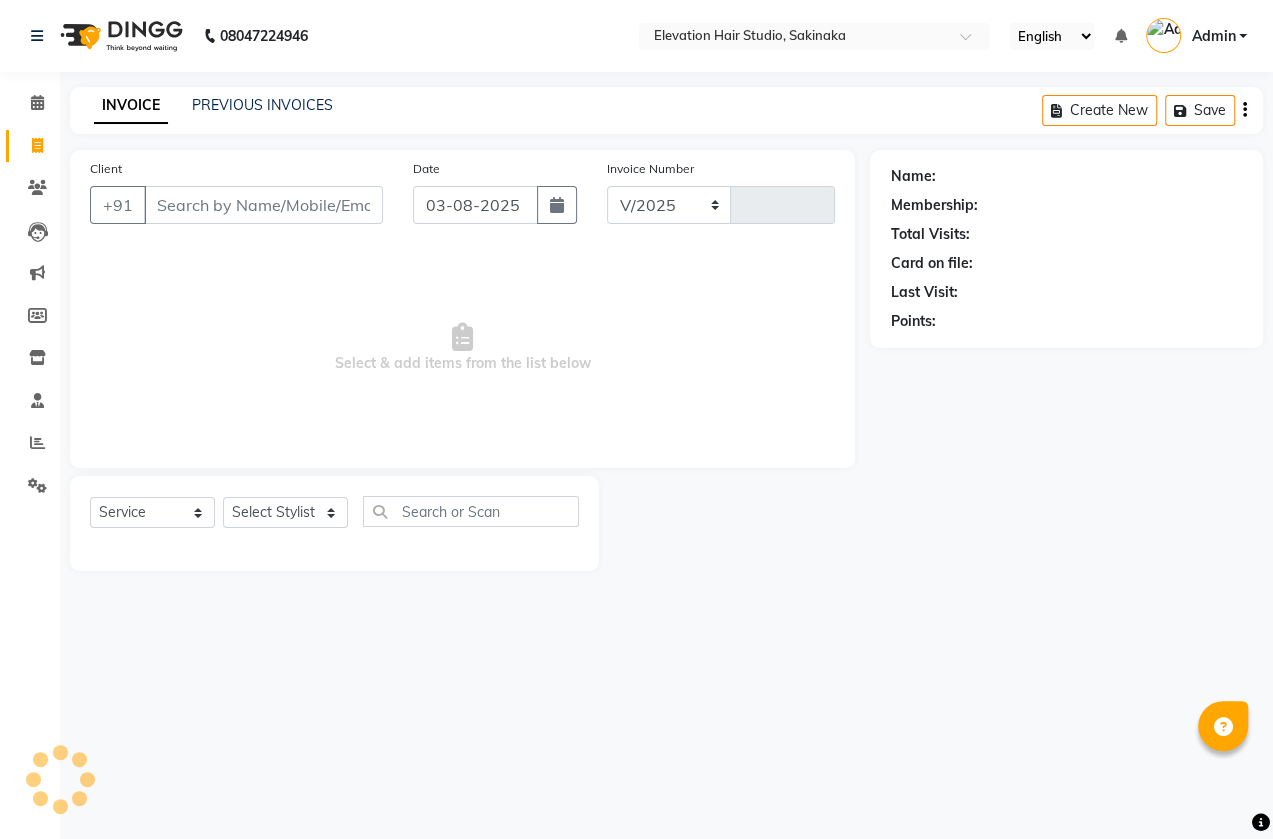 type on "1315" 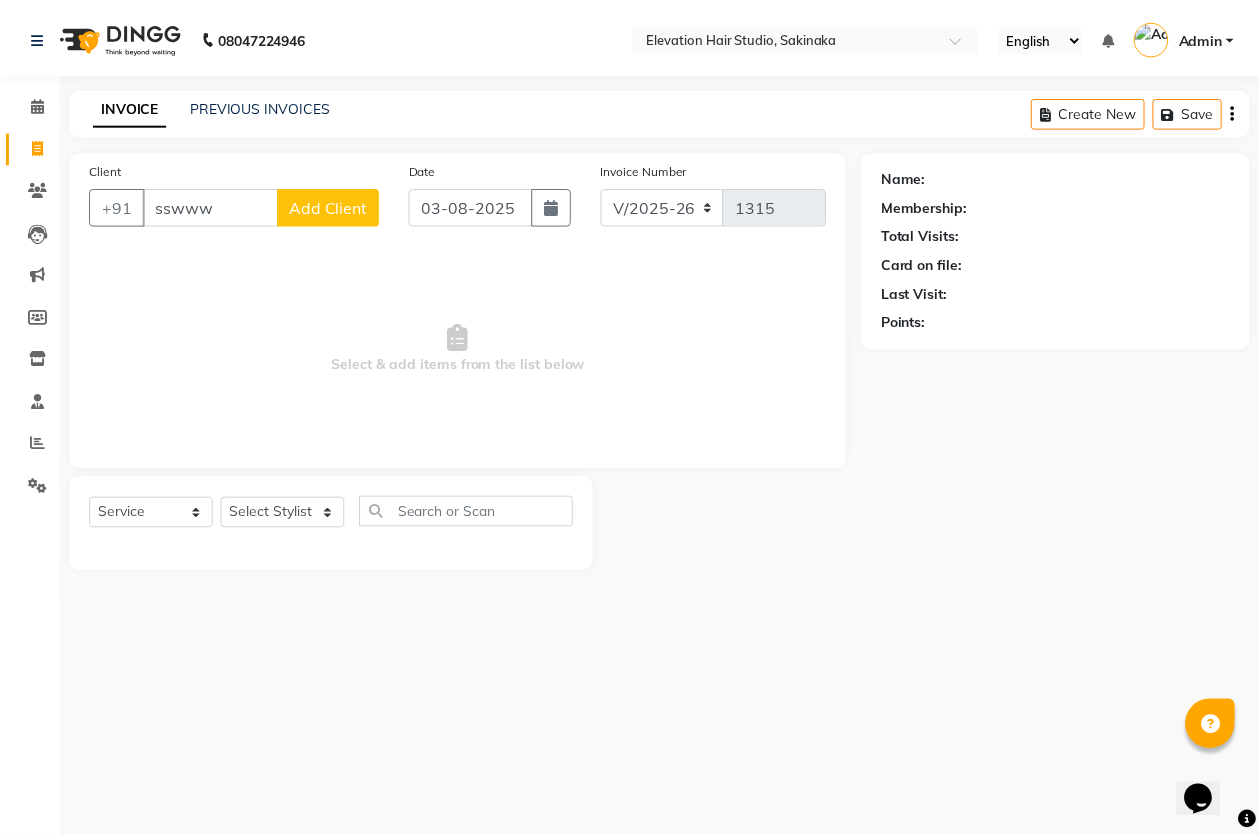 scroll, scrollTop: 0, scrollLeft: 0, axis: both 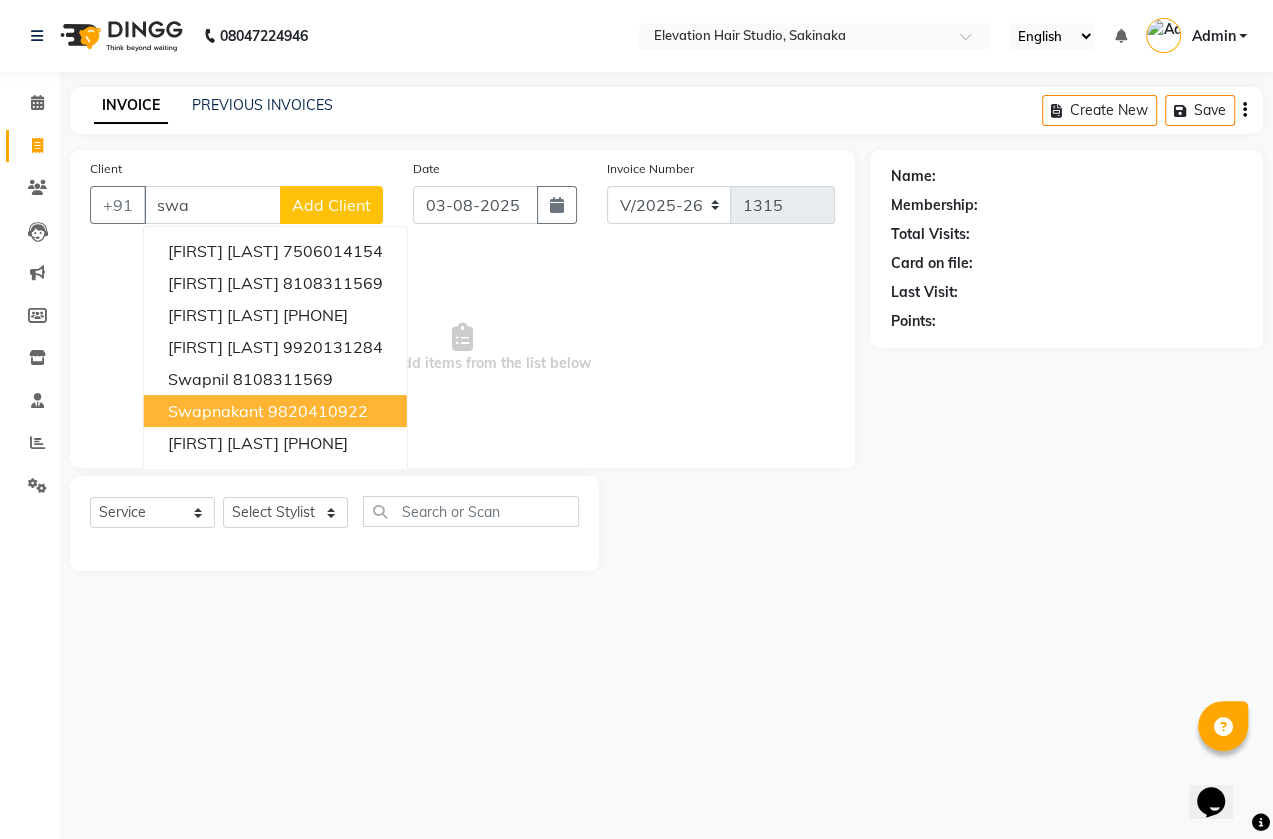 click on "[FIRST]  [PHONE]" at bounding box center (275, 411) 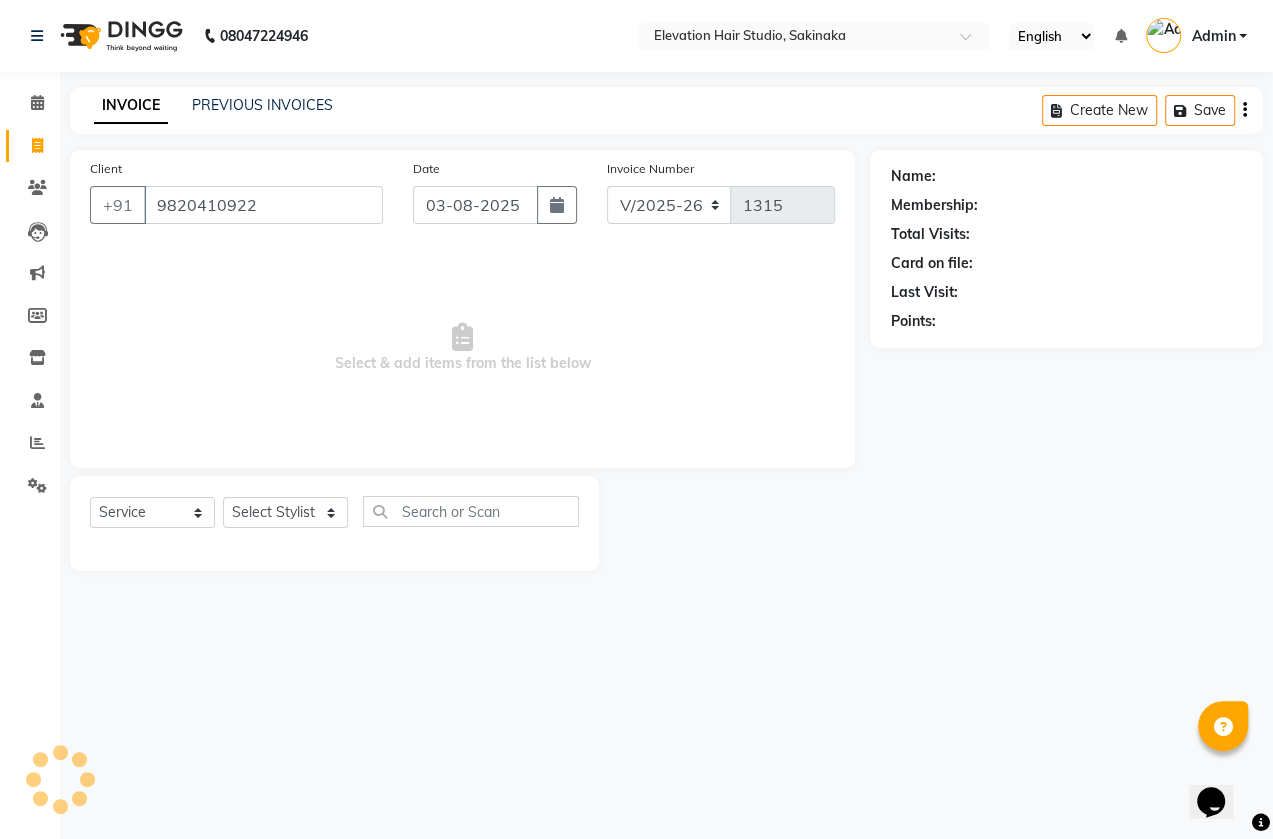 type on "9820410922" 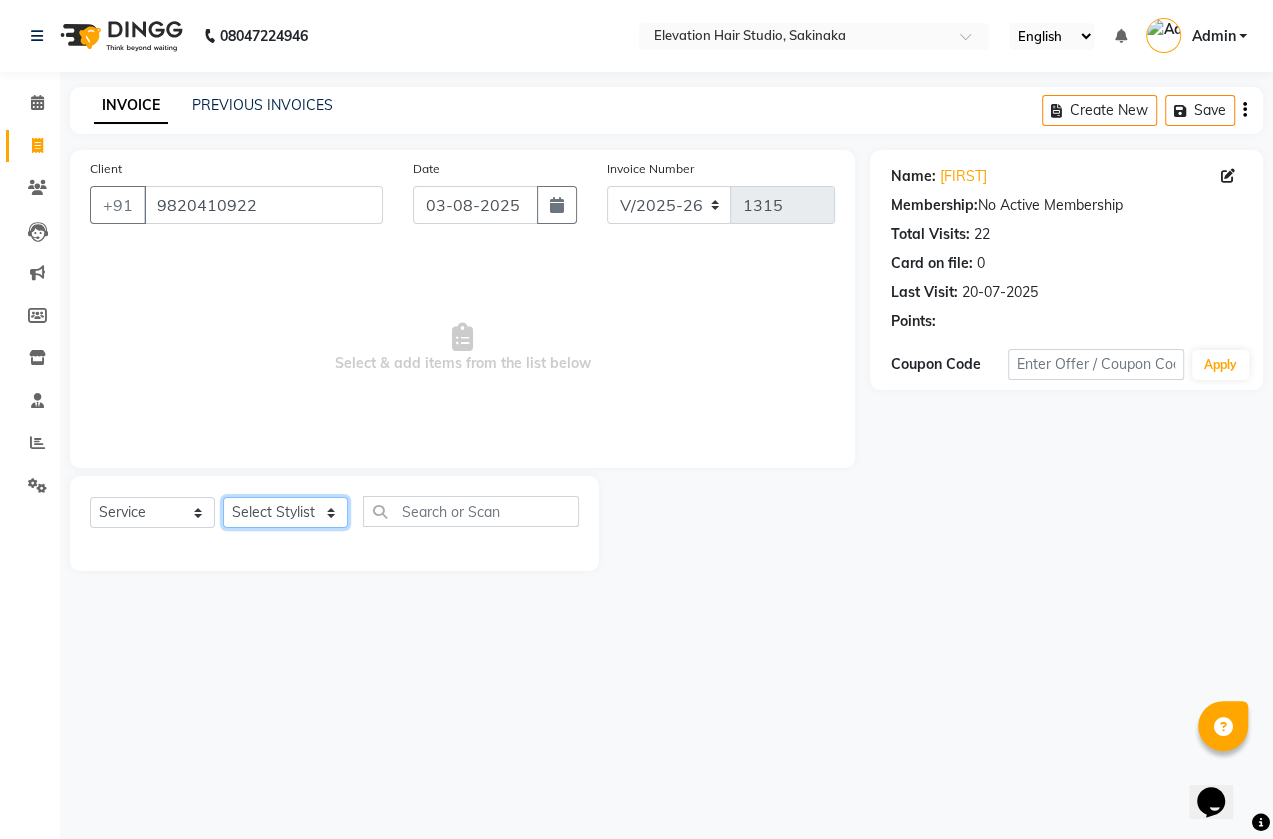 click on "Select Stylist Admin (EHS Thane) ANEES  DILIP KAPIL  PRIYA RUPESH SAHIL  Sarfaraz SHAHEENA SHAIKH  ZEESHAN" 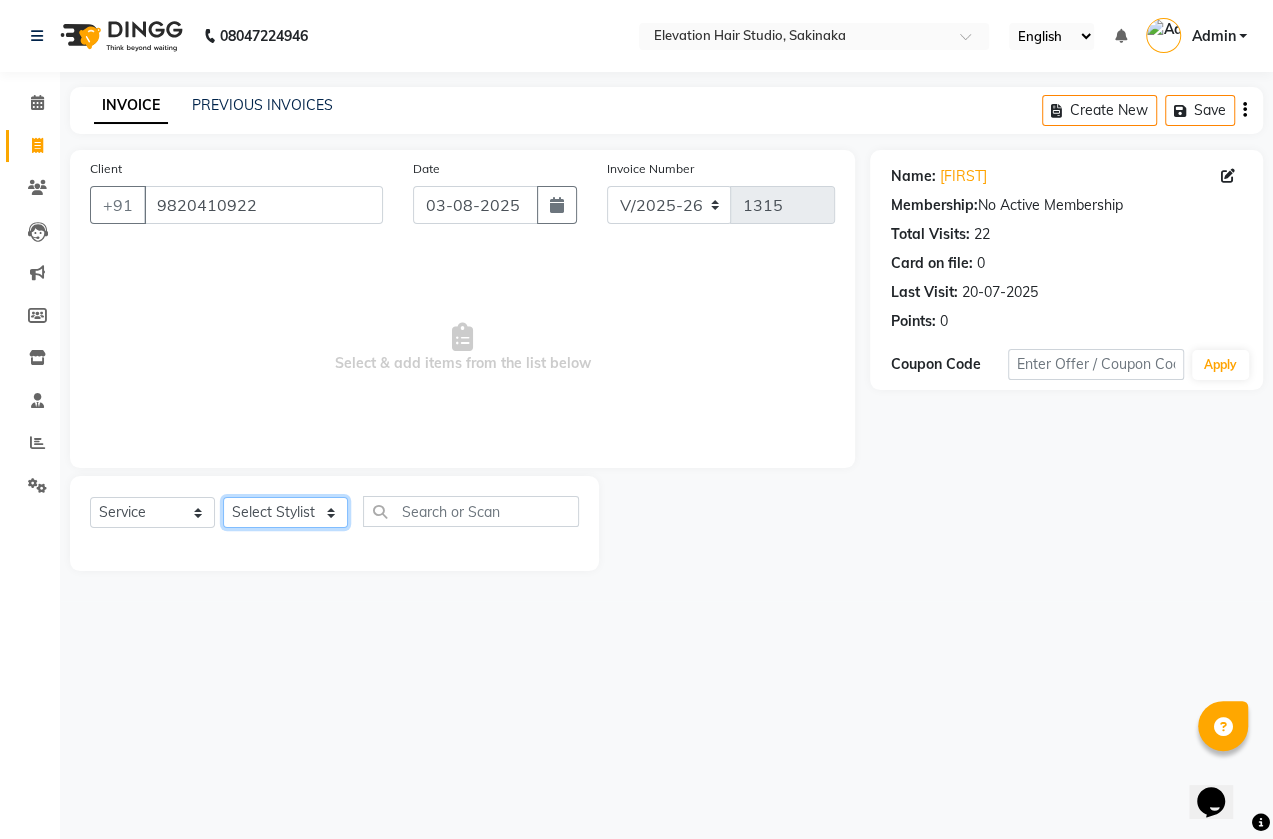 select on "84316" 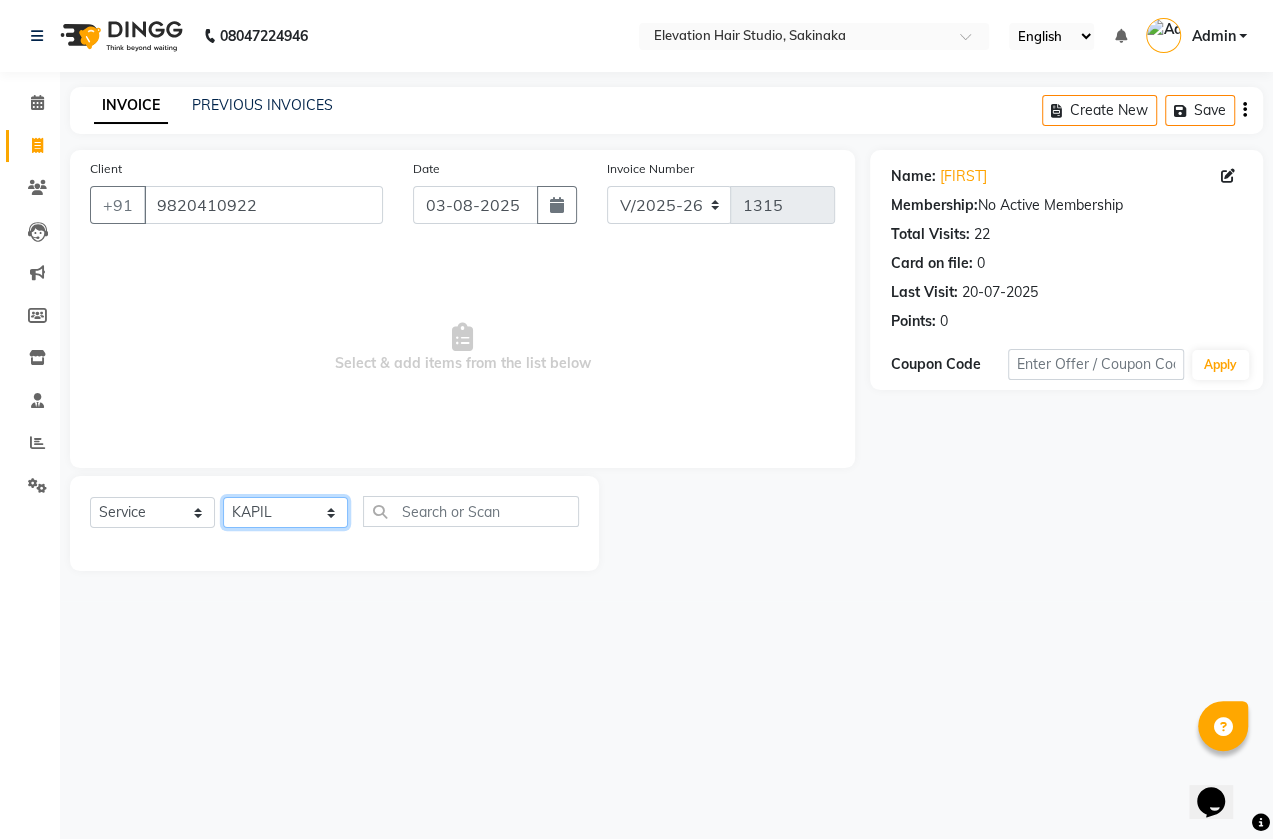 click on "Select Stylist Admin (EHS Thane) ANEES  DILIP KAPIL  PRIYA RUPESH SAHIL  Sarfaraz SHAHEENA SHAIKH  ZEESHAN" 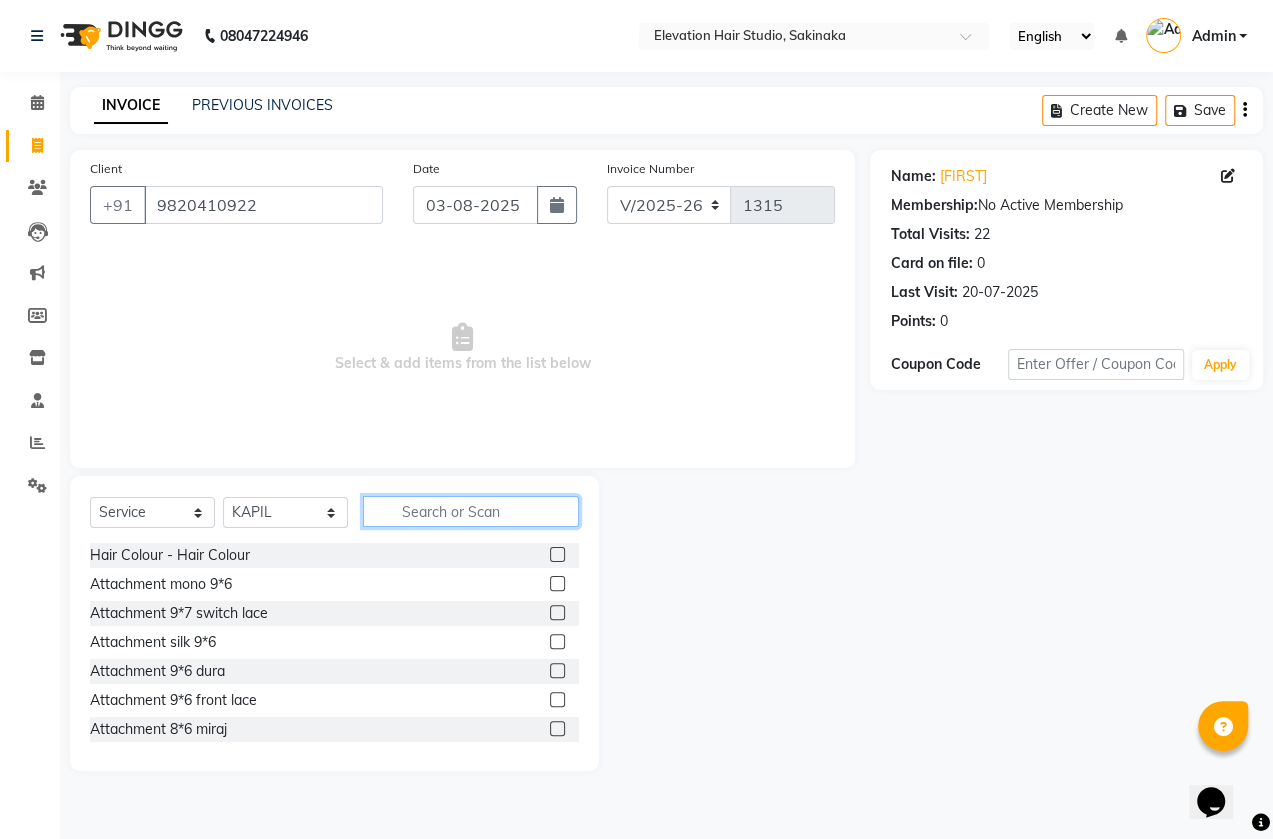 click 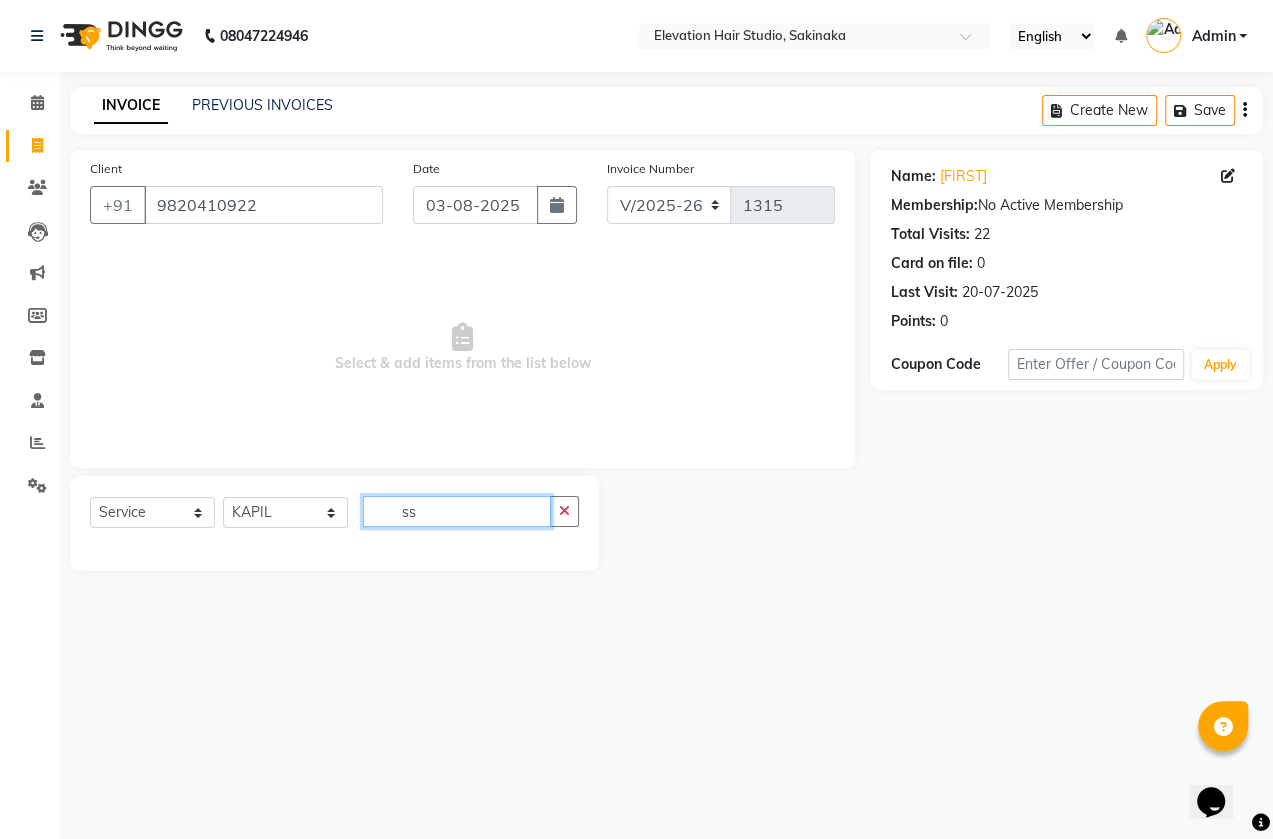 type on "s" 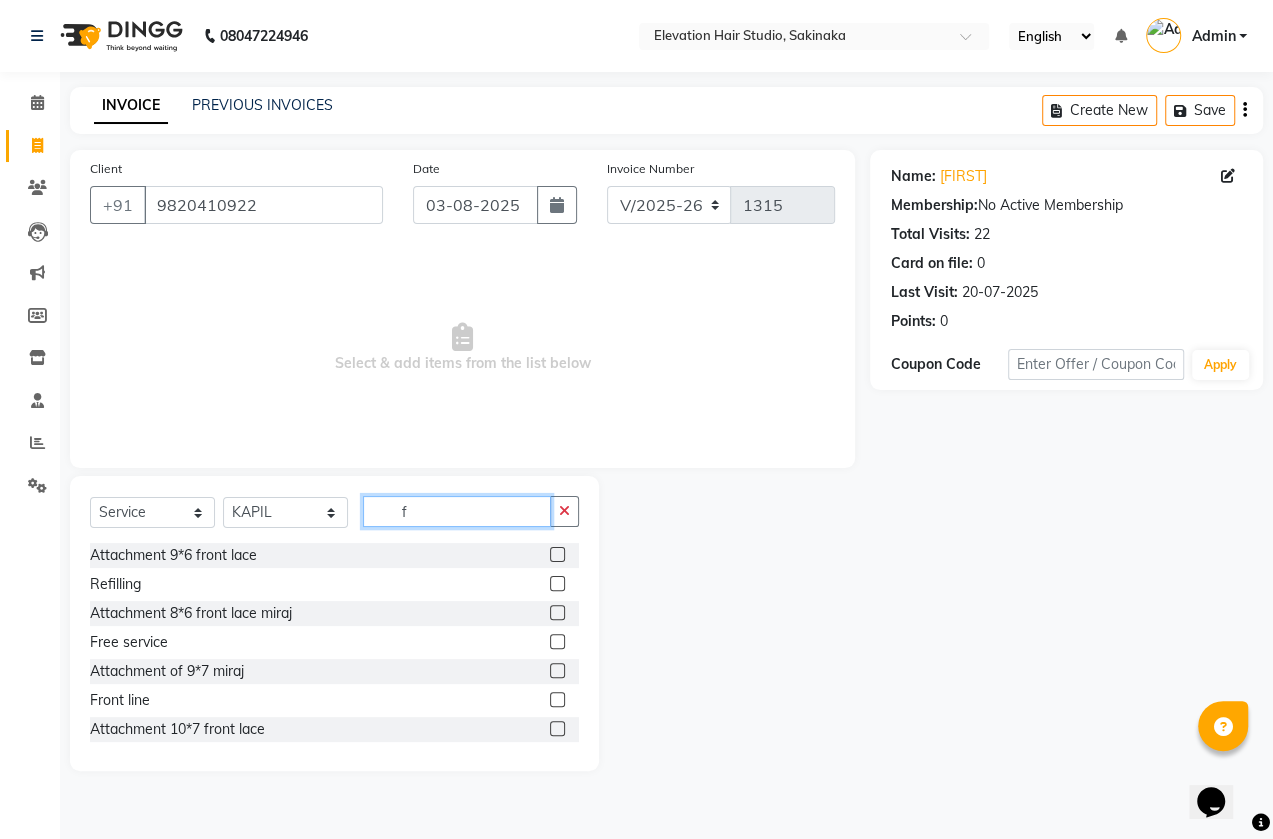 type on "f" 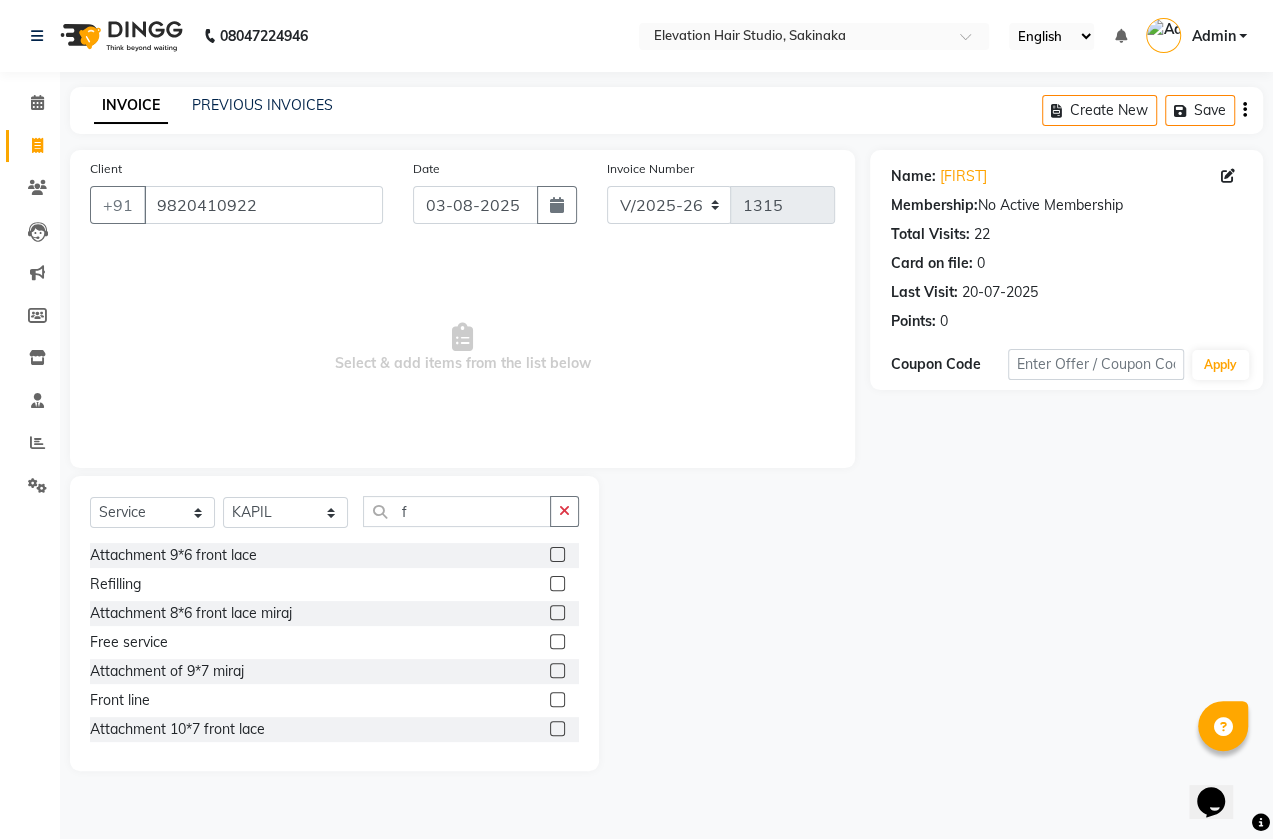 click 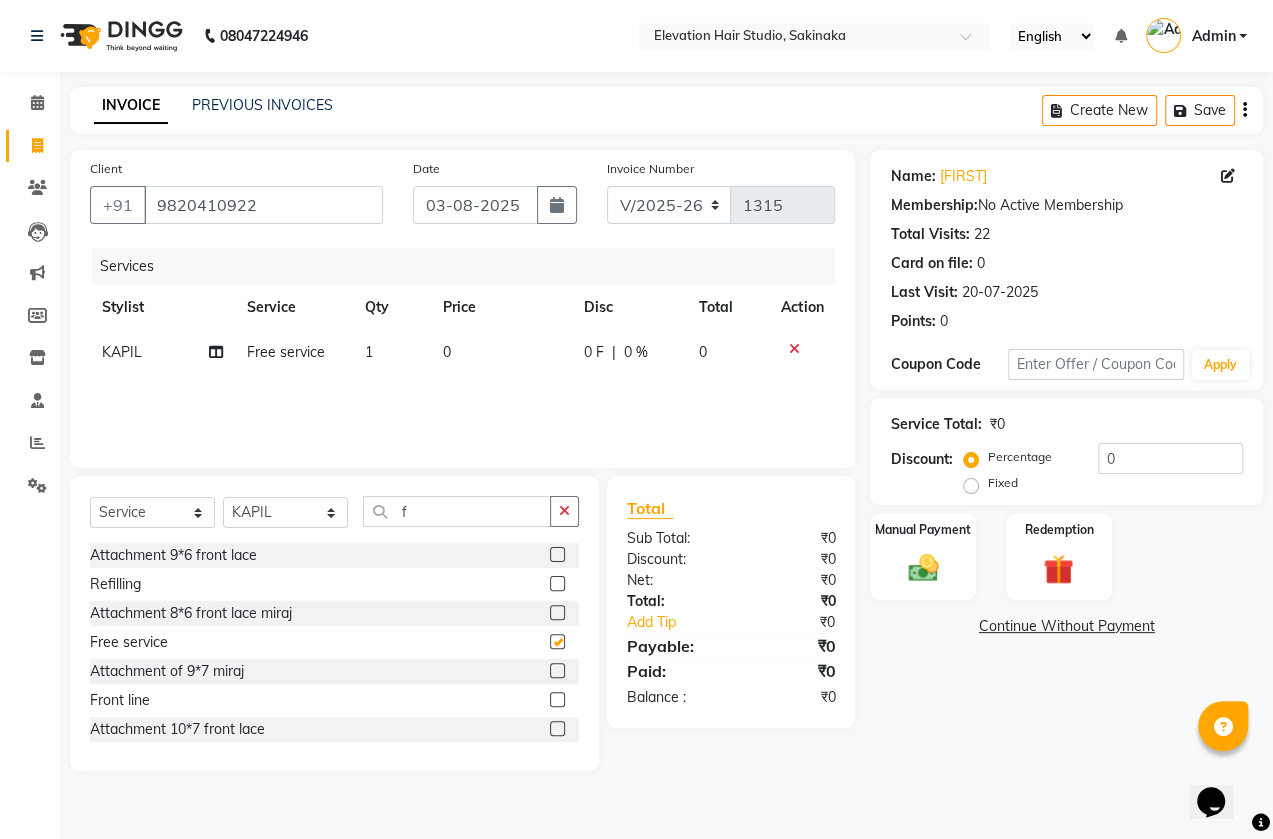 checkbox on "false" 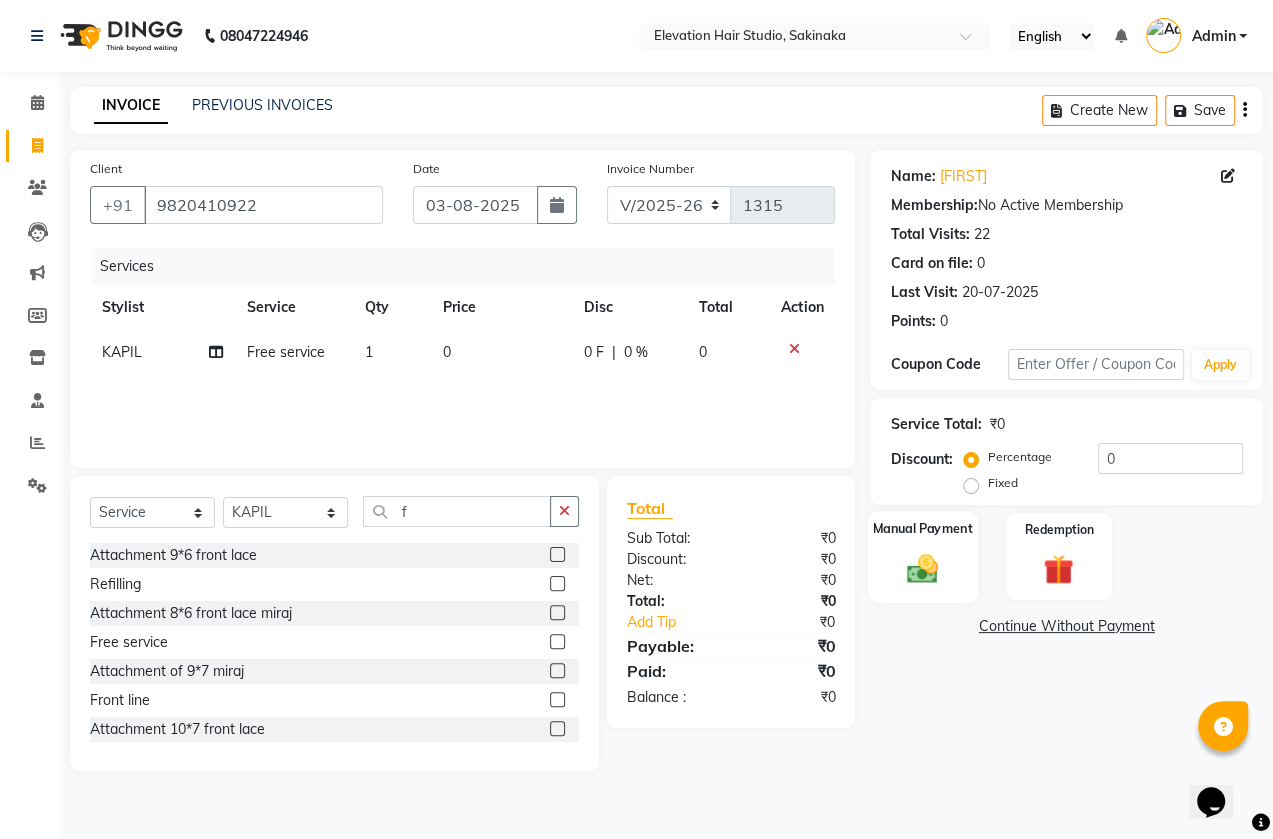 click on "Manual Payment" 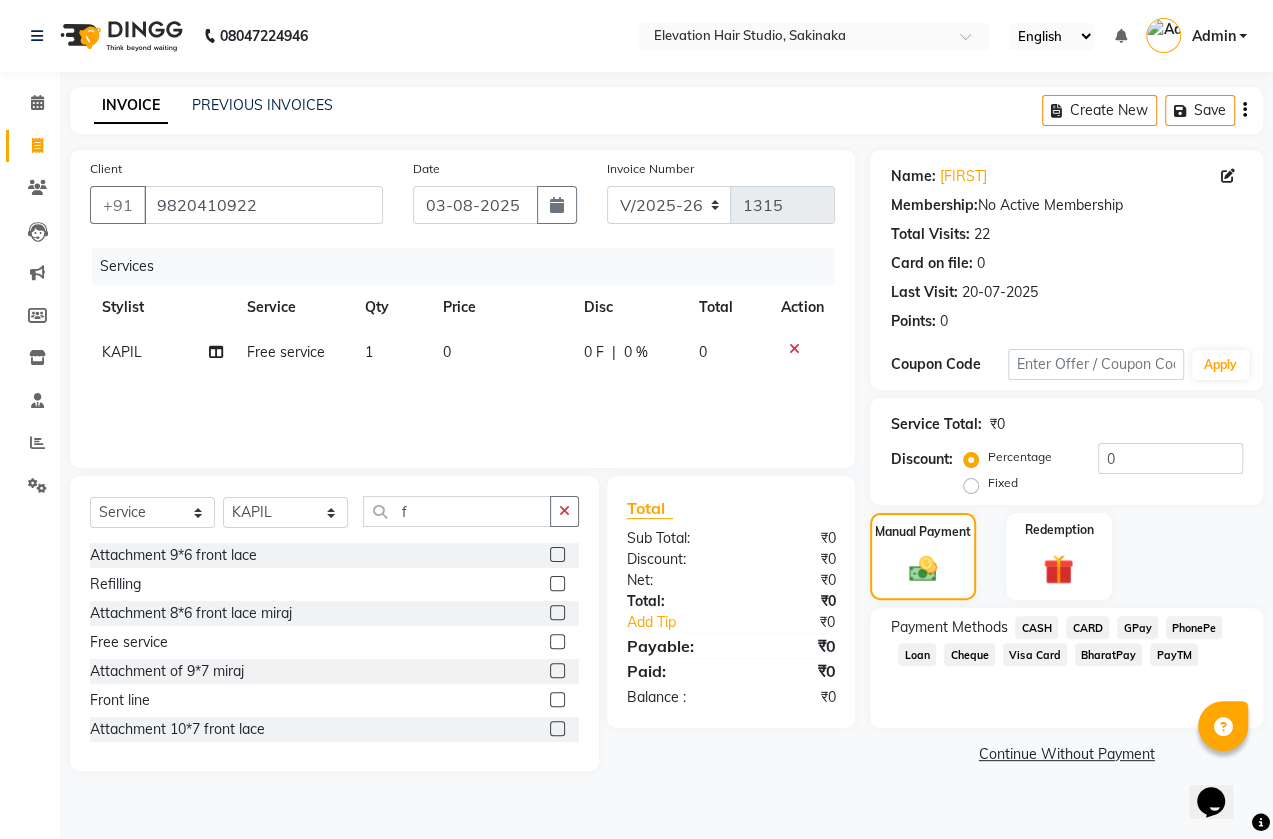 click on "CARD" 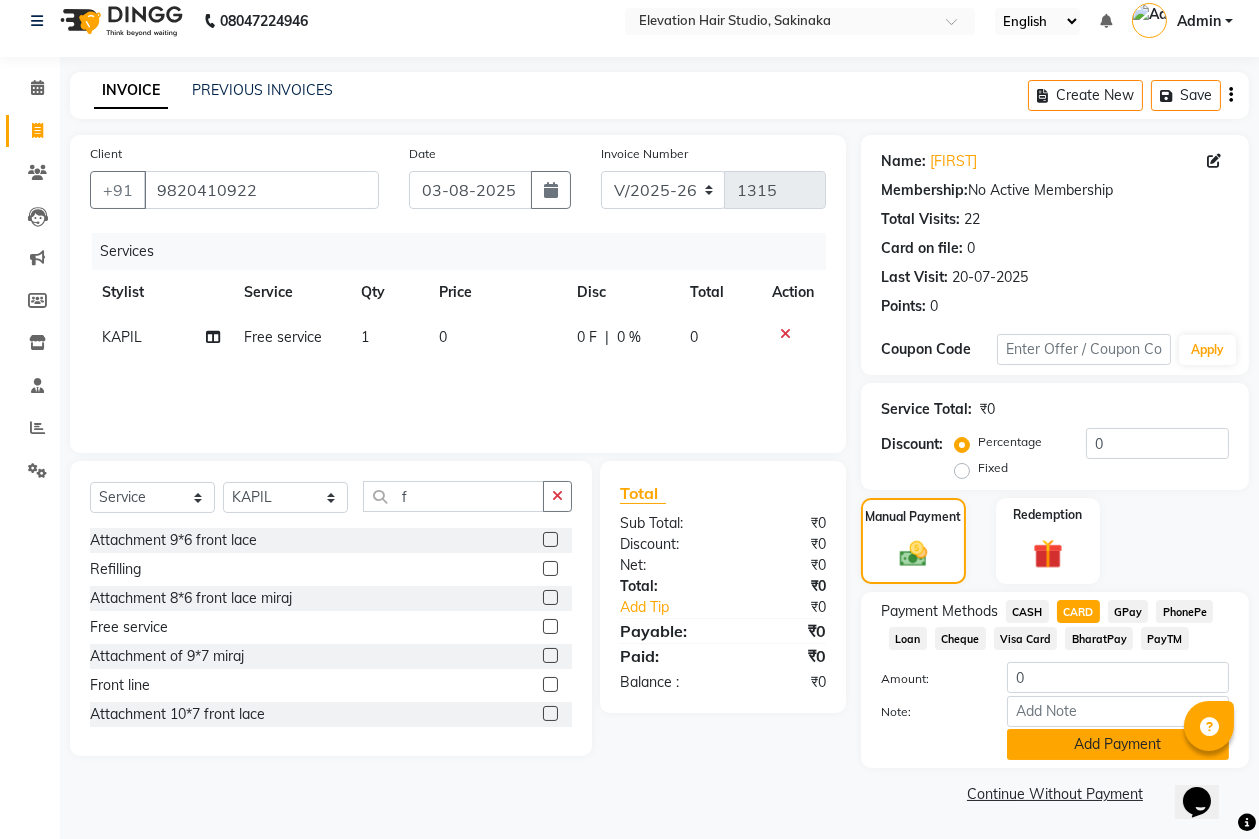 click on "Add Payment" 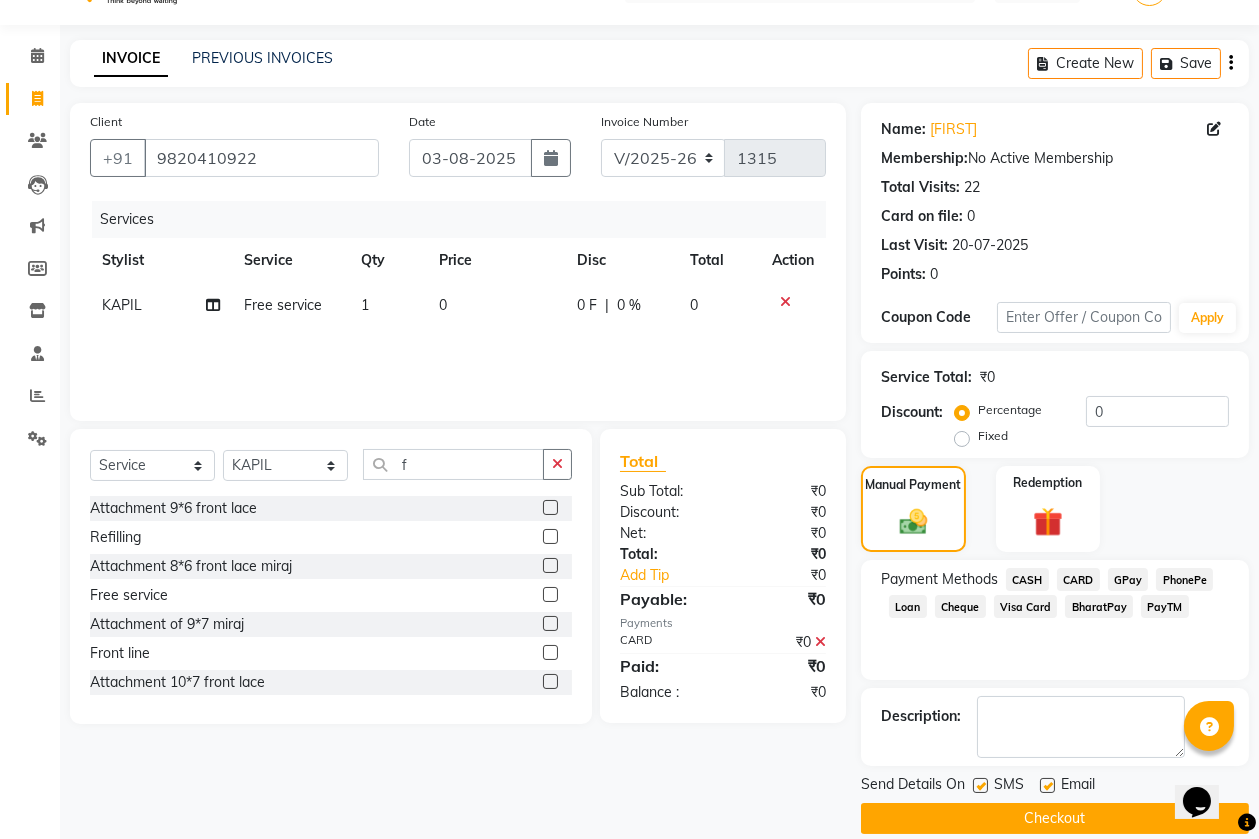 scroll, scrollTop: 71, scrollLeft: 0, axis: vertical 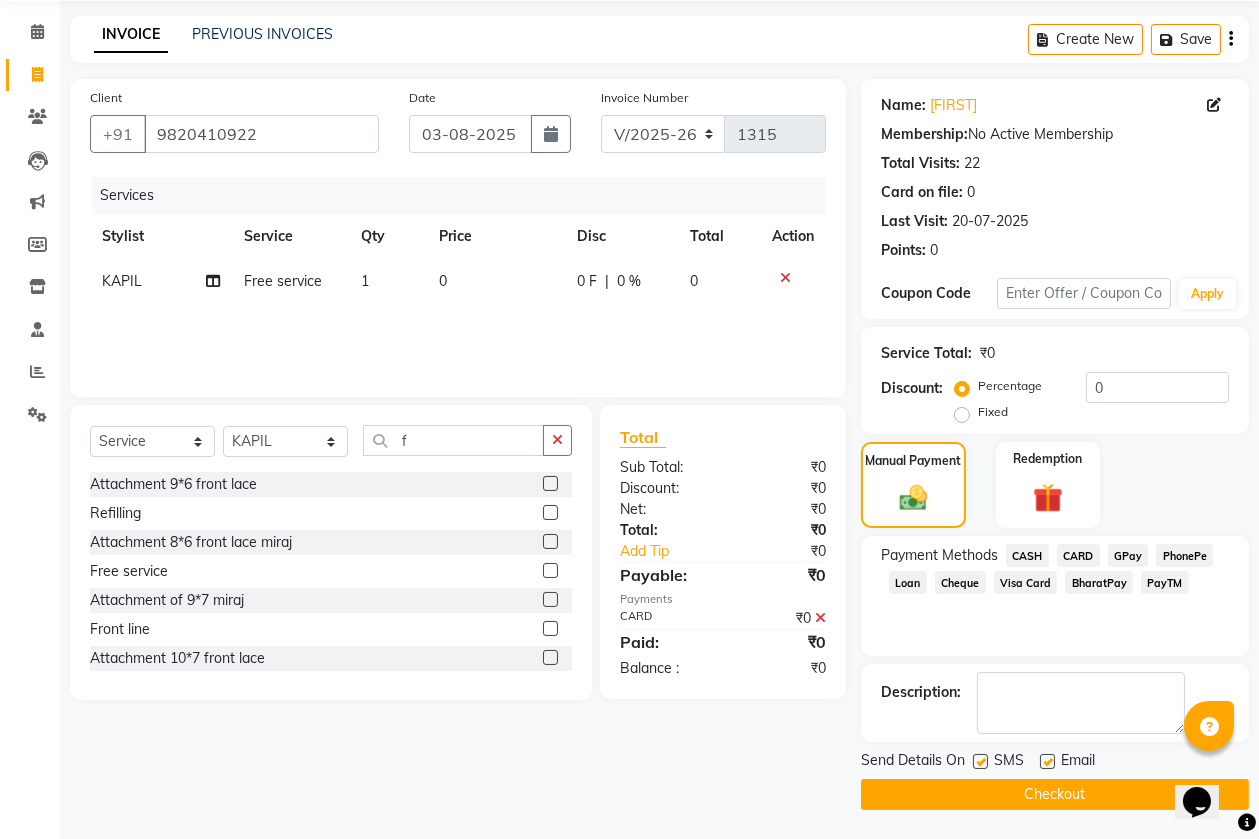 click 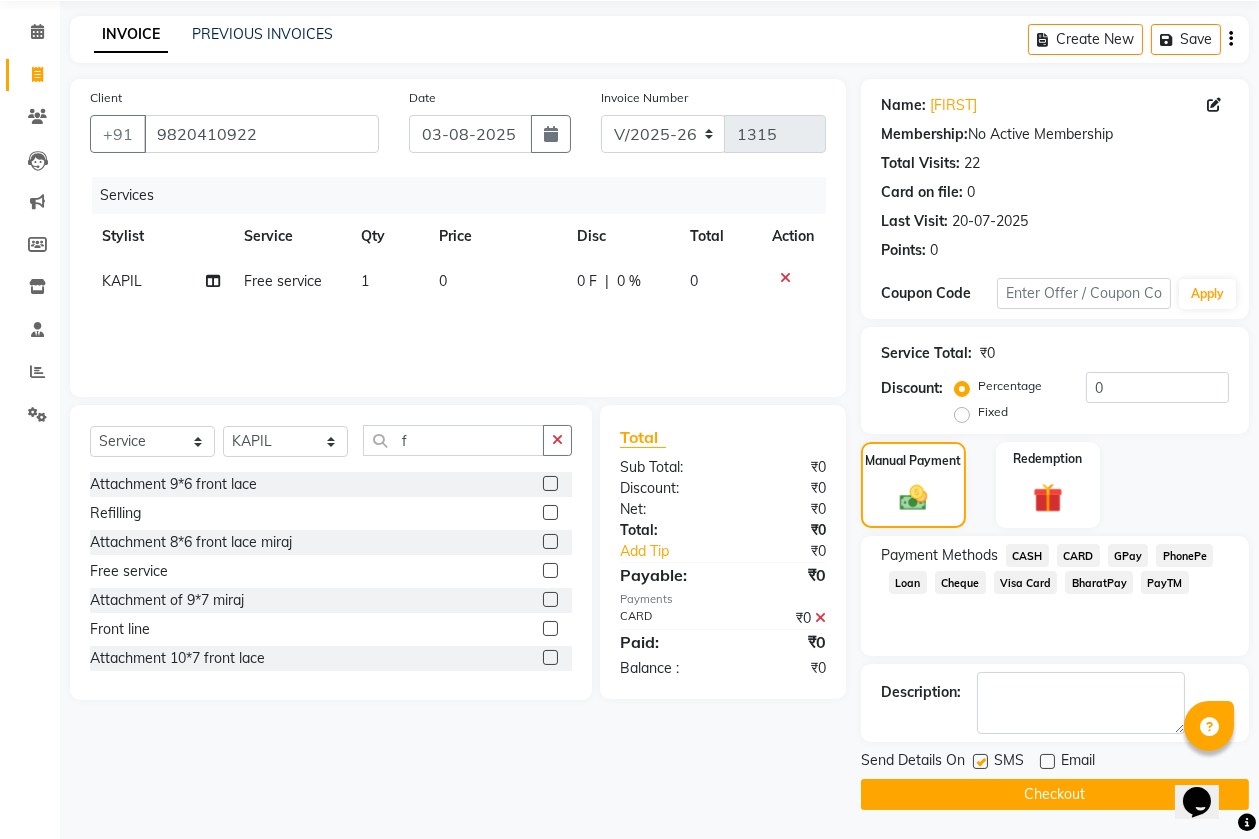 click 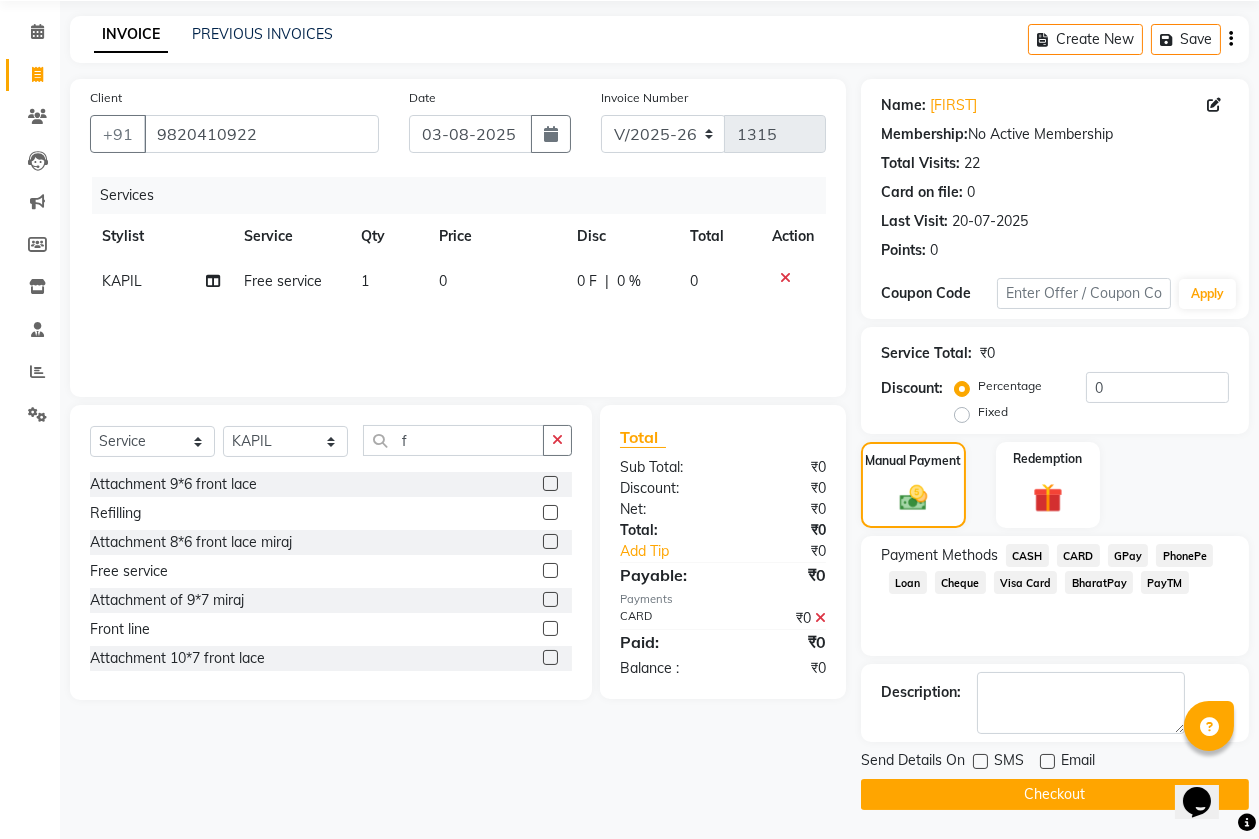 click on "Checkout" 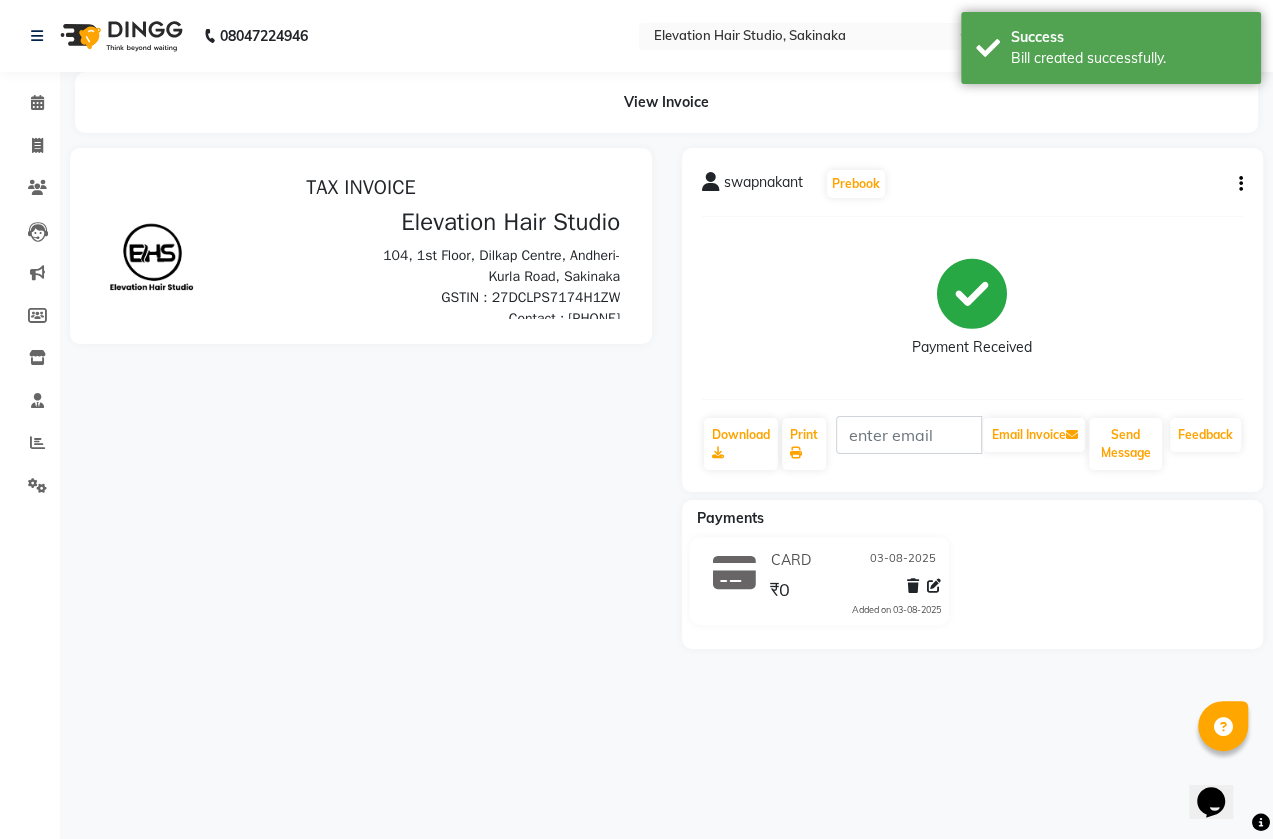 scroll, scrollTop: 0, scrollLeft: 0, axis: both 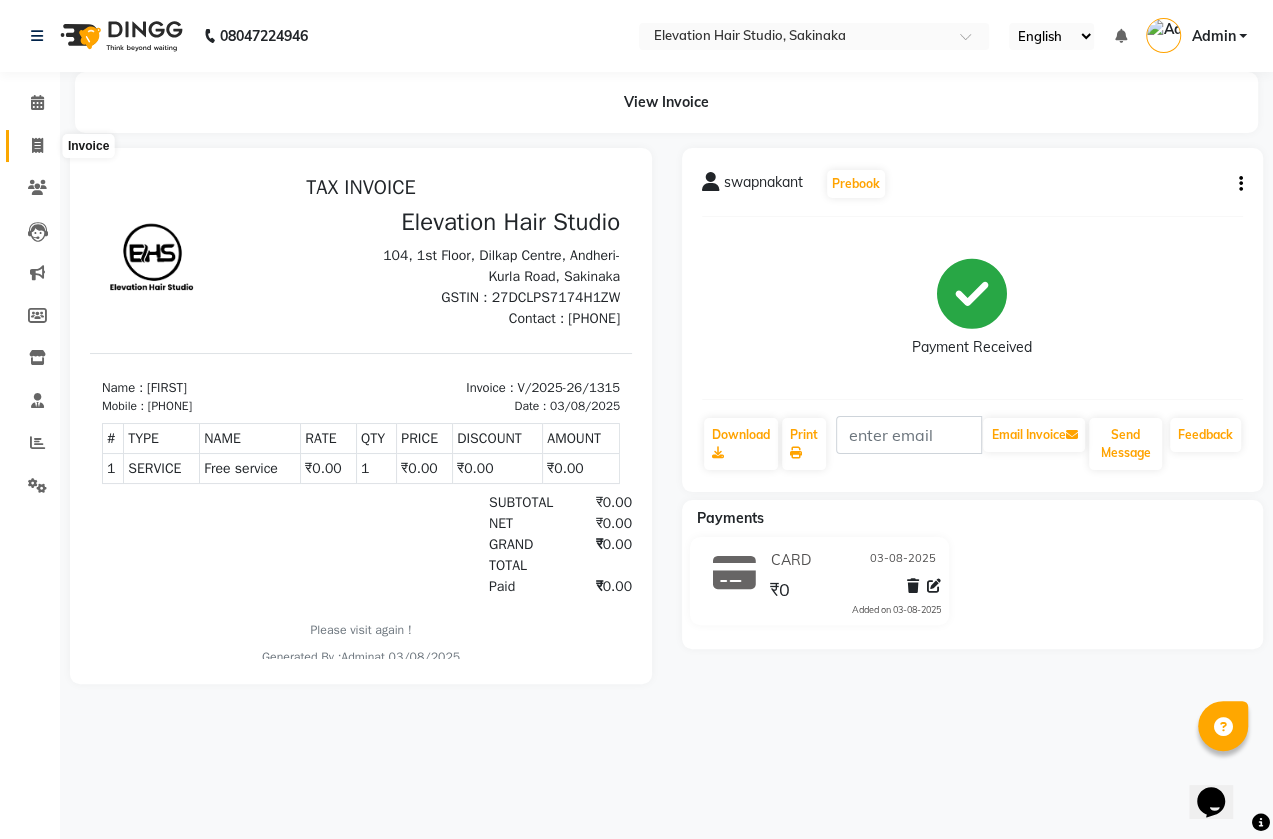 click 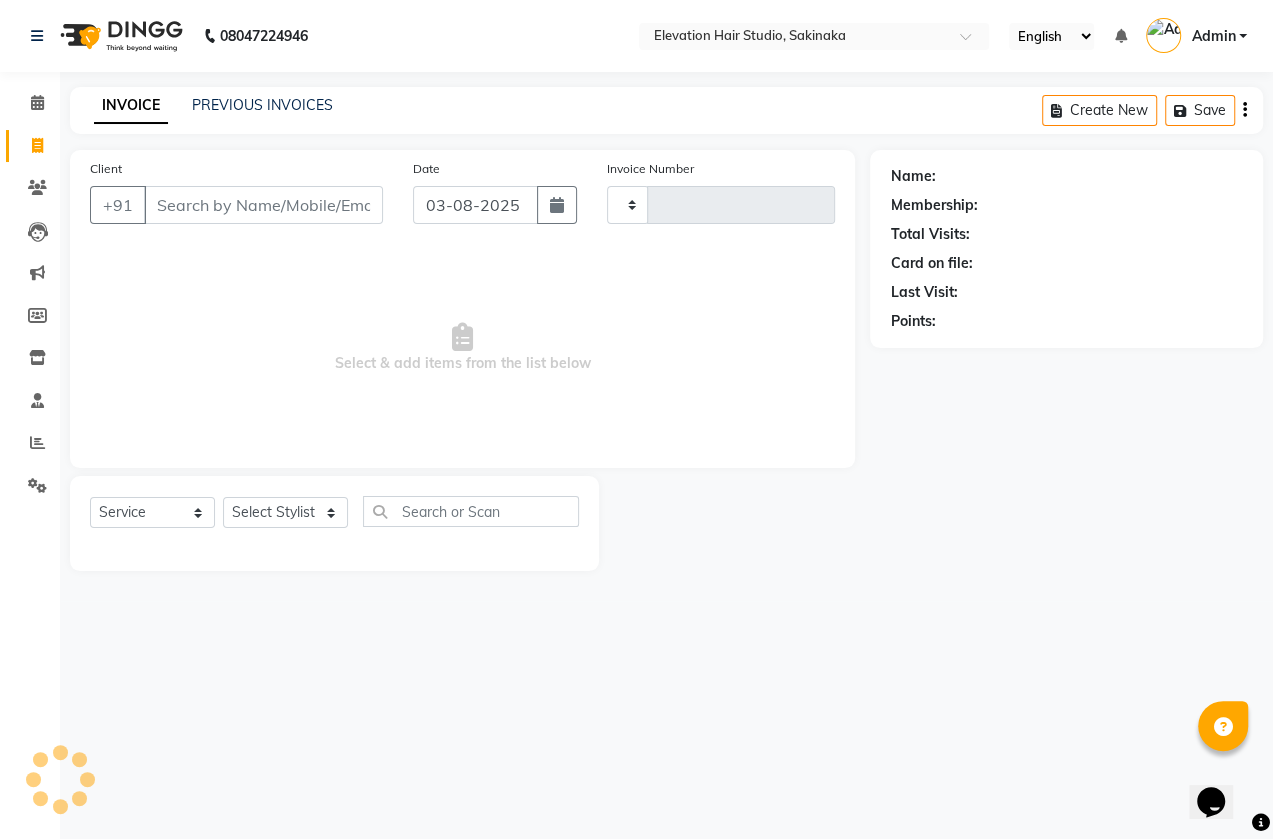 type on "1316" 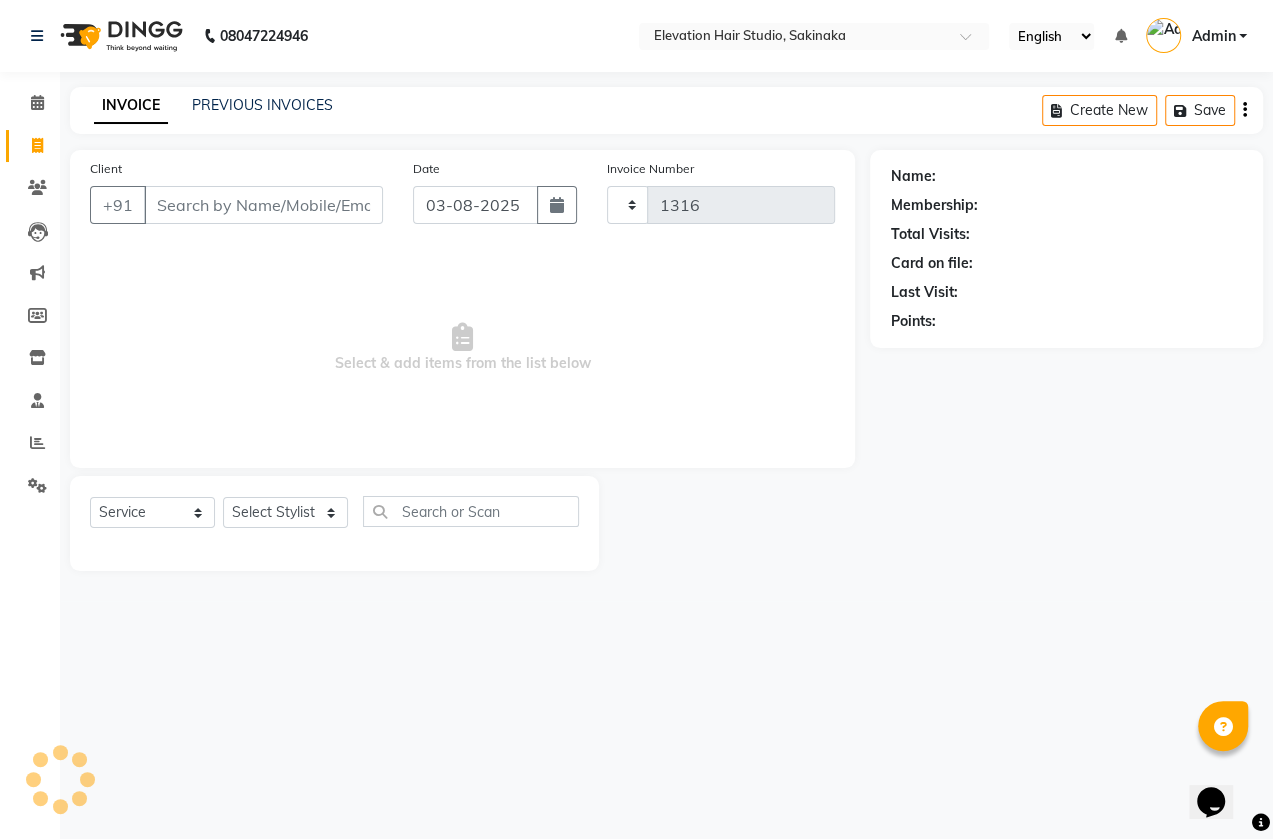 select on "4949" 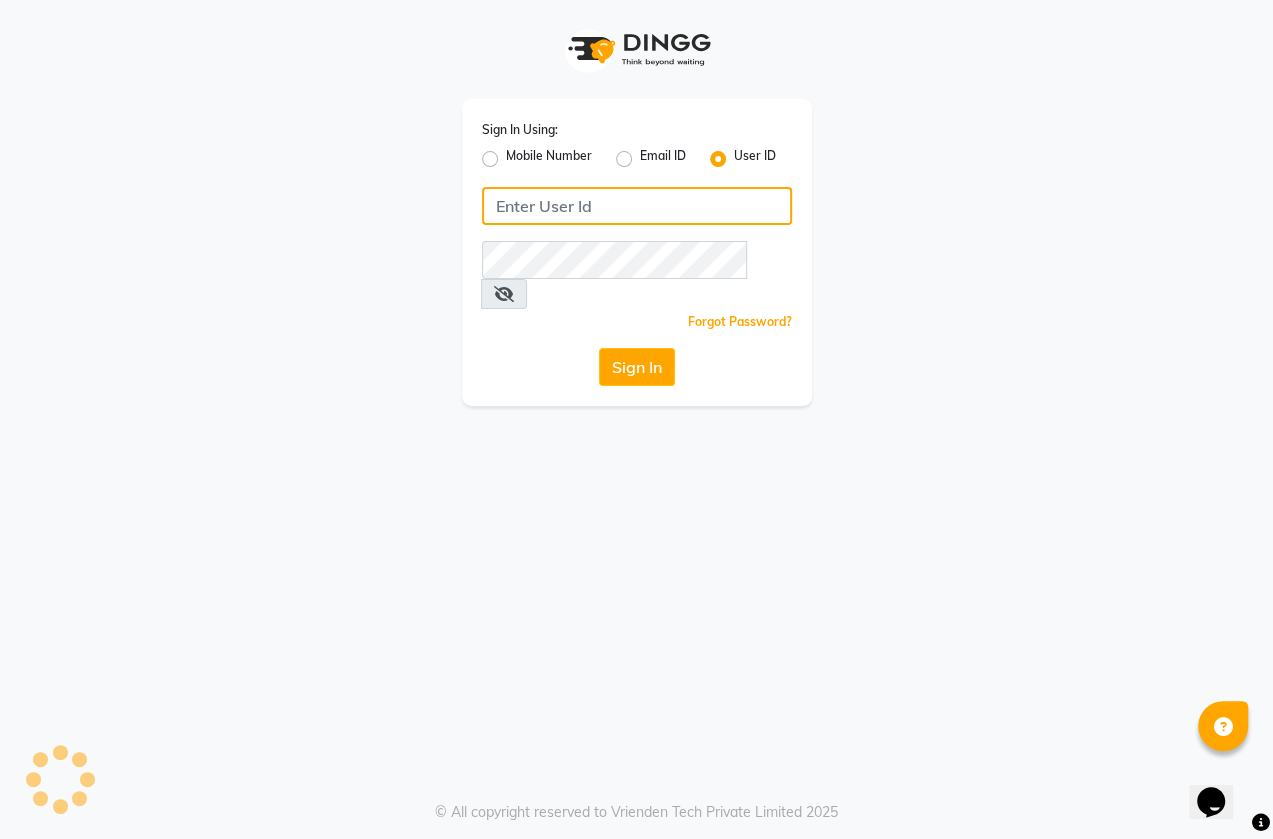 type on "shahid" 